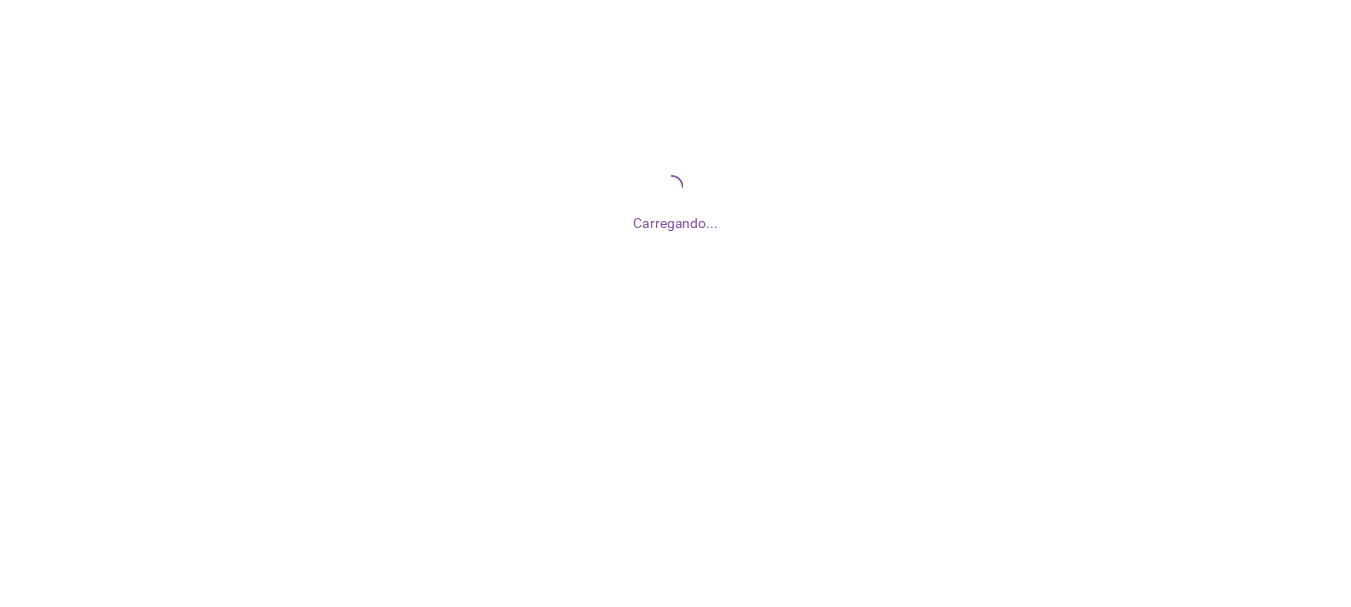 scroll, scrollTop: 0, scrollLeft: 0, axis: both 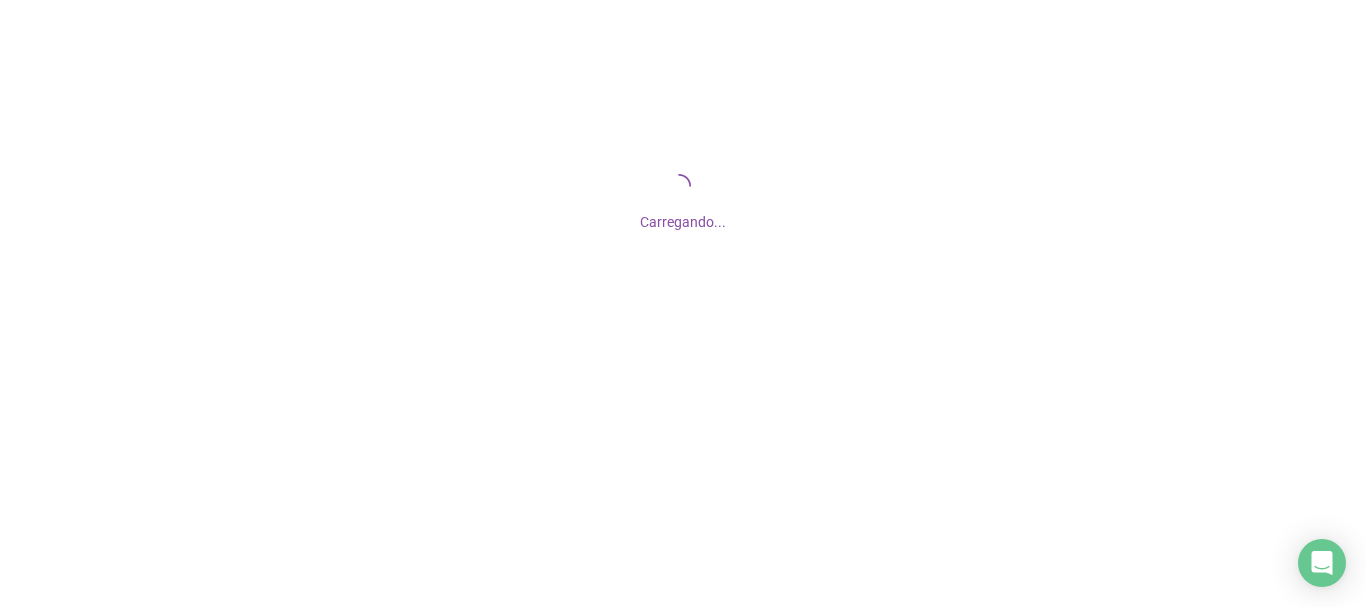 click on "Carregando..." at bounding box center (683, 200) 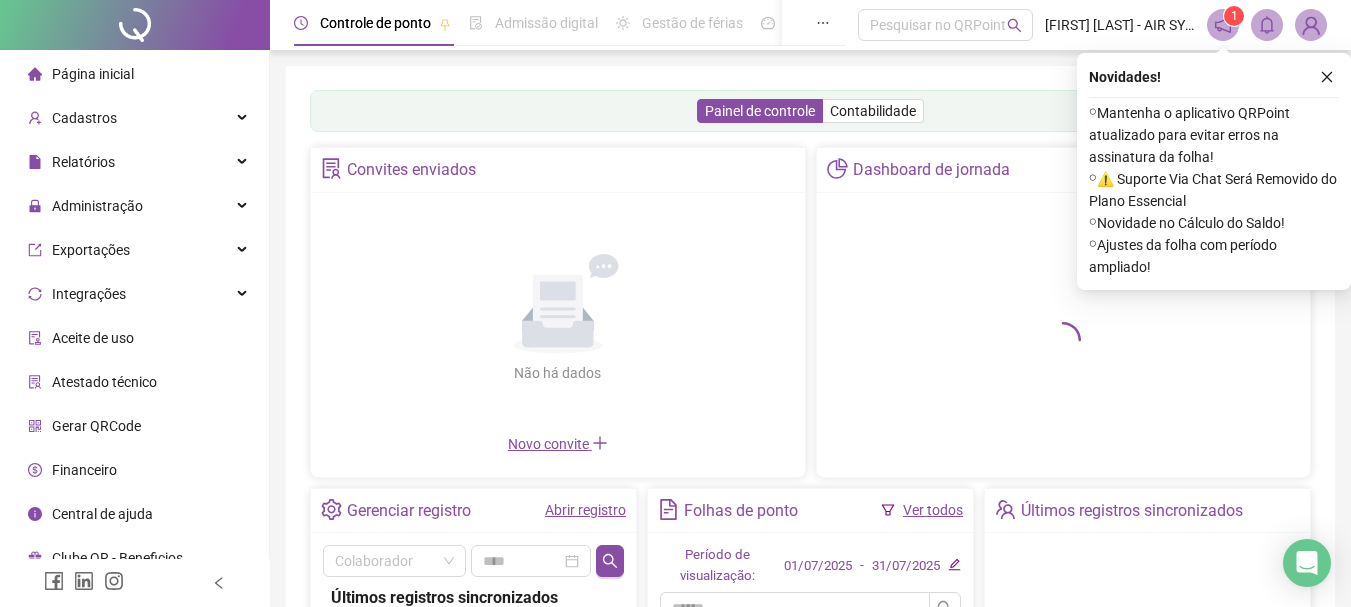 click at bounding box center [1327, 77] 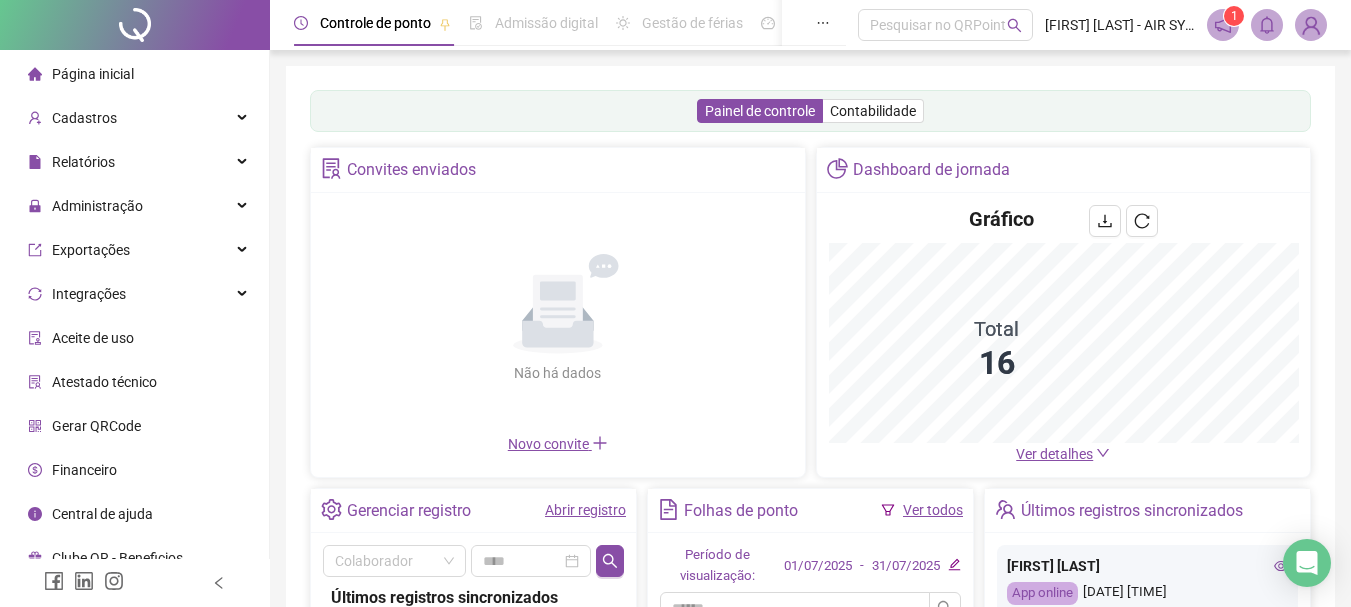 click on "Ver detalhes" at bounding box center [1054, 454] 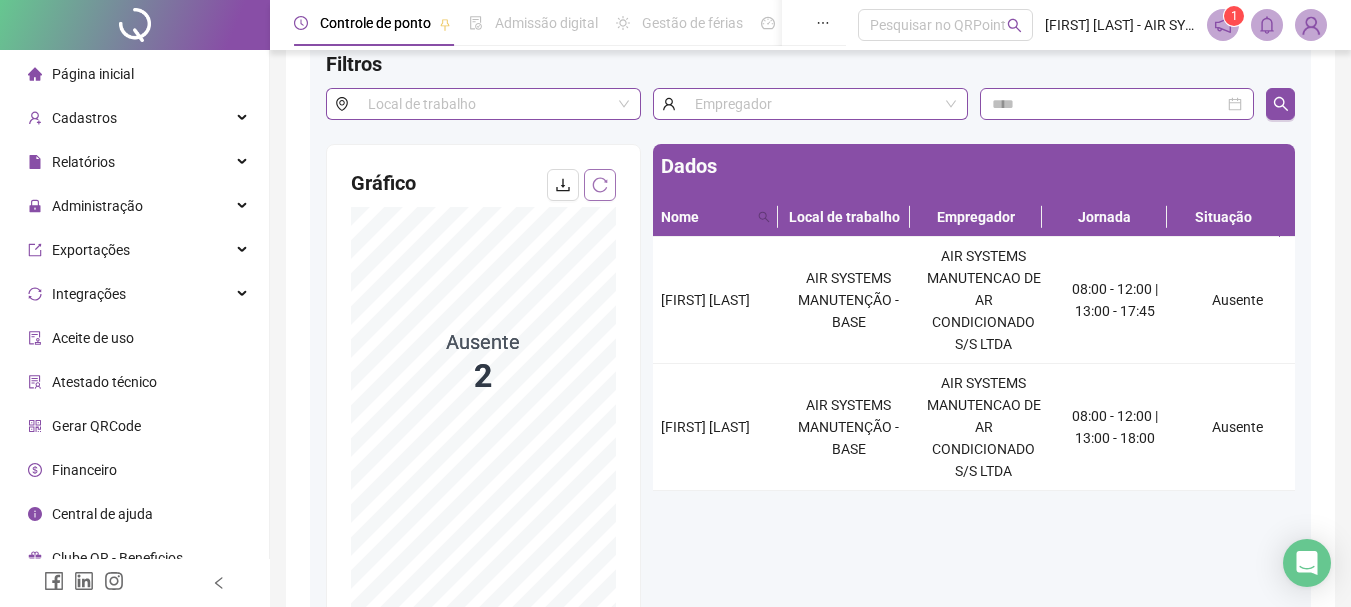 scroll, scrollTop: 200, scrollLeft: 0, axis: vertical 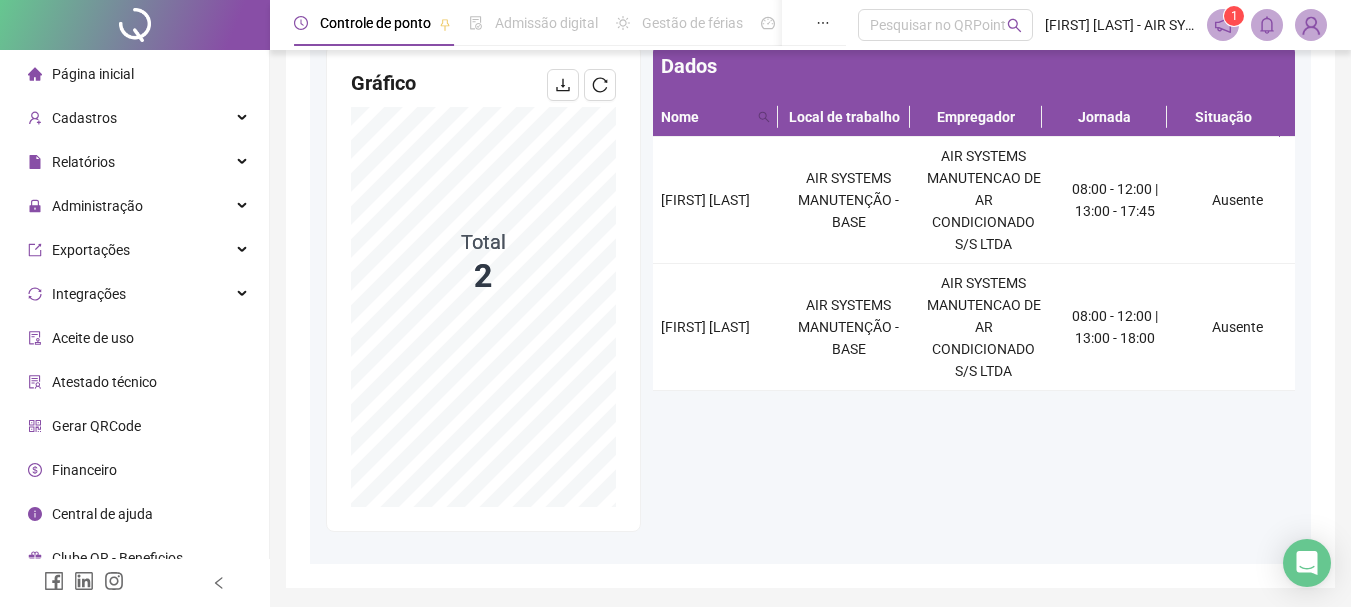 click on "Página inicial" at bounding box center (93, 74) 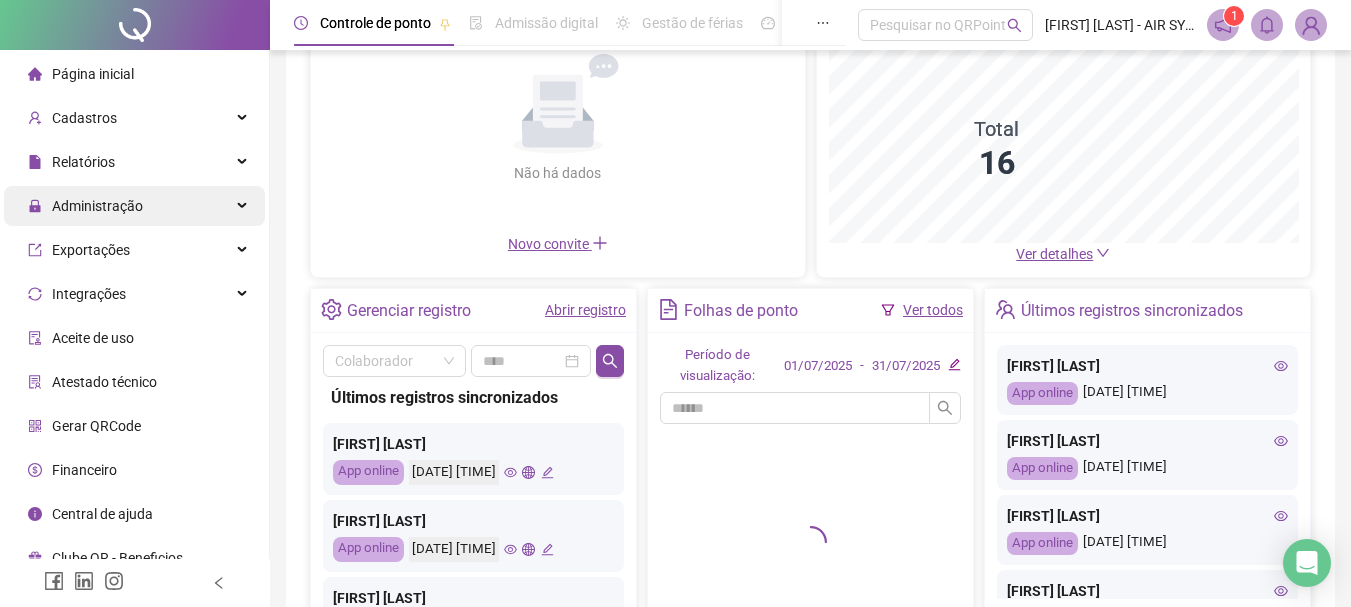 click on "Administração" at bounding box center [97, 206] 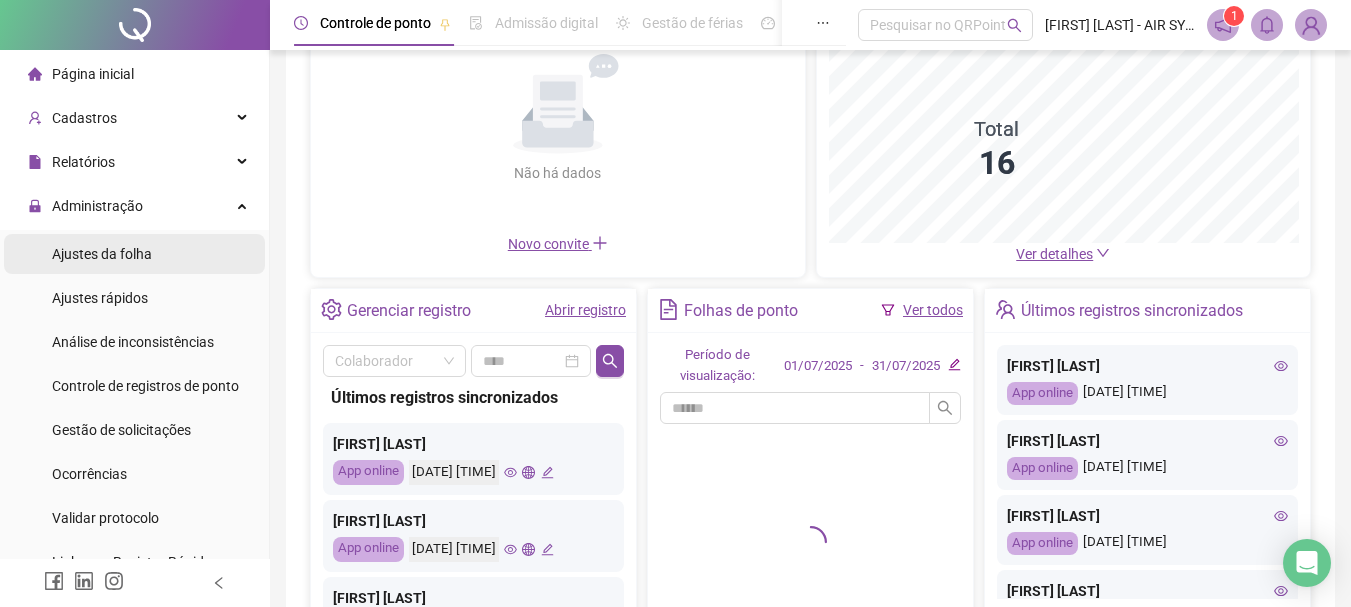 click on "Ajustes da folha" at bounding box center [102, 254] 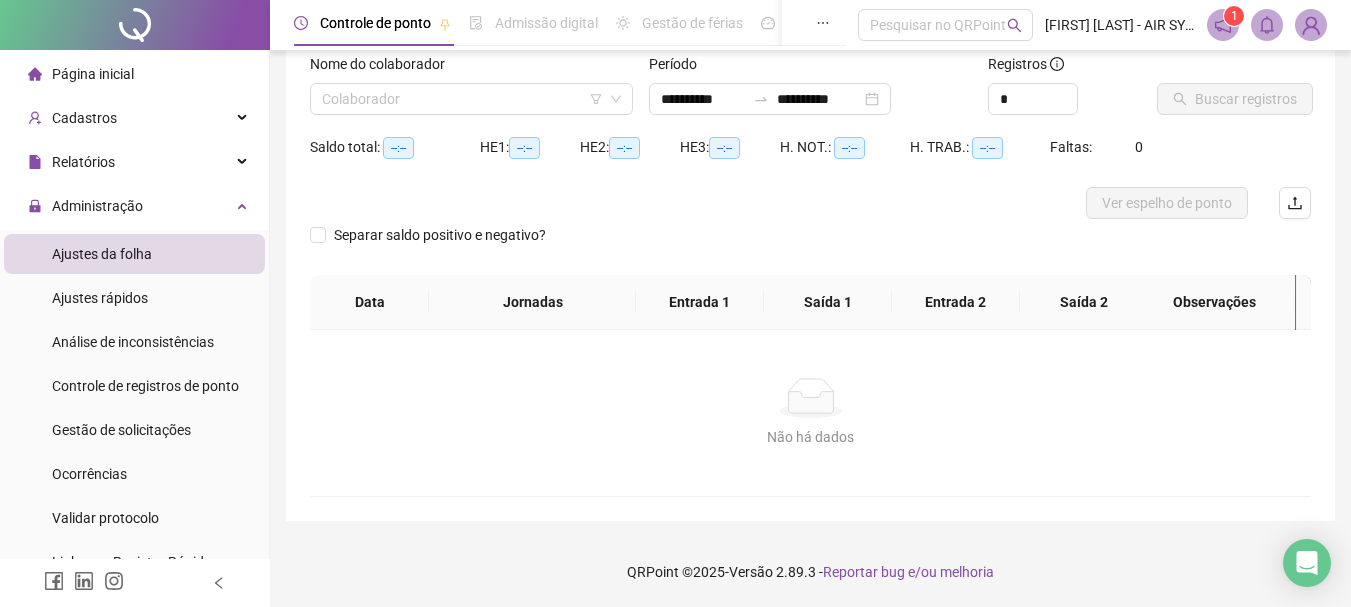 scroll, scrollTop: 131, scrollLeft: 0, axis: vertical 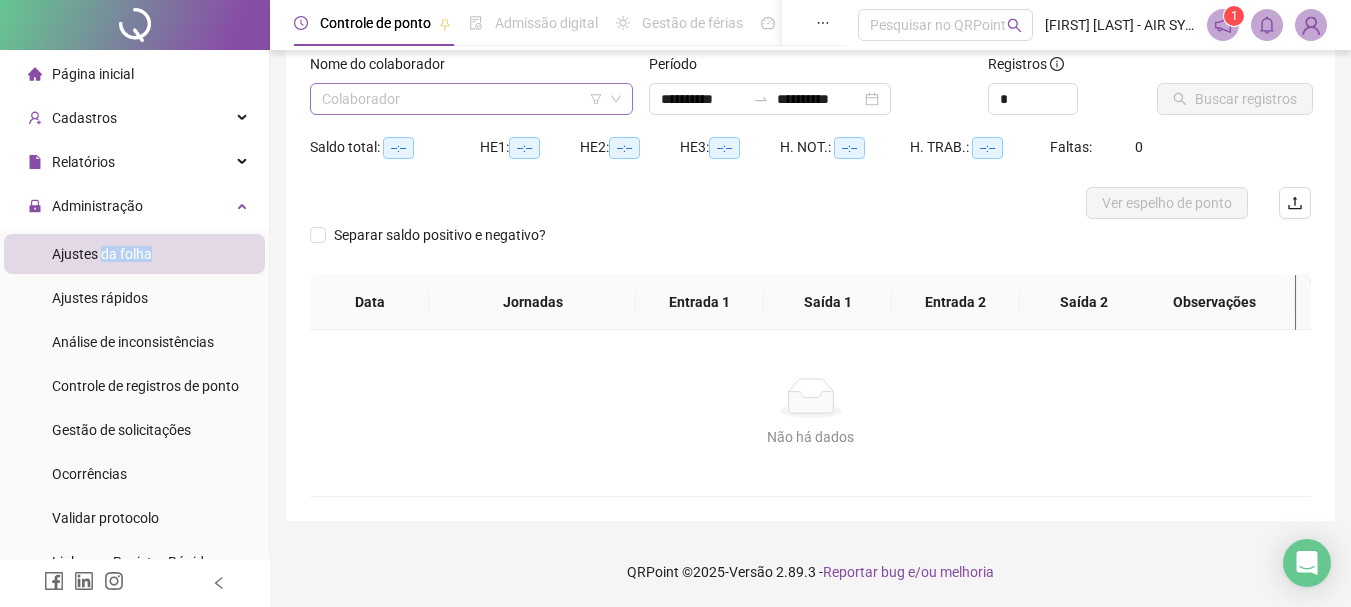 drag, startPoint x: 481, startPoint y: 59, endPoint x: 460, endPoint y: 92, distance: 39.115215 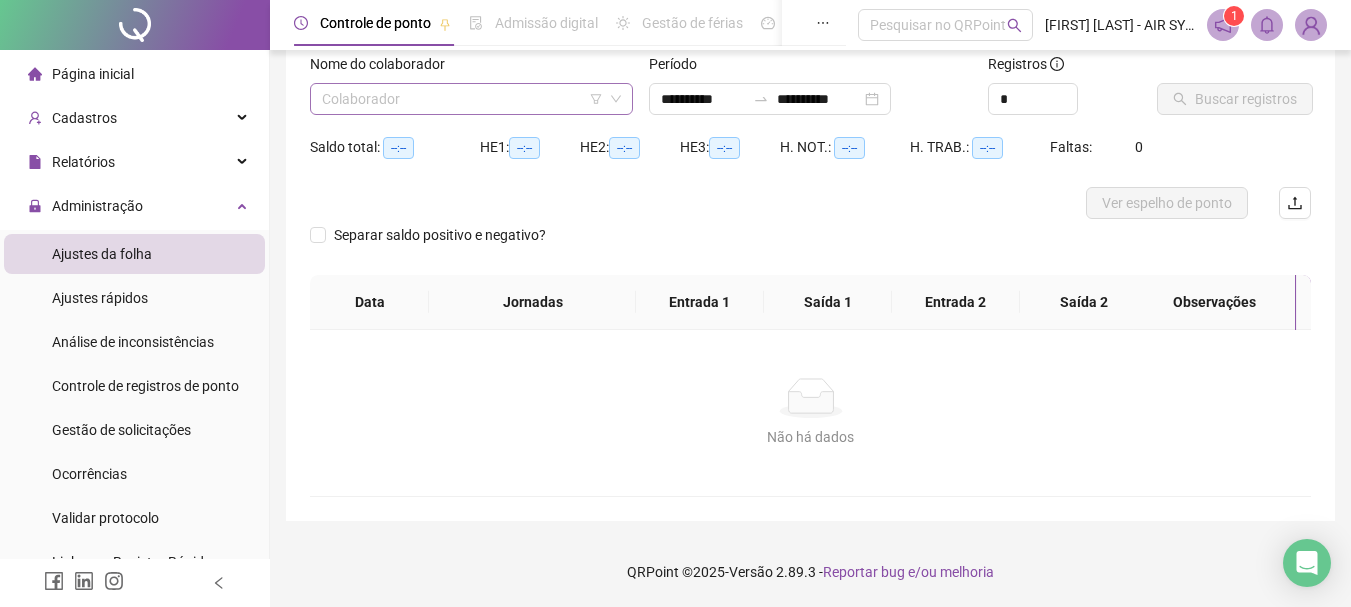 click at bounding box center [462, 99] 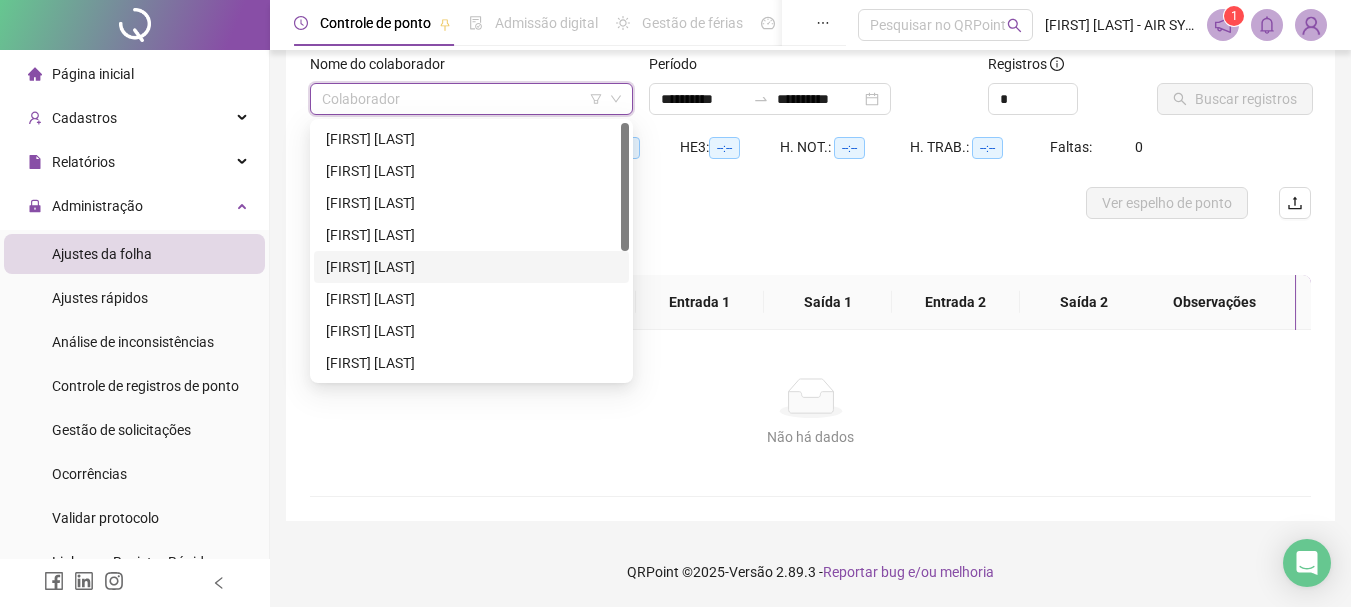 click on "[FIRST] [LAST]" at bounding box center (471, 267) 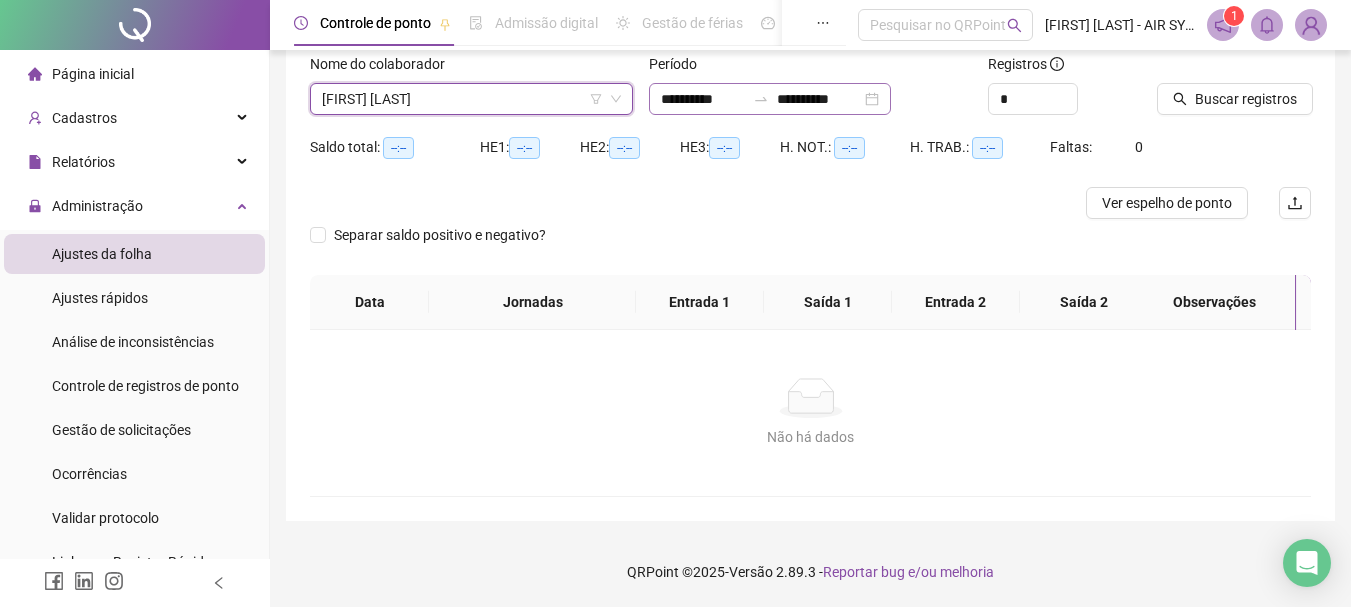 click at bounding box center (761, 99) 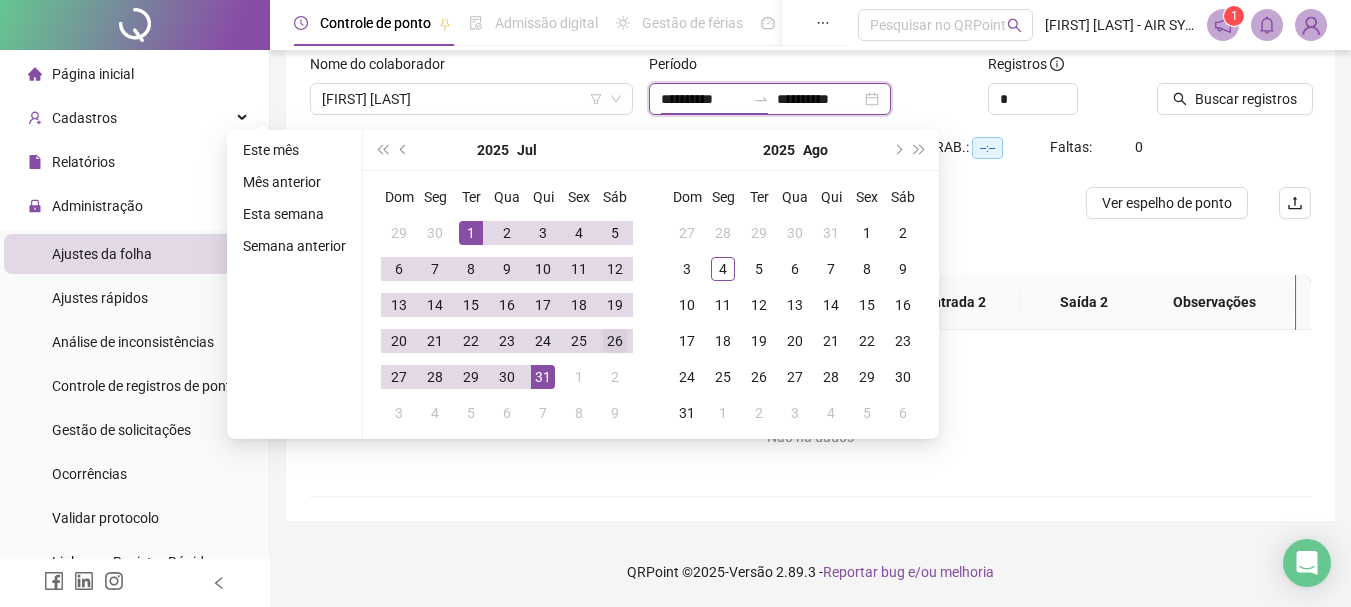 type on "**********" 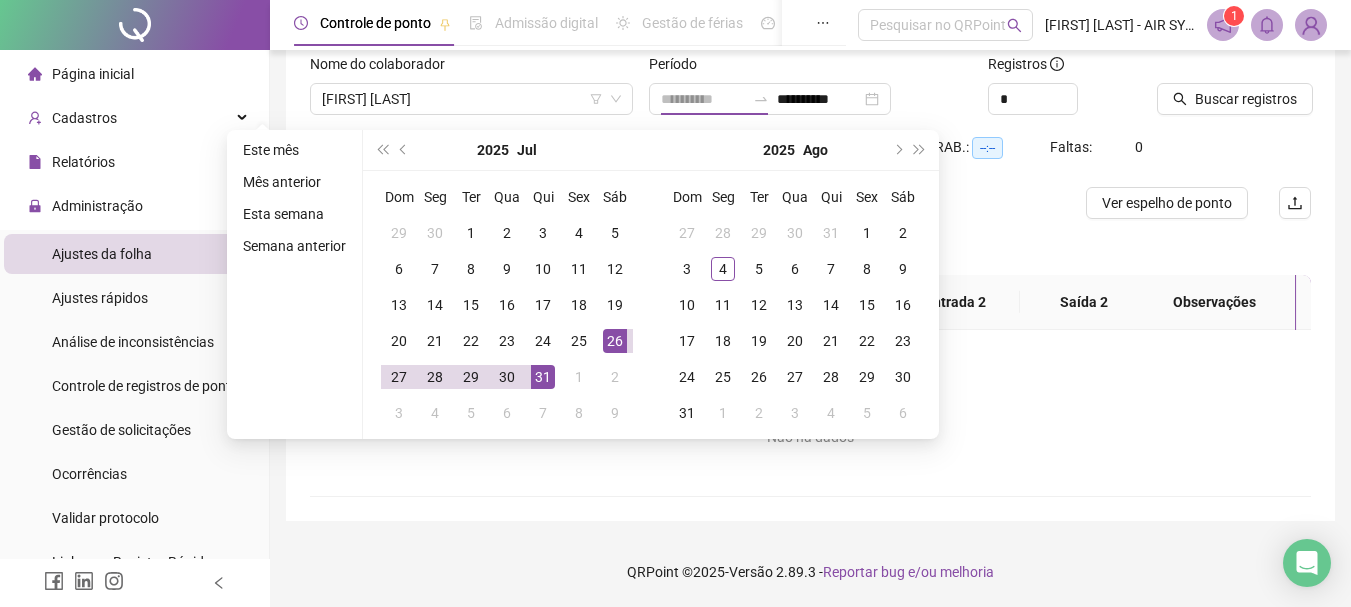click on "26" at bounding box center (615, 341) 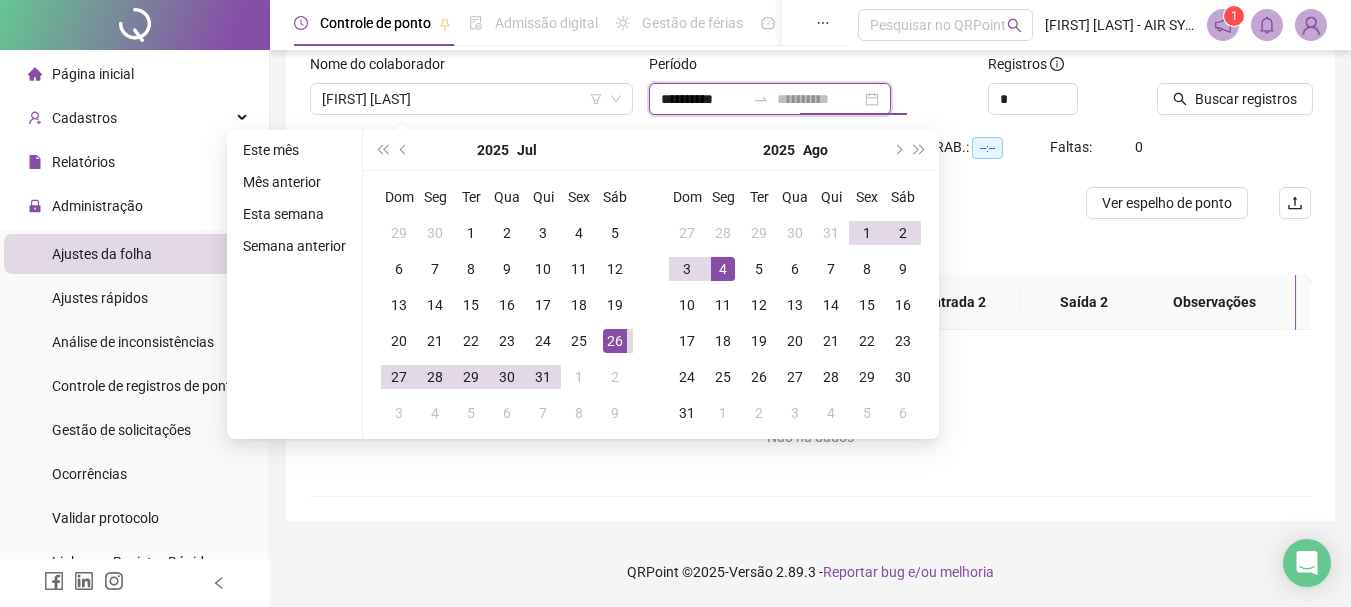 type on "**********" 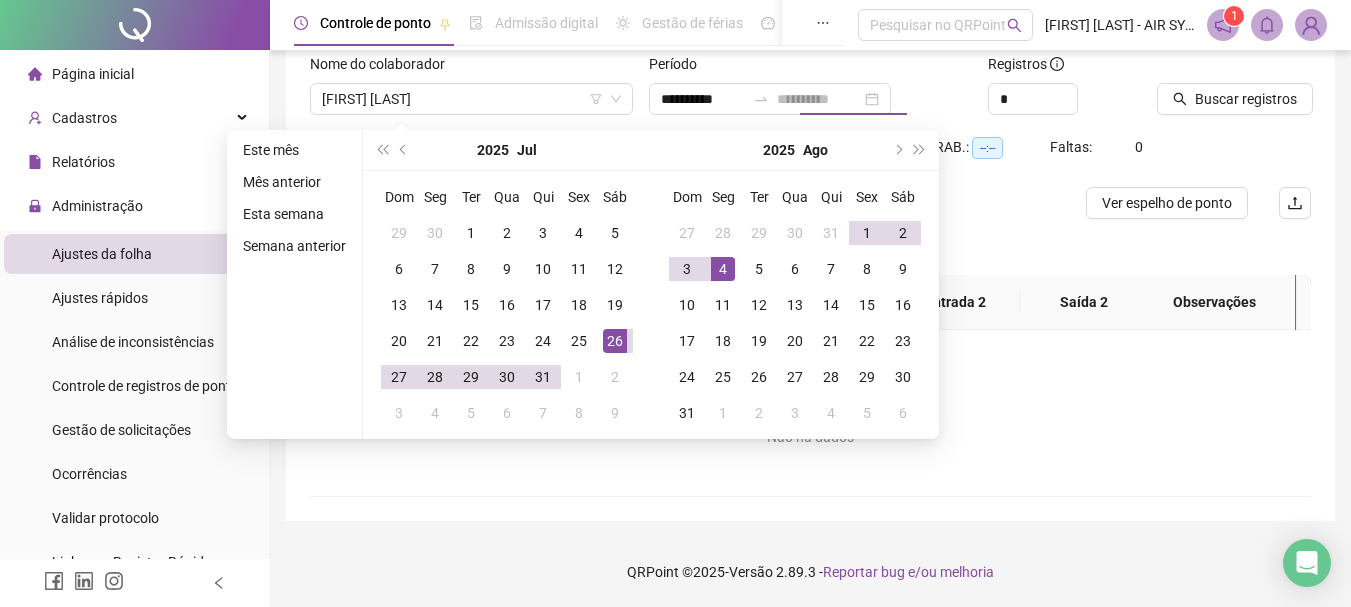 click on "4" at bounding box center (723, 269) 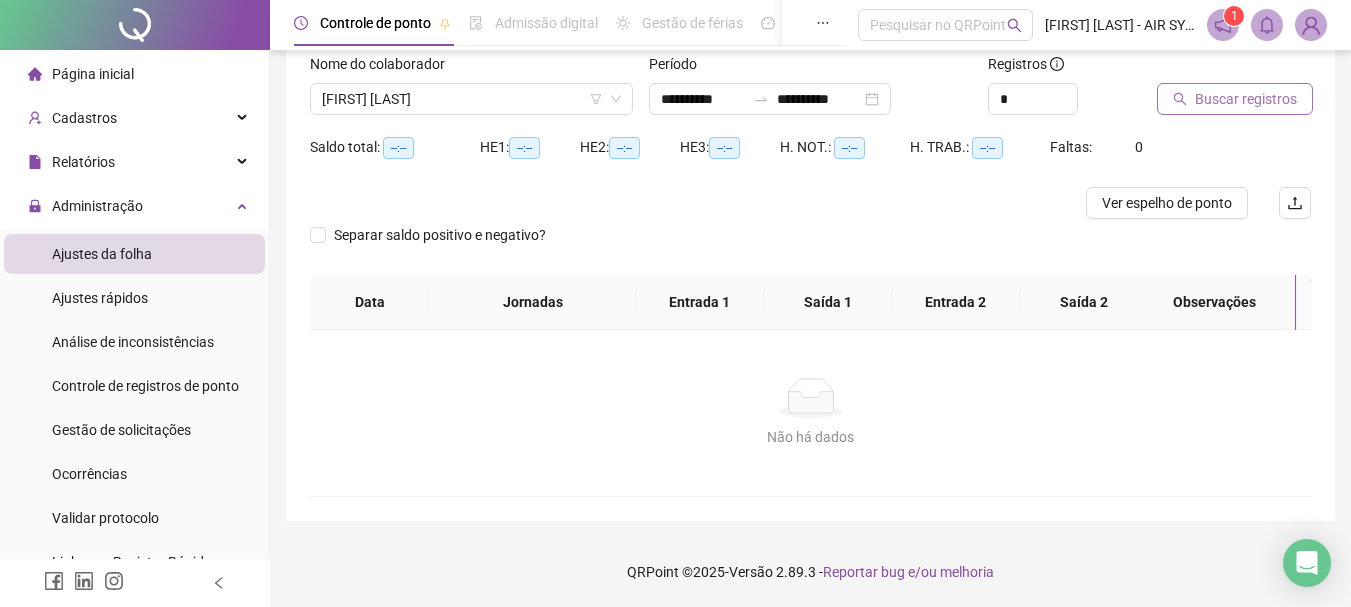 click on "Buscar registros" at bounding box center (1246, 99) 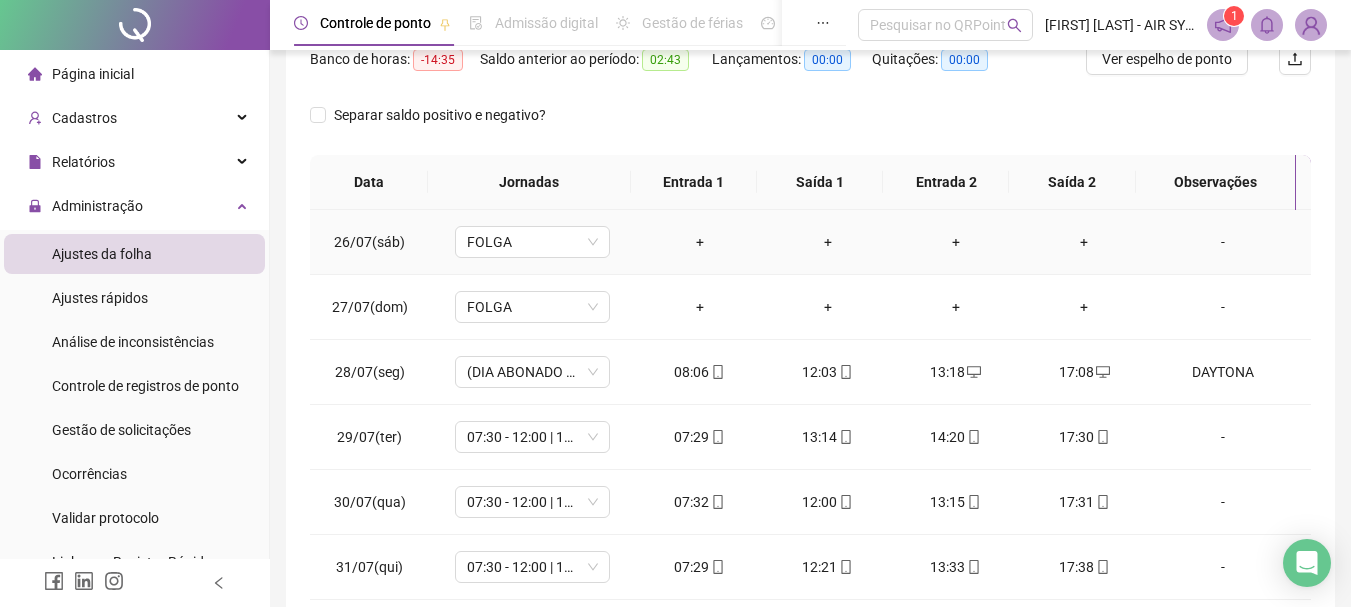 scroll, scrollTop: 431, scrollLeft: 0, axis: vertical 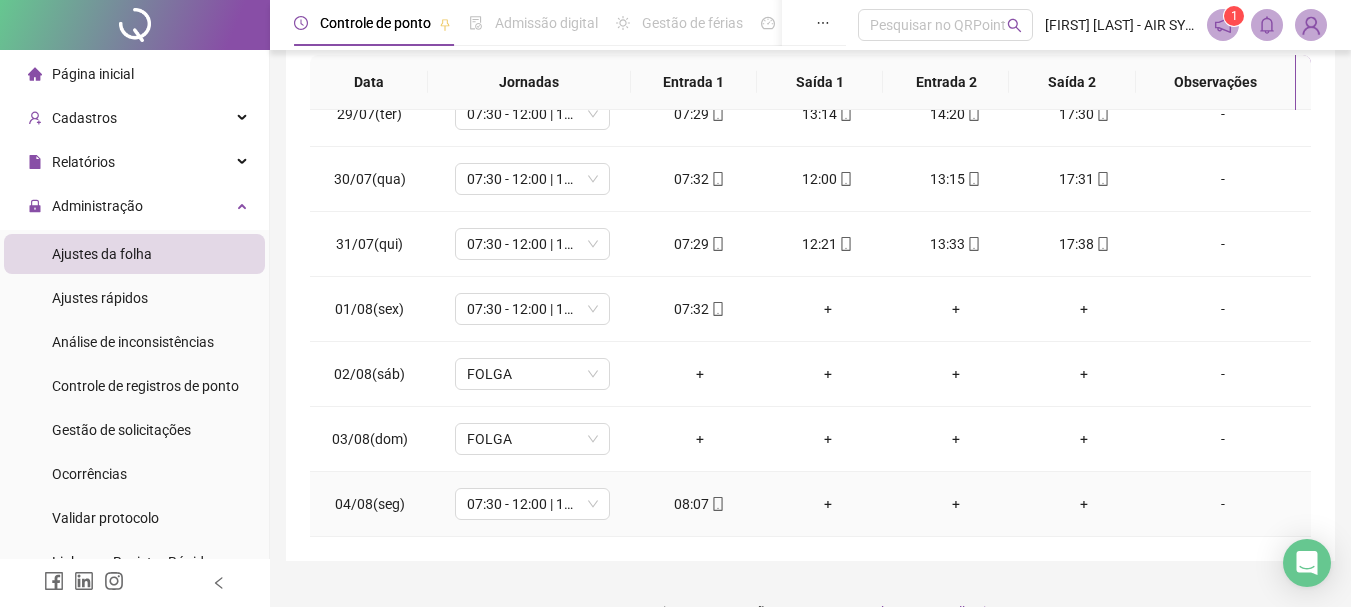 click on "-" at bounding box center (1223, 504) 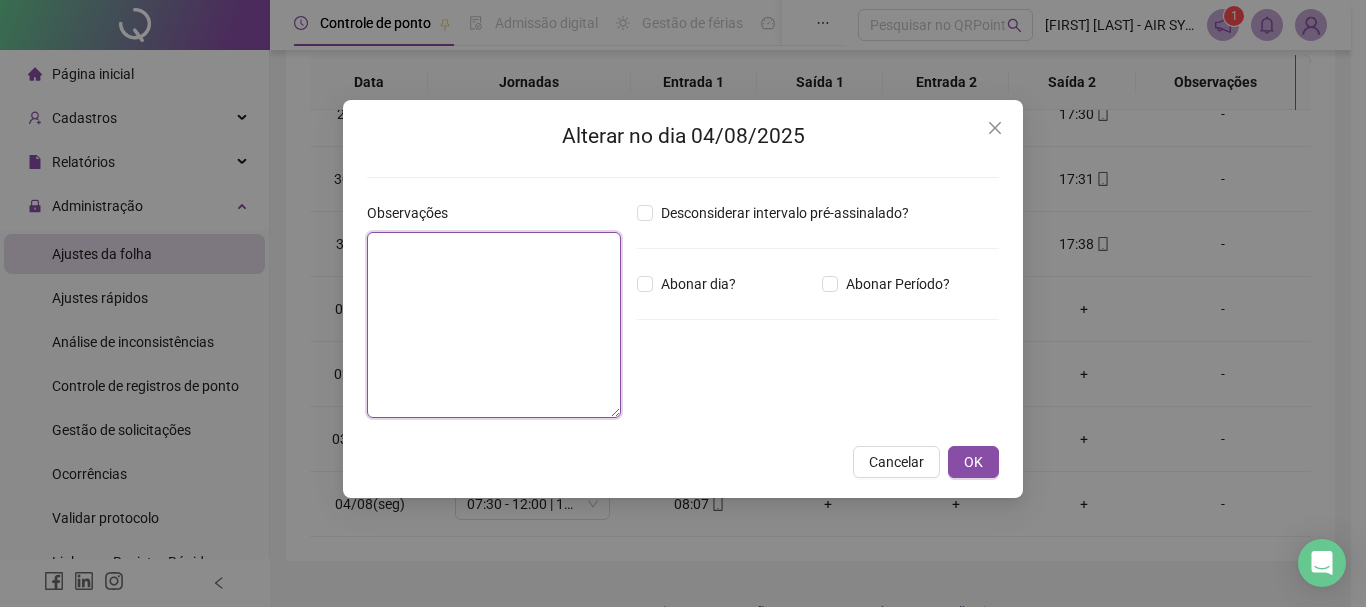 click at bounding box center (494, 325) 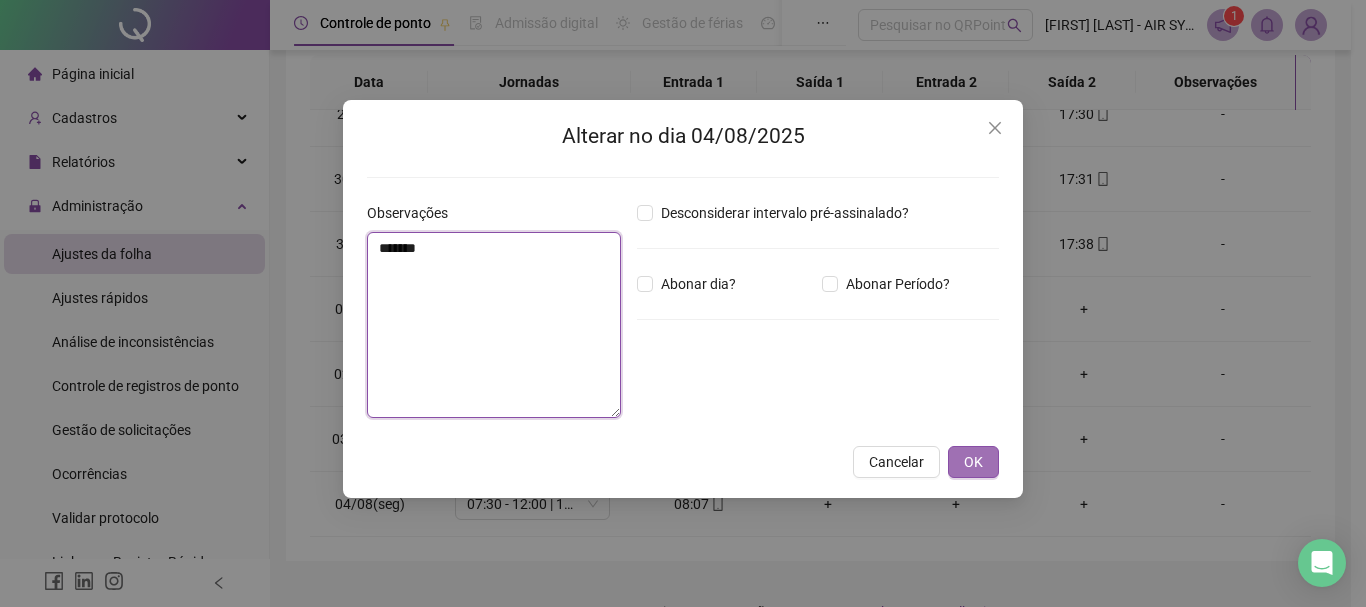 type on "*******" 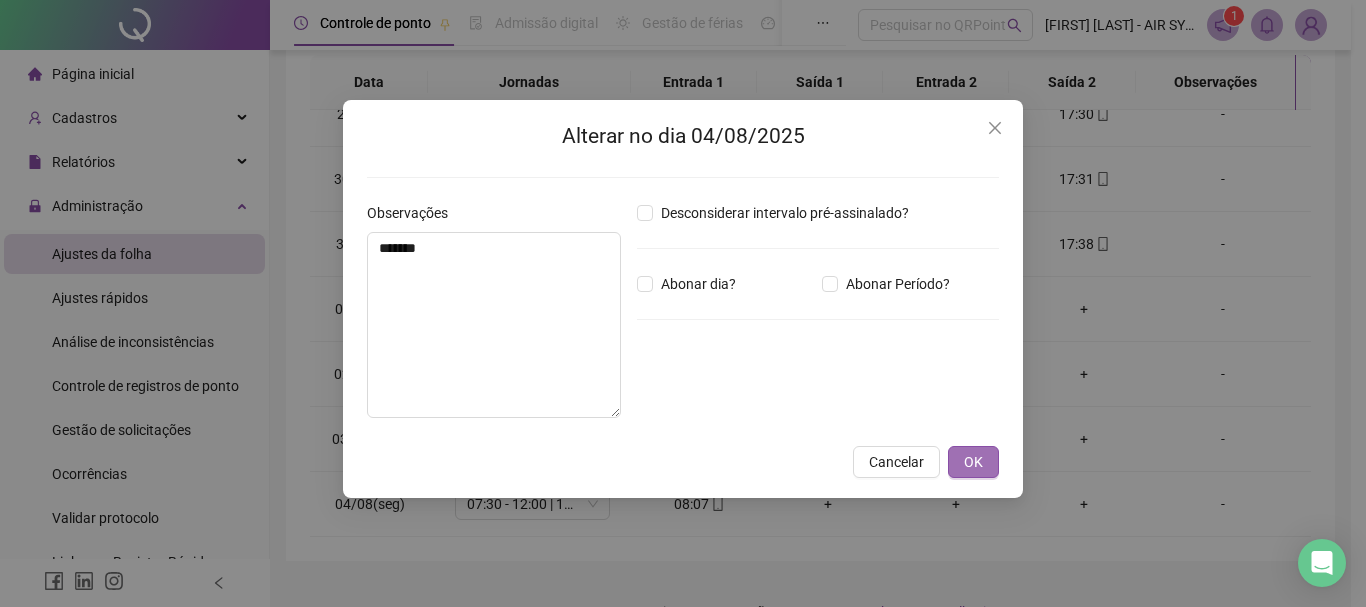 click on "OK" at bounding box center (973, 462) 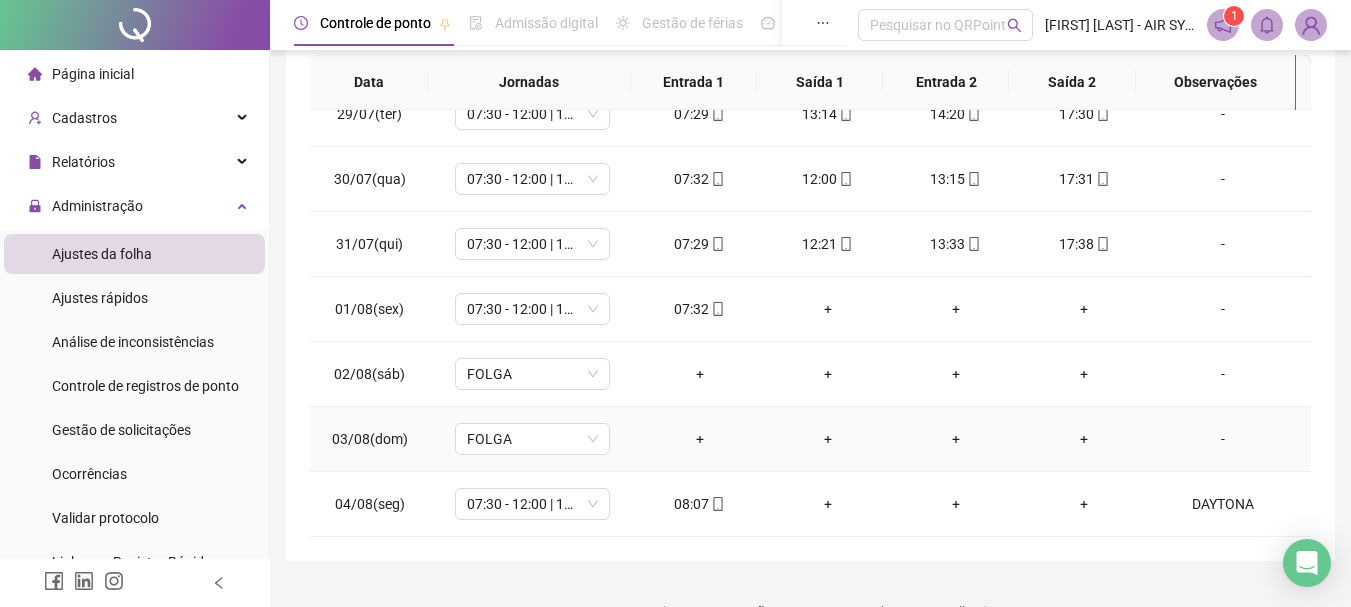 scroll, scrollTop: 0, scrollLeft: 0, axis: both 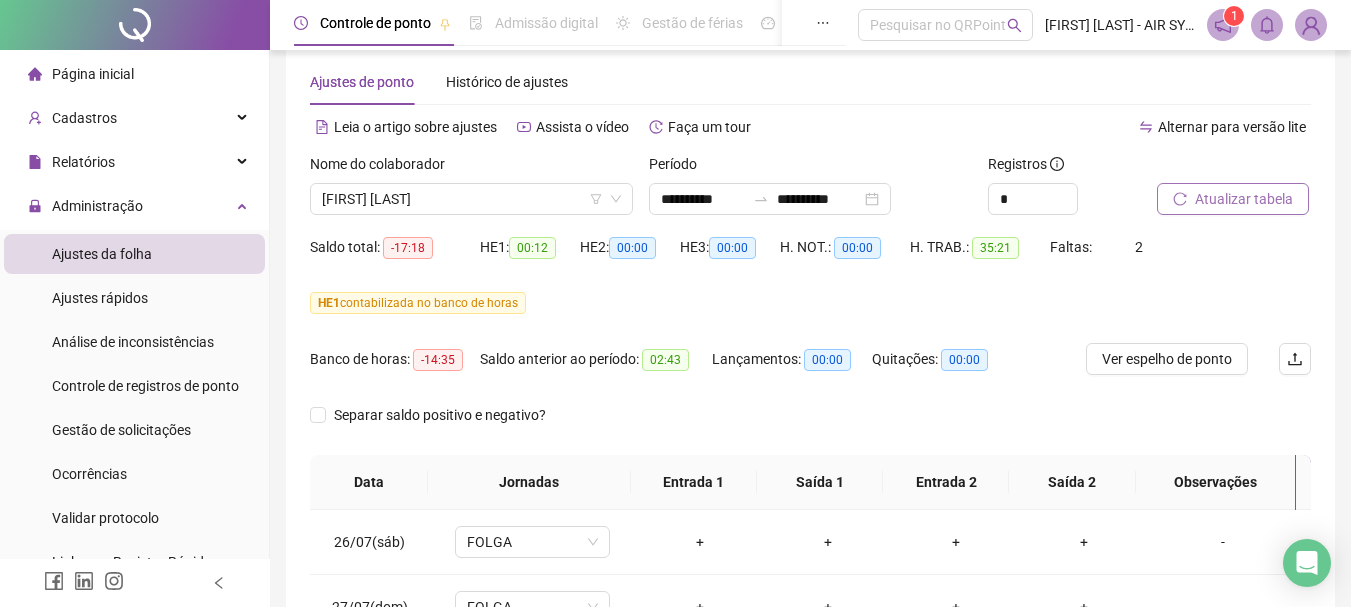 click on "Atualizar tabela" at bounding box center (1233, 199) 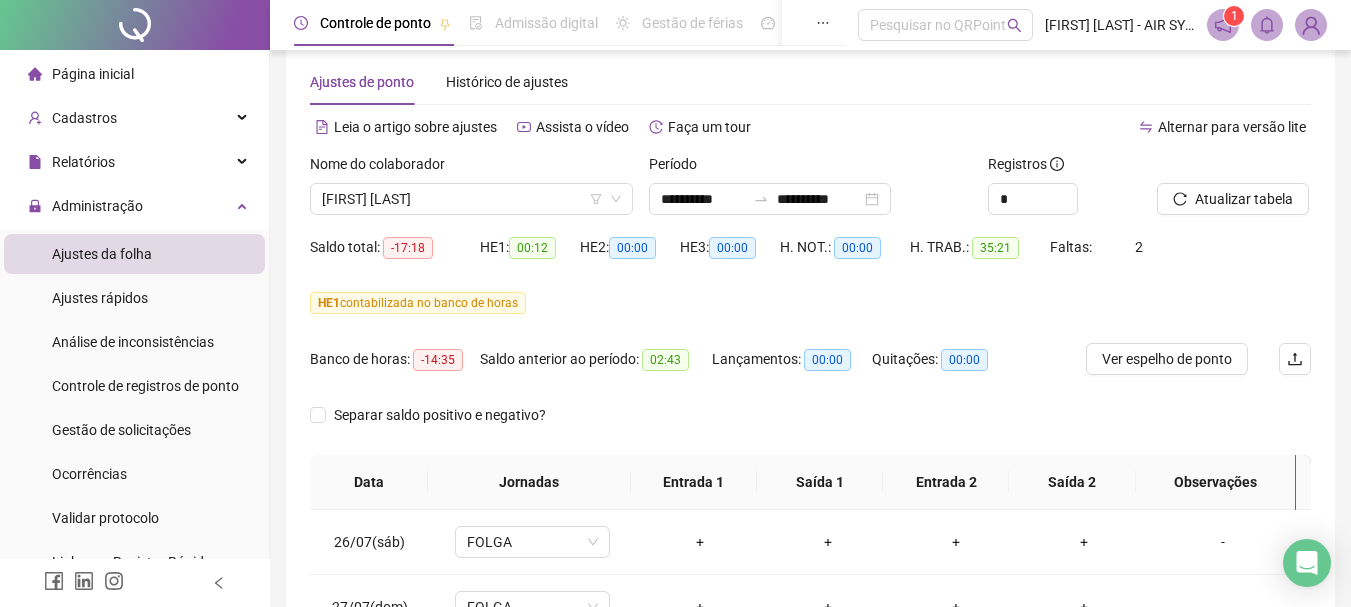 scroll, scrollTop: 331, scrollLeft: 0, axis: vertical 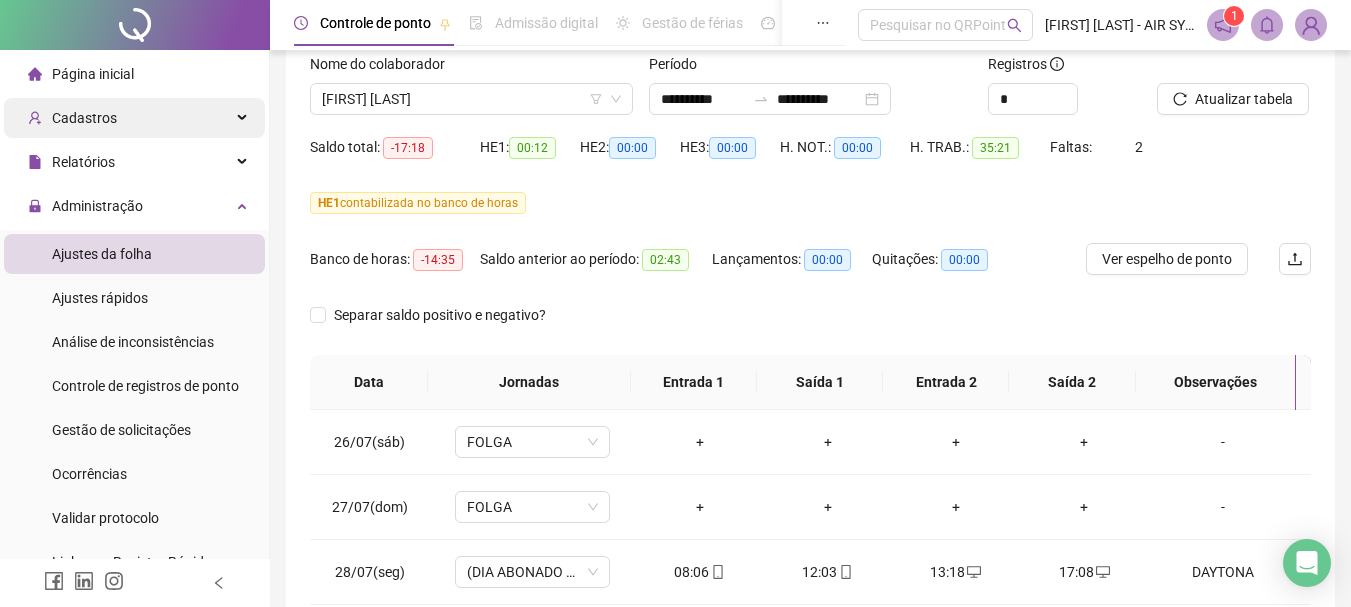click on "Cadastros" at bounding box center [84, 118] 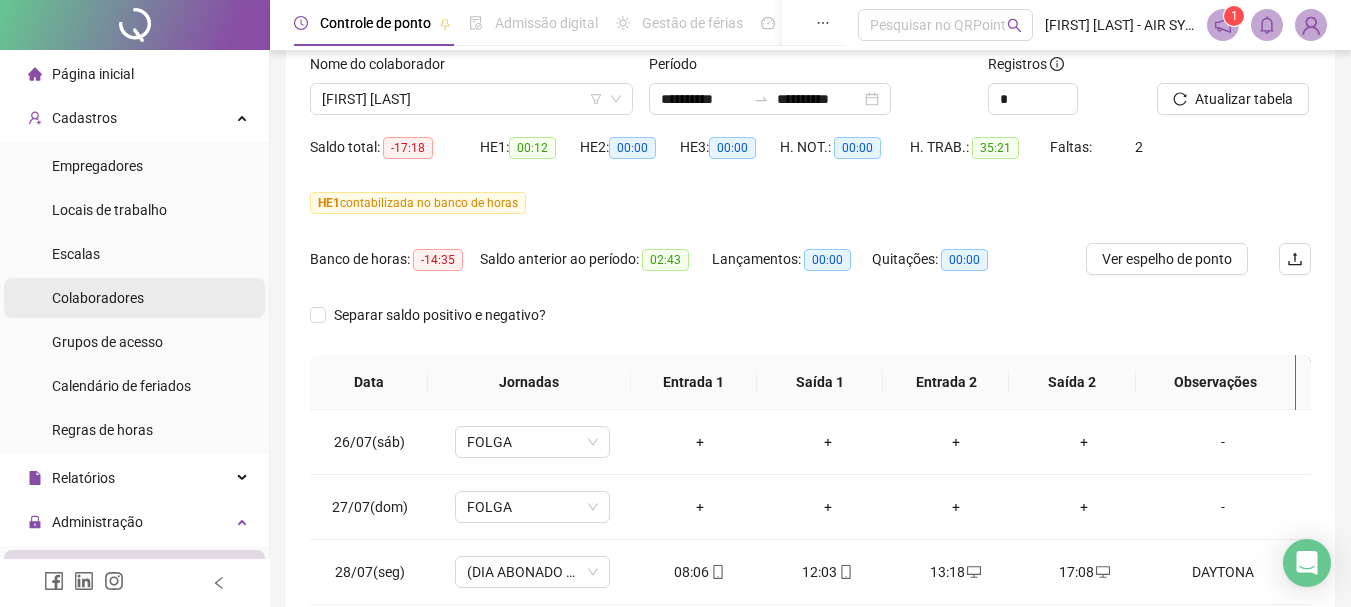 click on "Colaboradores" at bounding box center (98, 298) 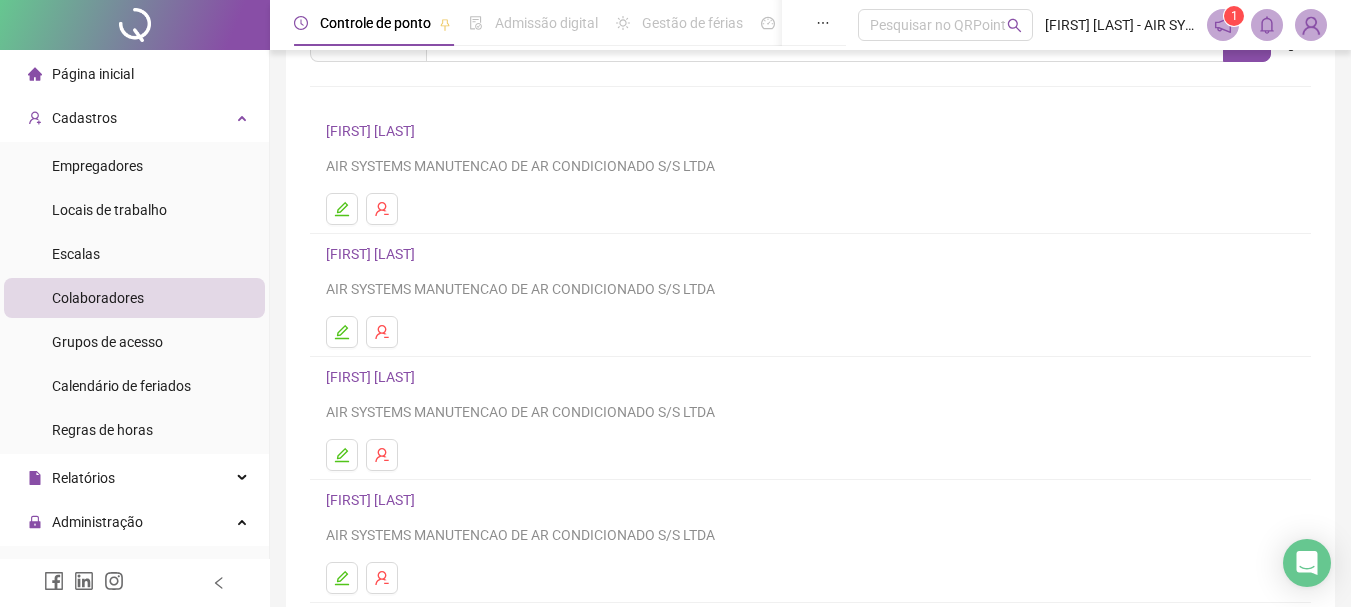scroll, scrollTop: 300, scrollLeft: 0, axis: vertical 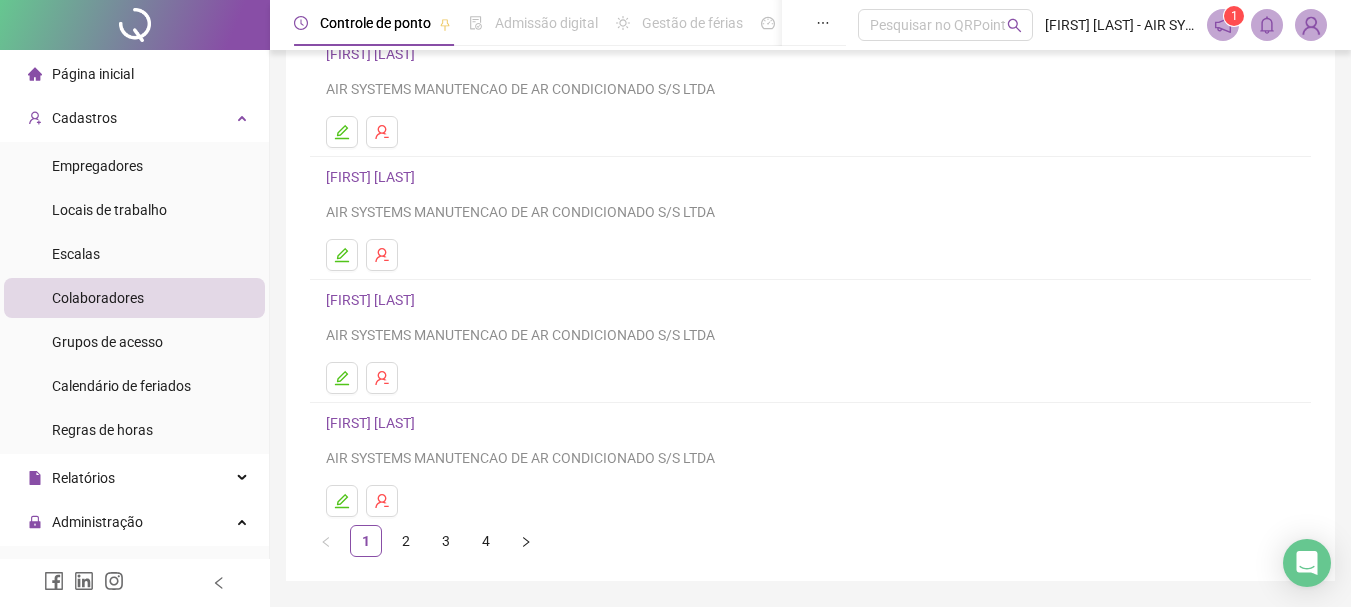 click on "[FIRST] [LAST]" at bounding box center [373, 423] 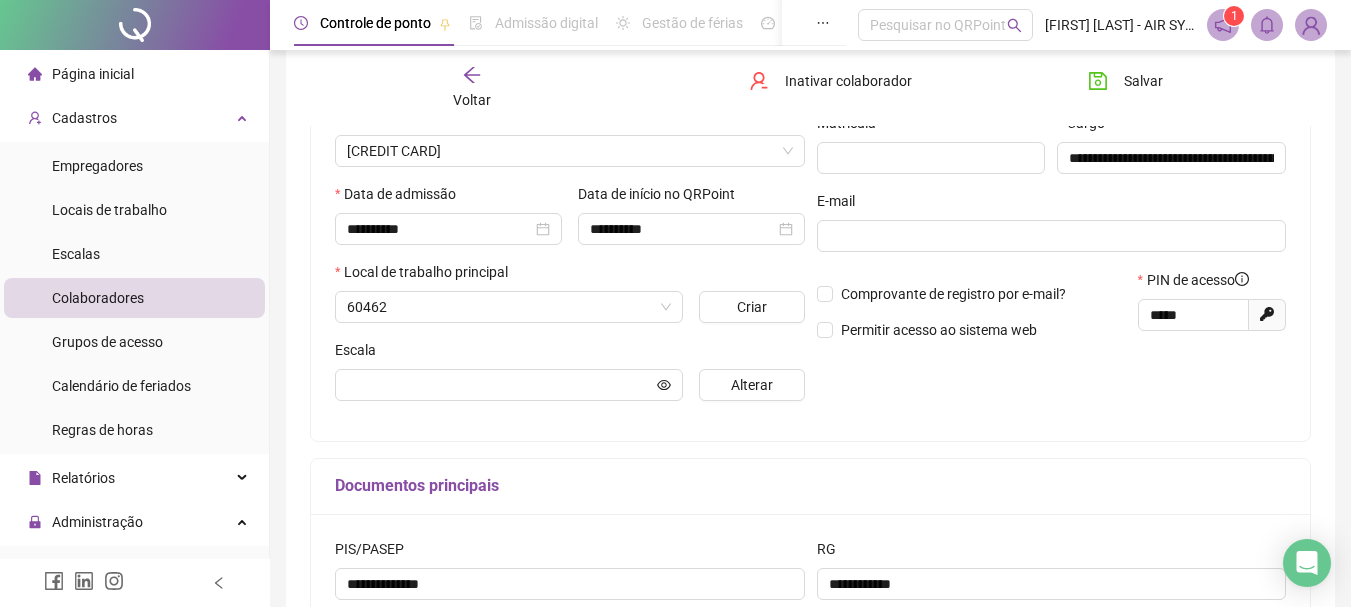 scroll, scrollTop: 310, scrollLeft: 0, axis: vertical 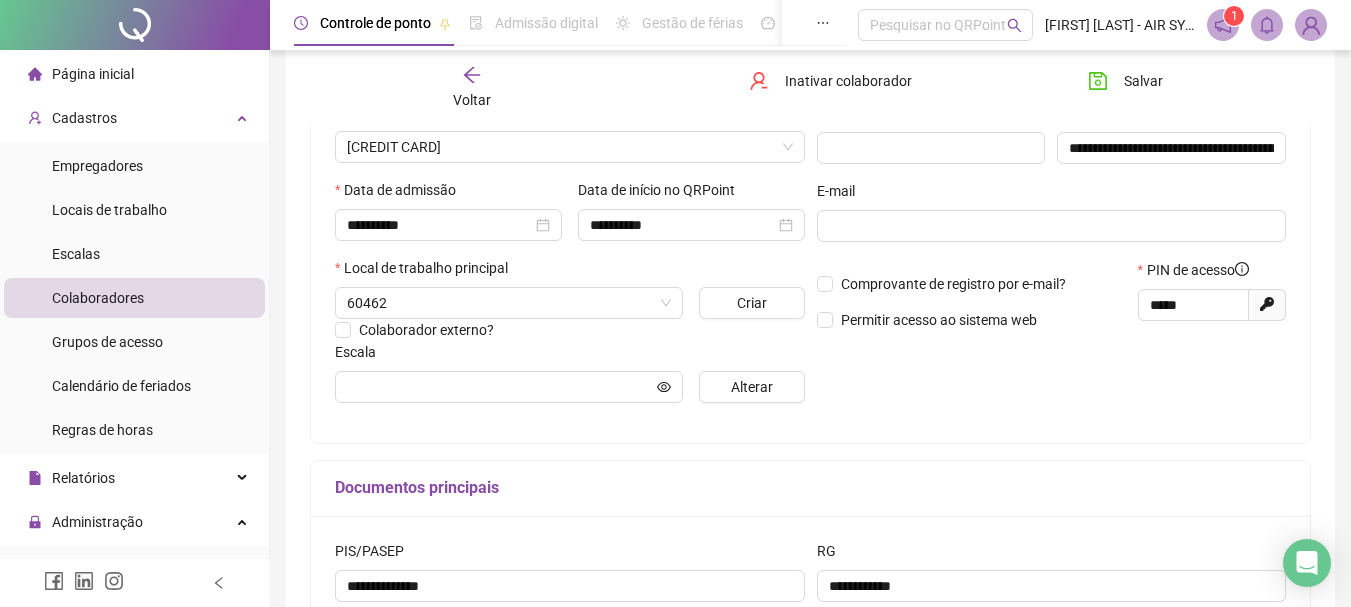 type on "**********" 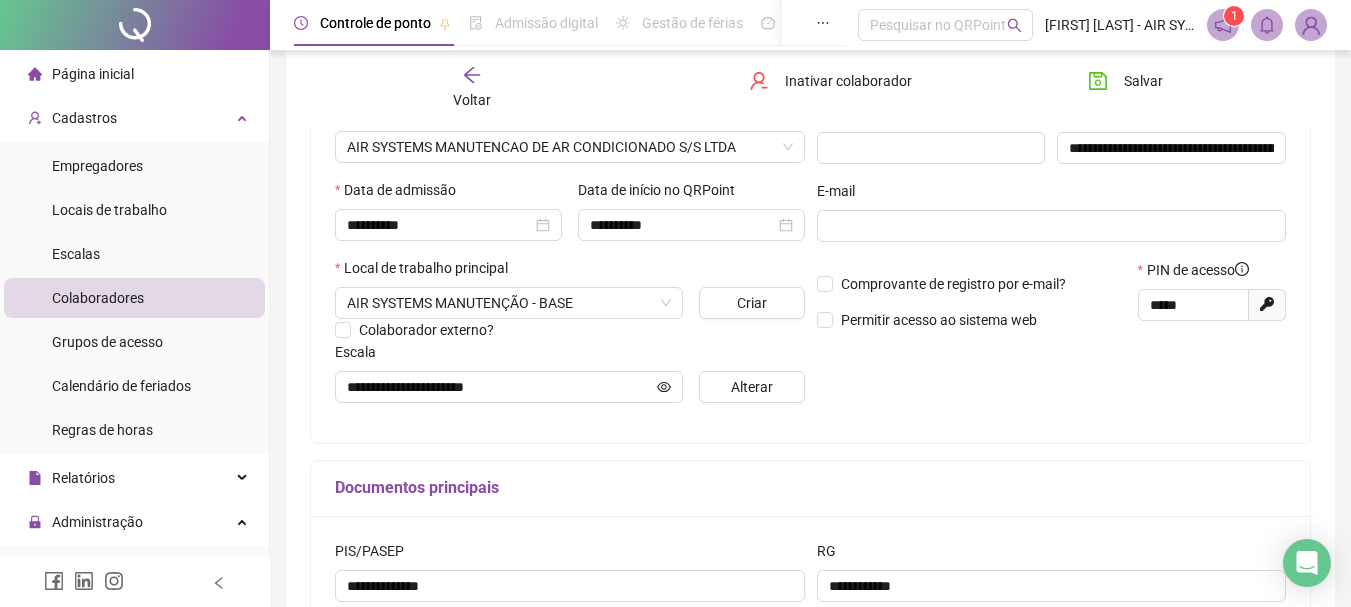 scroll, scrollTop: 0, scrollLeft: 0, axis: both 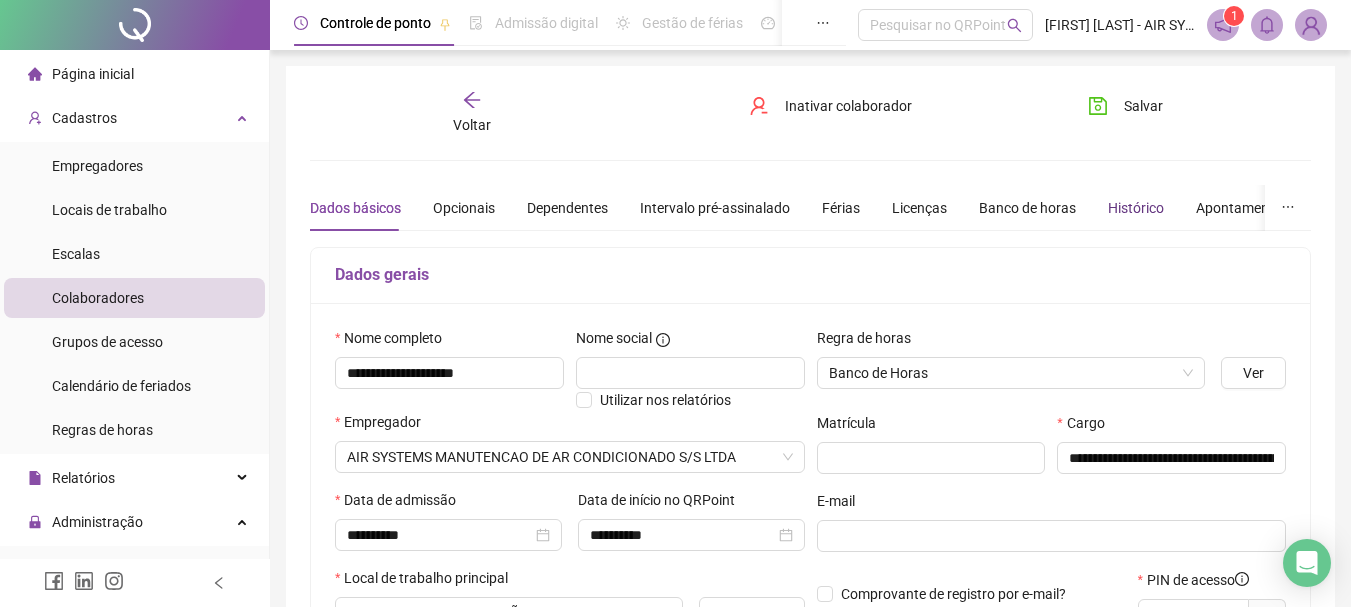 click on "Histórico" at bounding box center (1136, 208) 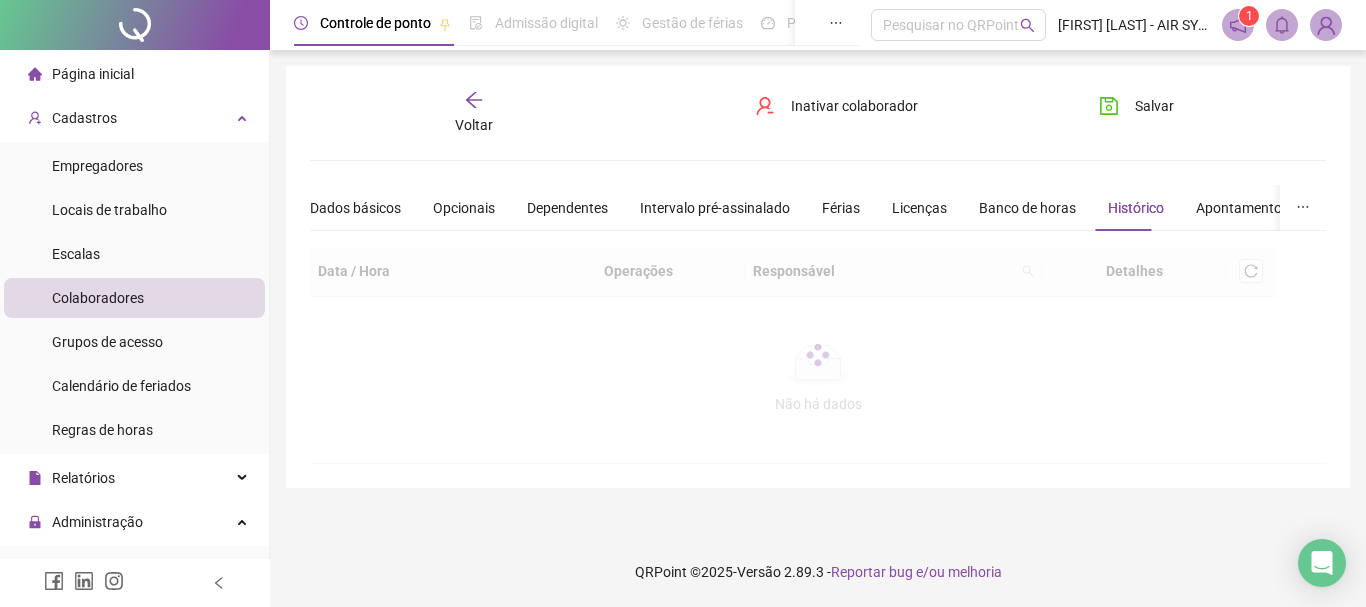 click on "Dados básicos Opcionais Dependentes Intervalo pré-assinalado Férias Licenças Banco de horas Histórico Apontamentos Integrações Preferências" at bounding box center (907, 208) 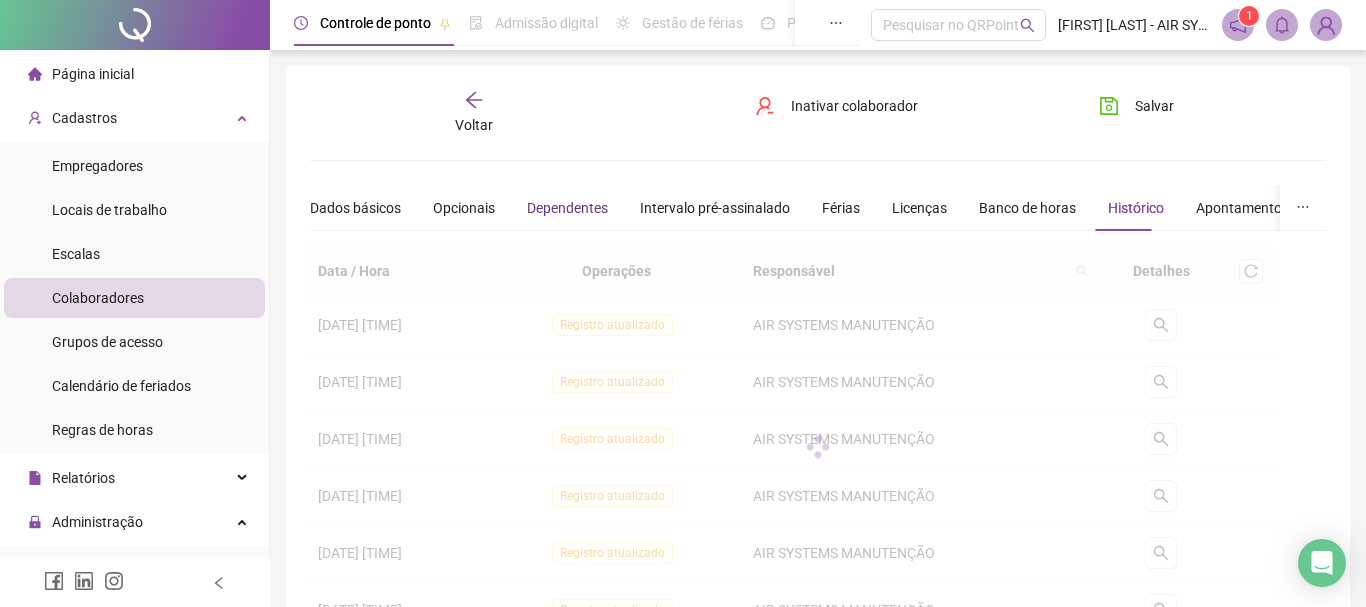 click on "Dependentes" at bounding box center (567, 208) 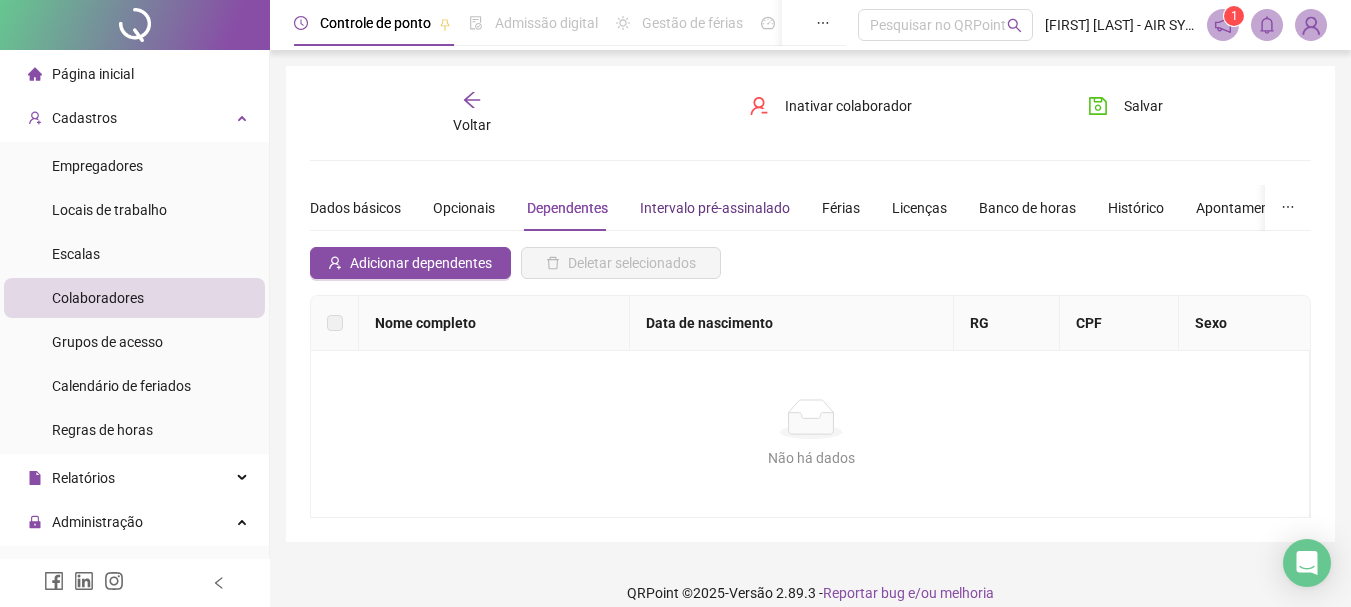 click on "Intervalo pré-assinalado" at bounding box center (715, 208) 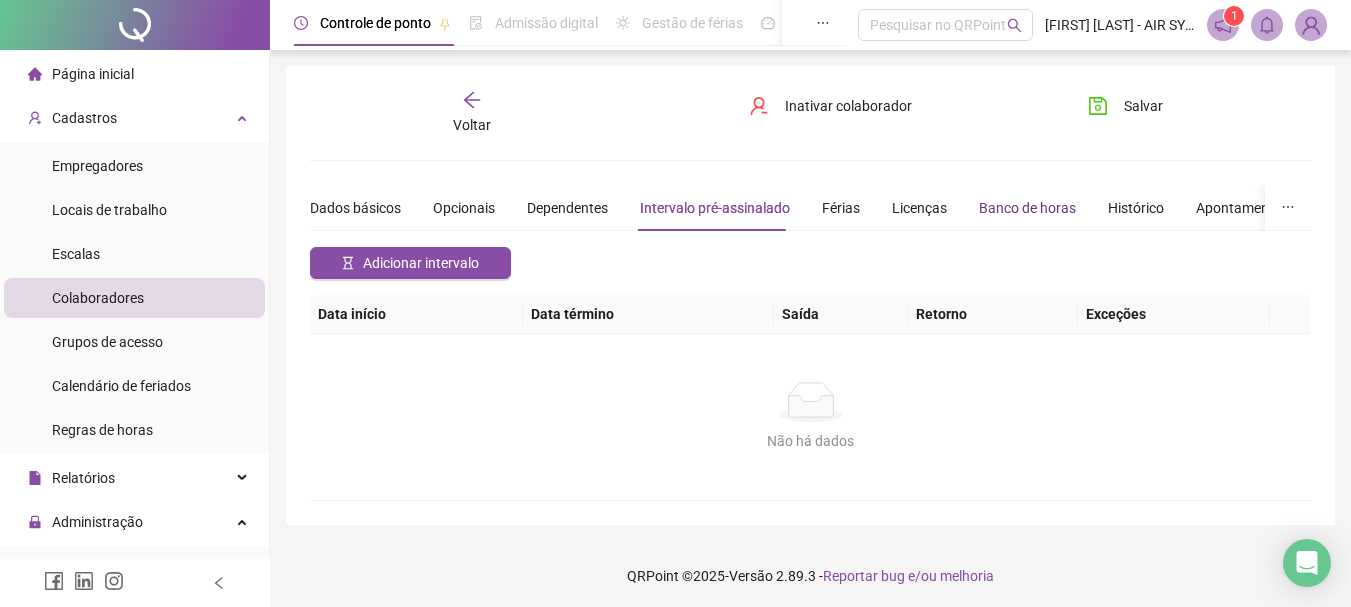 click on "Banco de horas" at bounding box center (1027, 208) 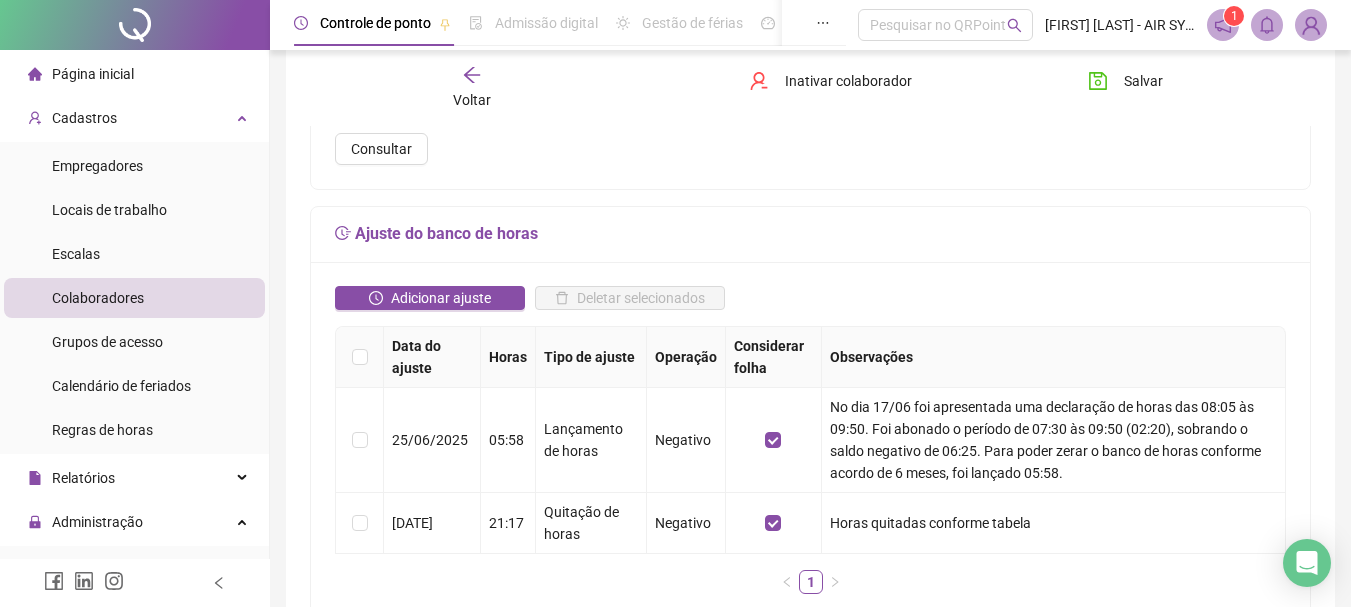 scroll, scrollTop: 100, scrollLeft: 0, axis: vertical 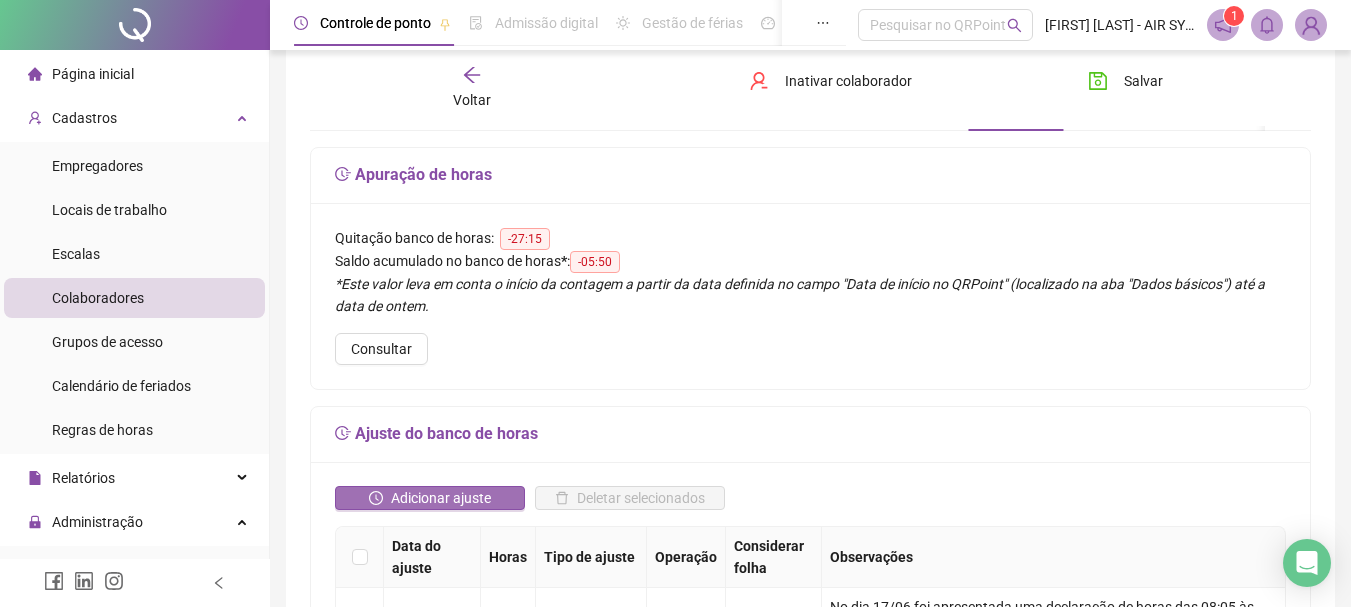 click on "Adicionar ajuste" at bounding box center [441, 498] 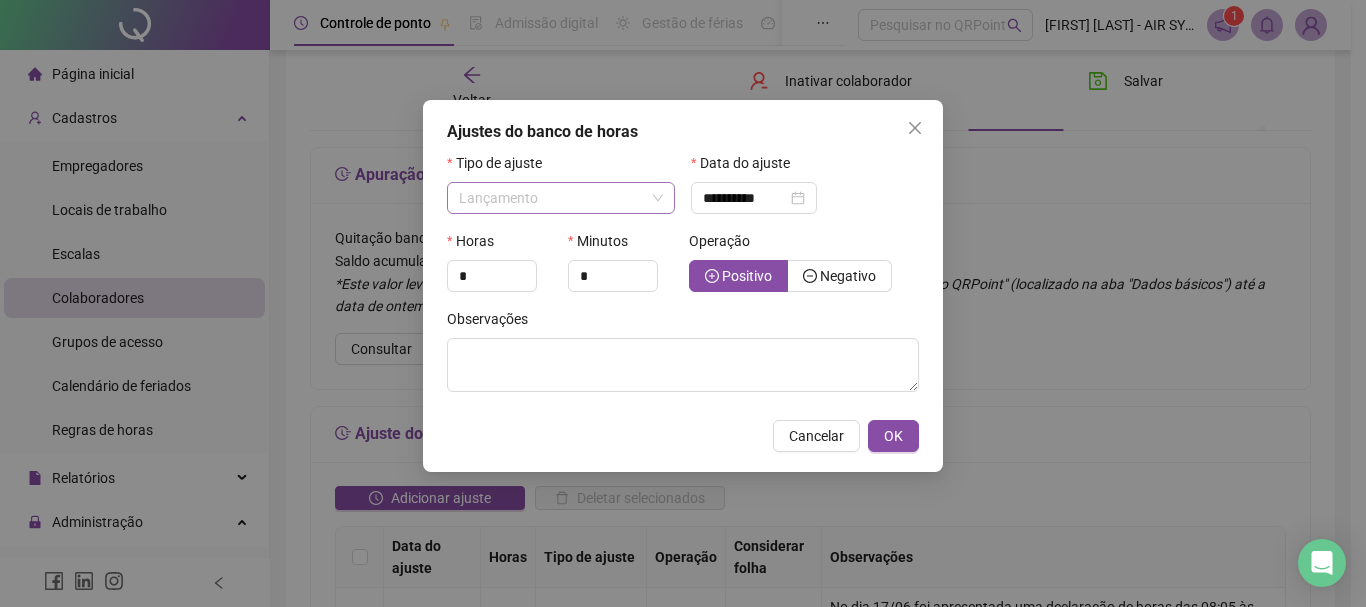 click on "Lançamento" at bounding box center (561, 198) 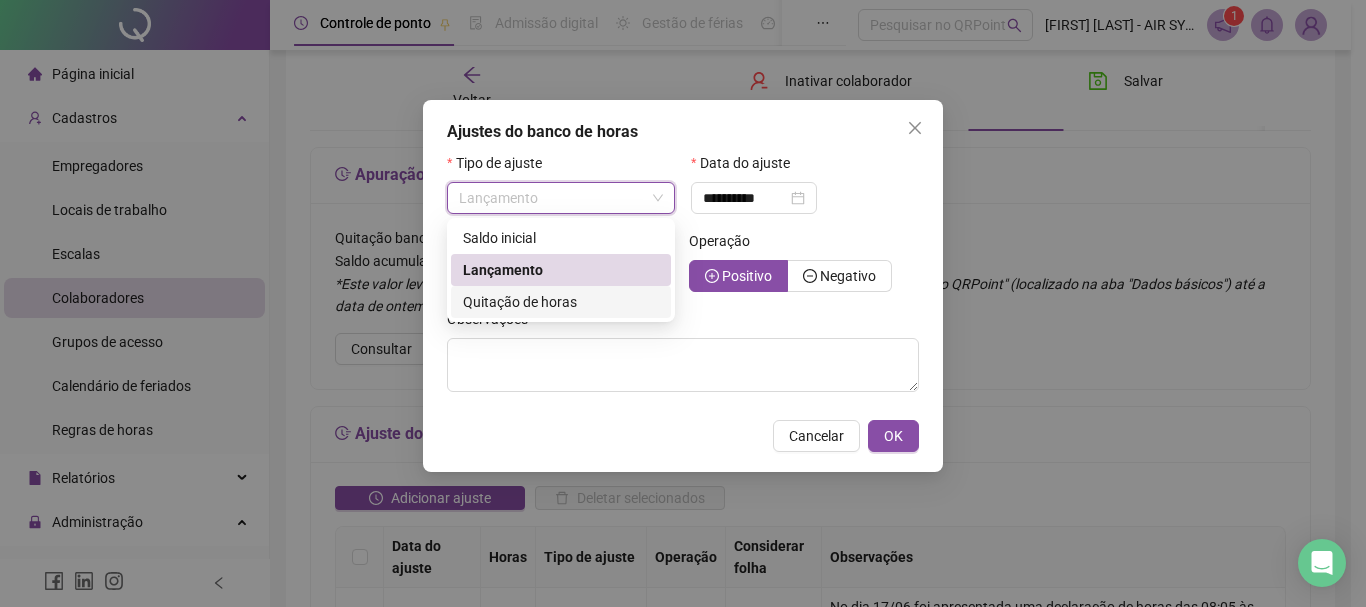 click on "Quitação de horas" at bounding box center (520, 302) 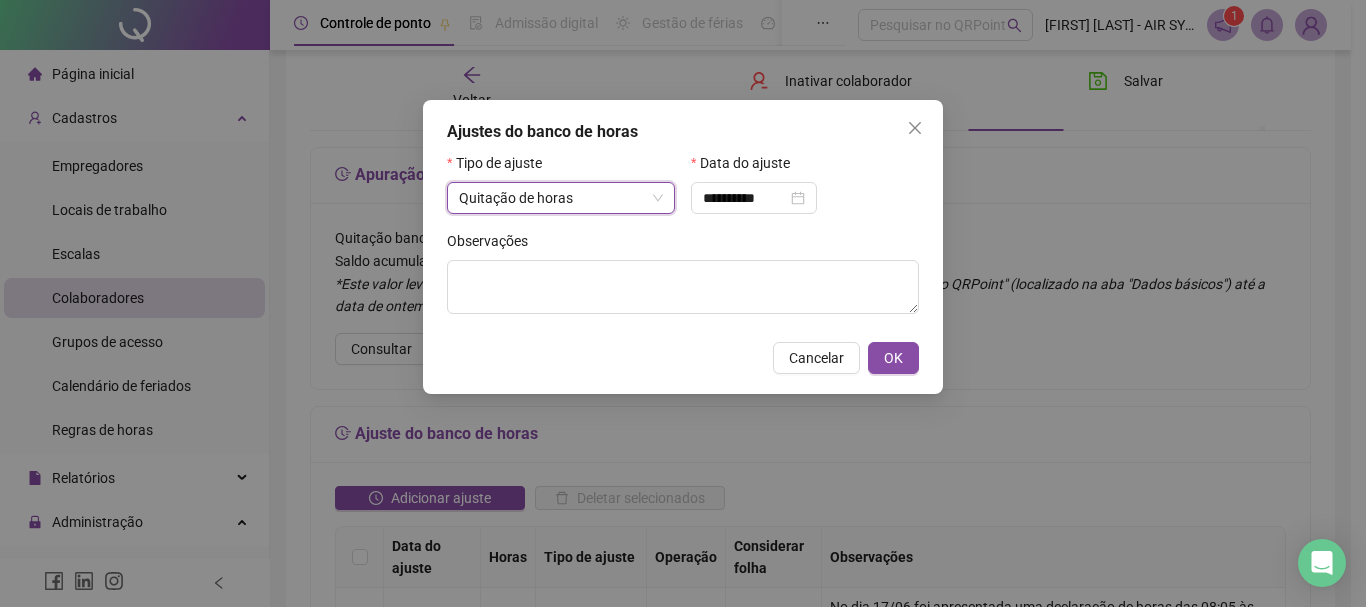 click on "Quitação de horas" at bounding box center [561, 198] 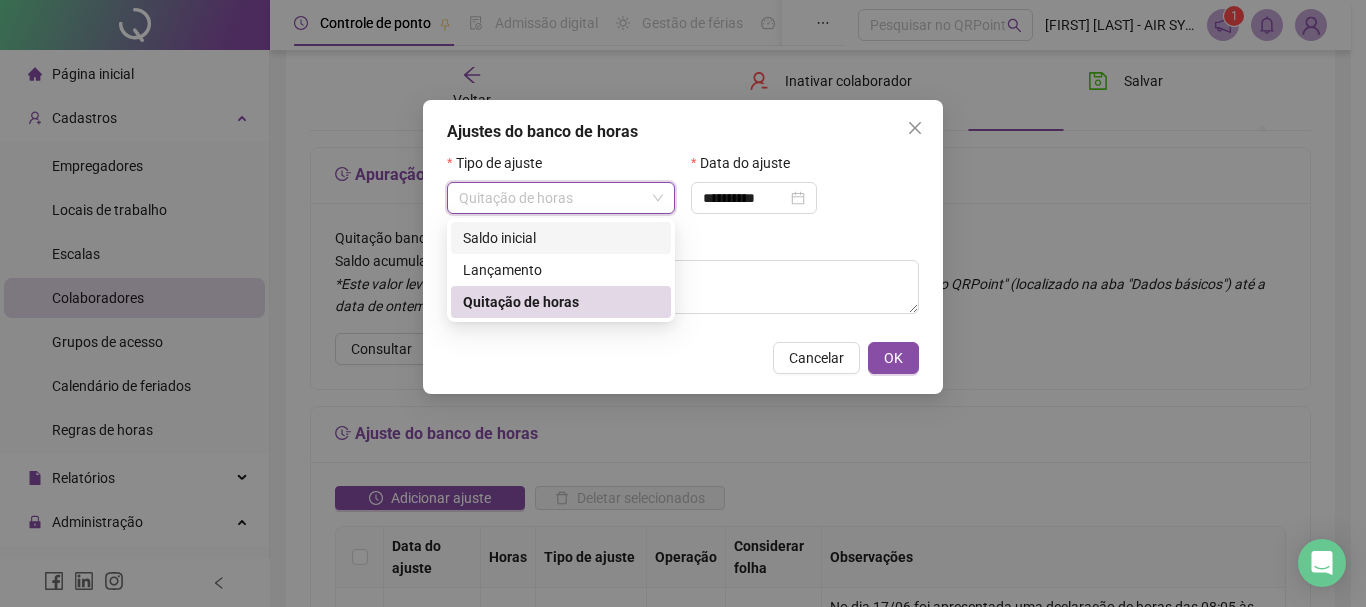 click on "Saldo inicial" at bounding box center [561, 238] 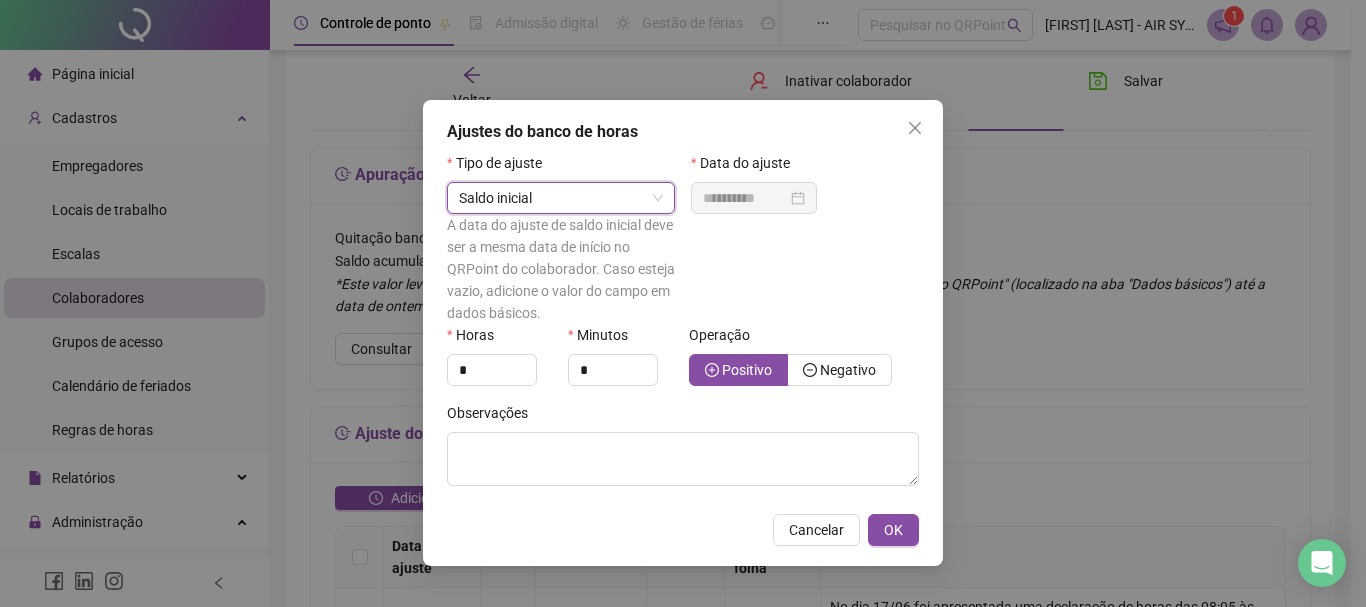 click on "Saldo inicial" at bounding box center (561, 198) 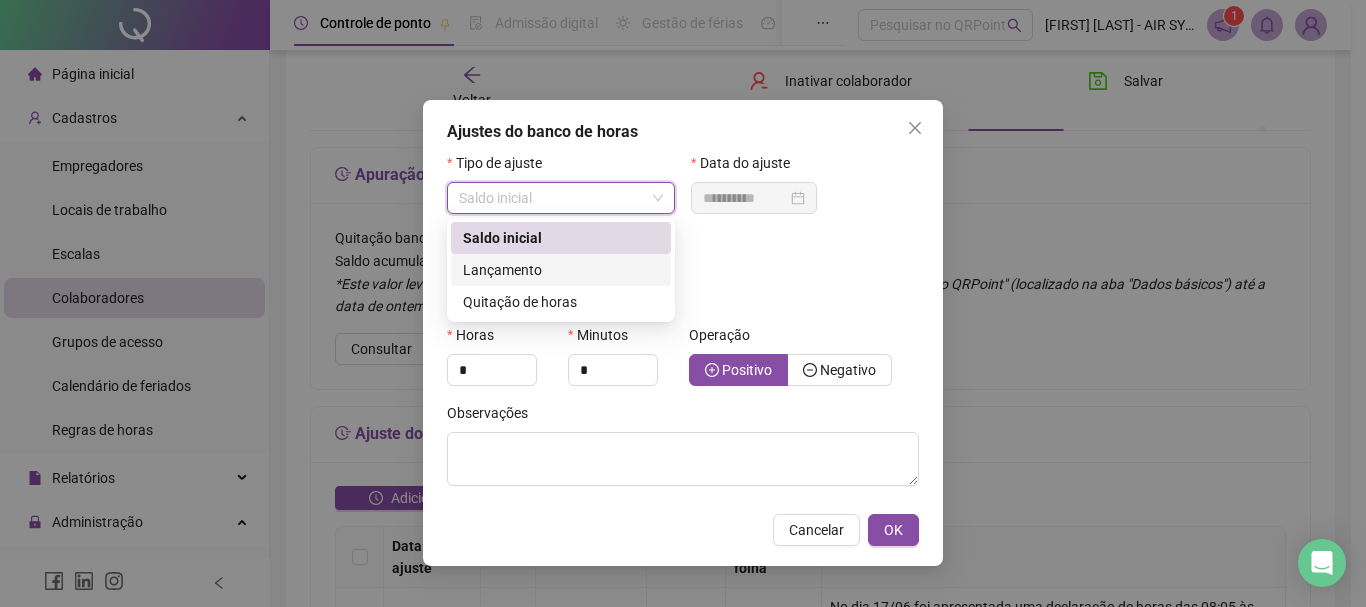 click on "Lançamento" at bounding box center [502, 270] 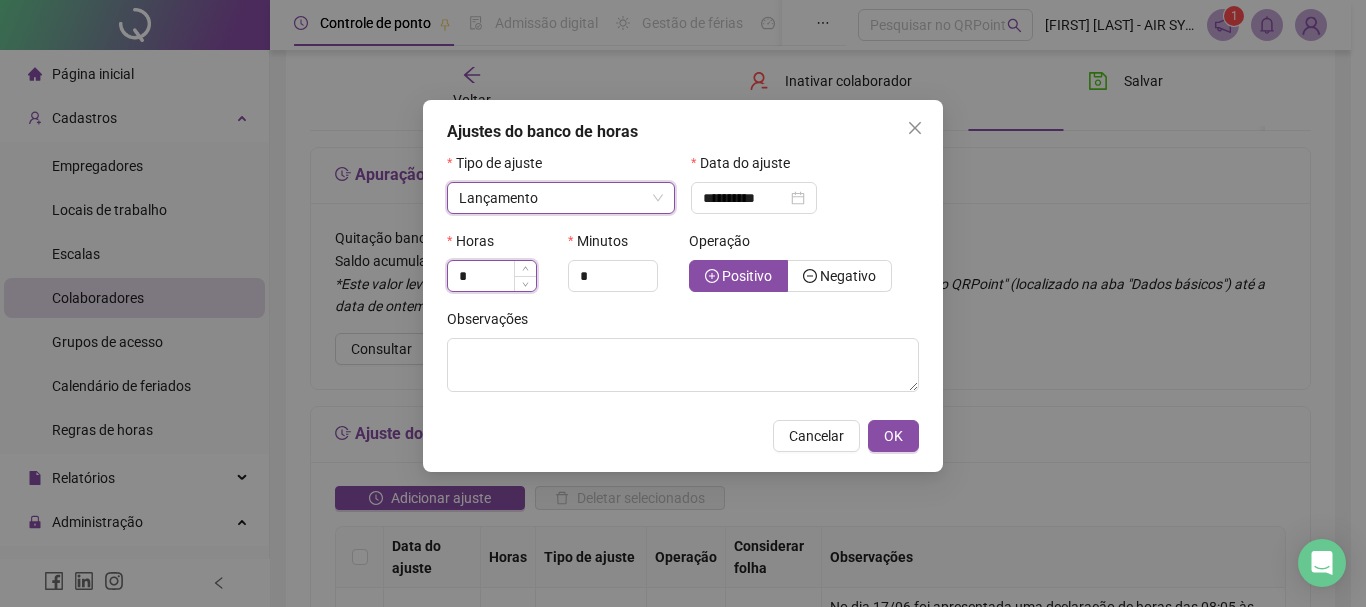 click on "*" at bounding box center [492, 276] 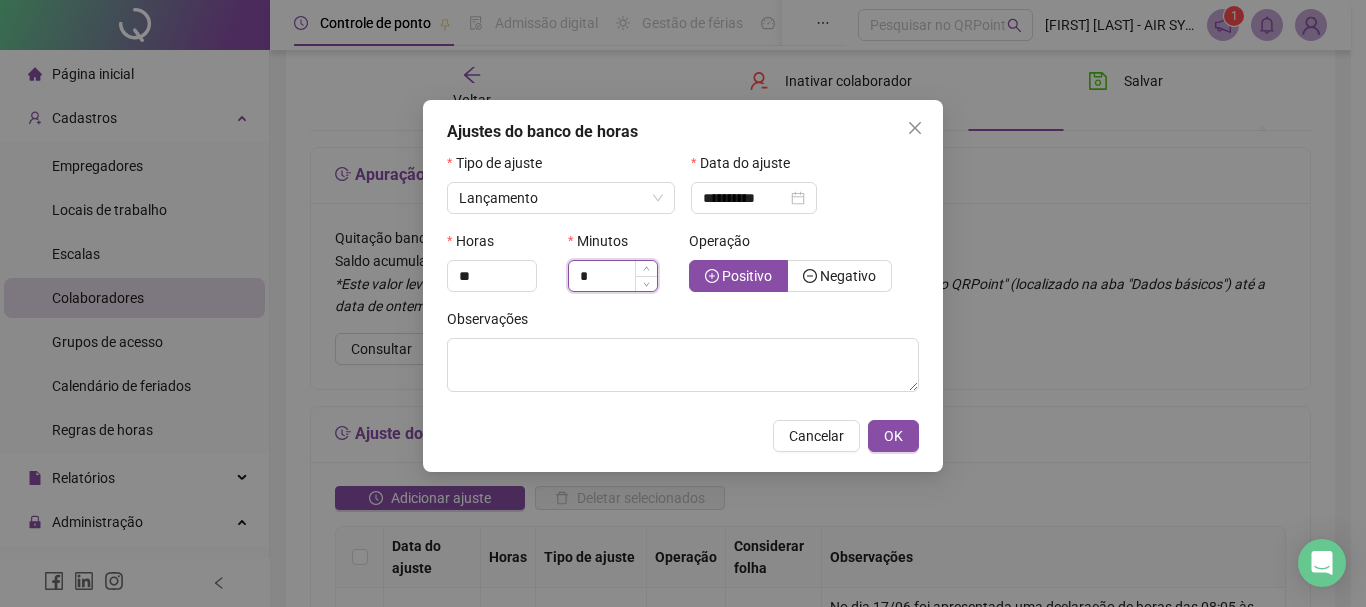 type on "*" 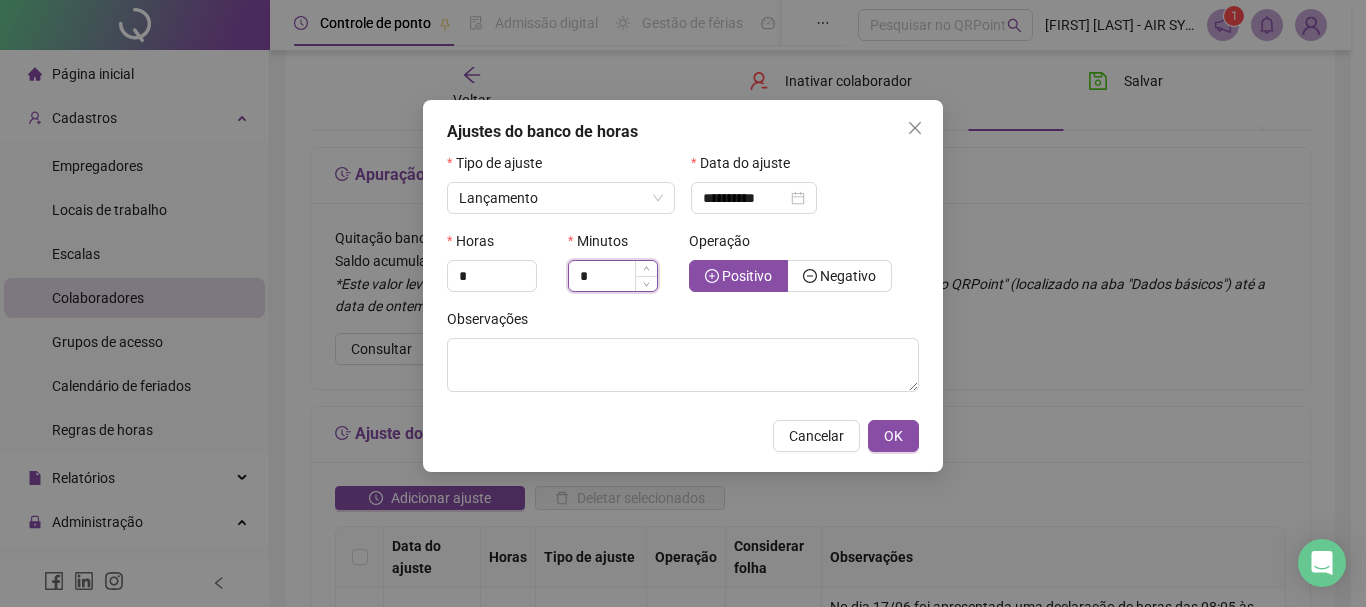 click on "*" at bounding box center [613, 276] 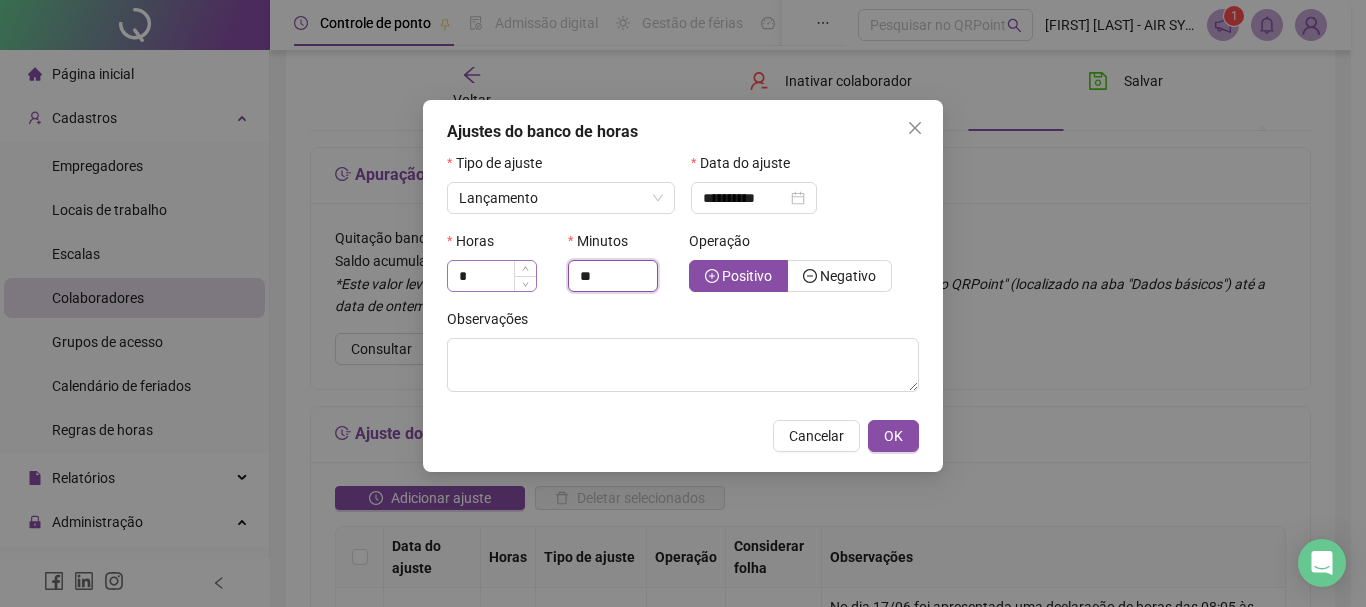 drag, startPoint x: 603, startPoint y: 281, endPoint x: 514, endPoint y: 283, distance: 89.02247 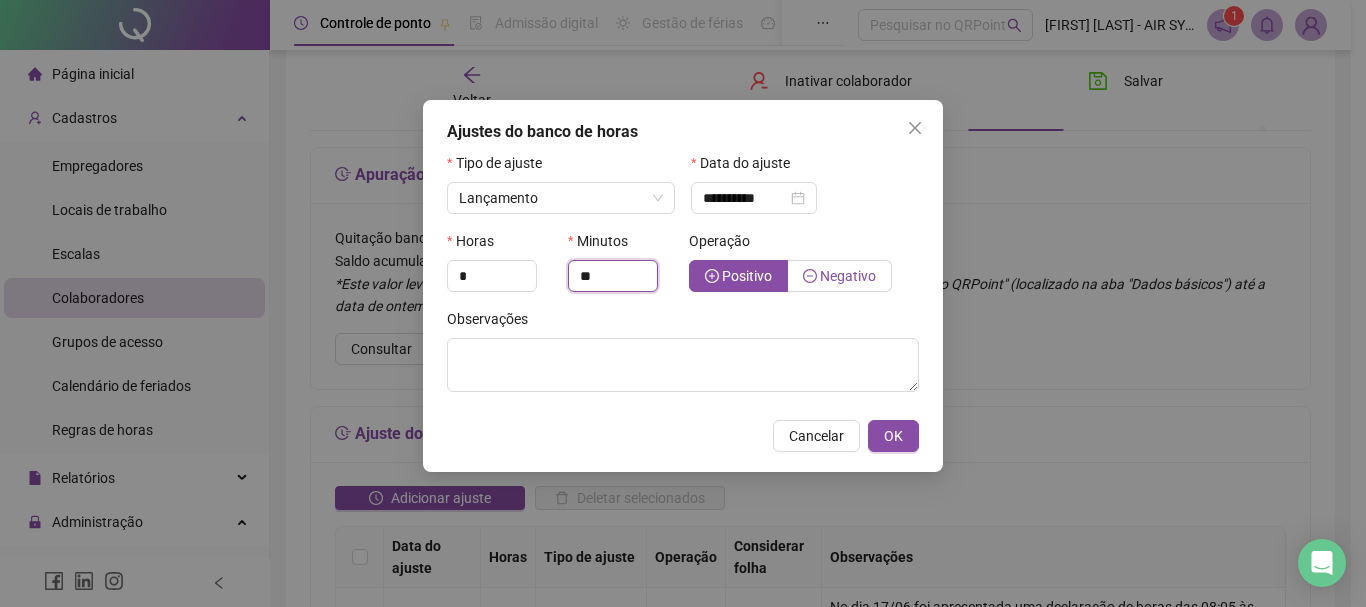 type on "**" 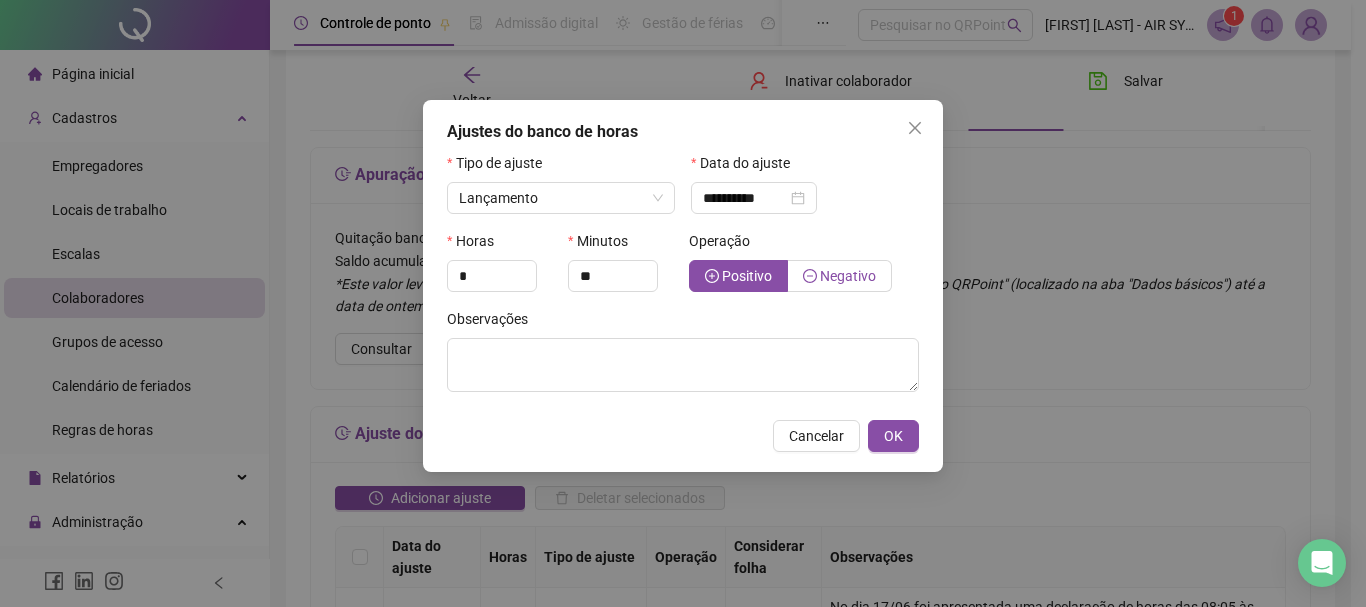 click on "Negativo" at bounding box center [848, 276] 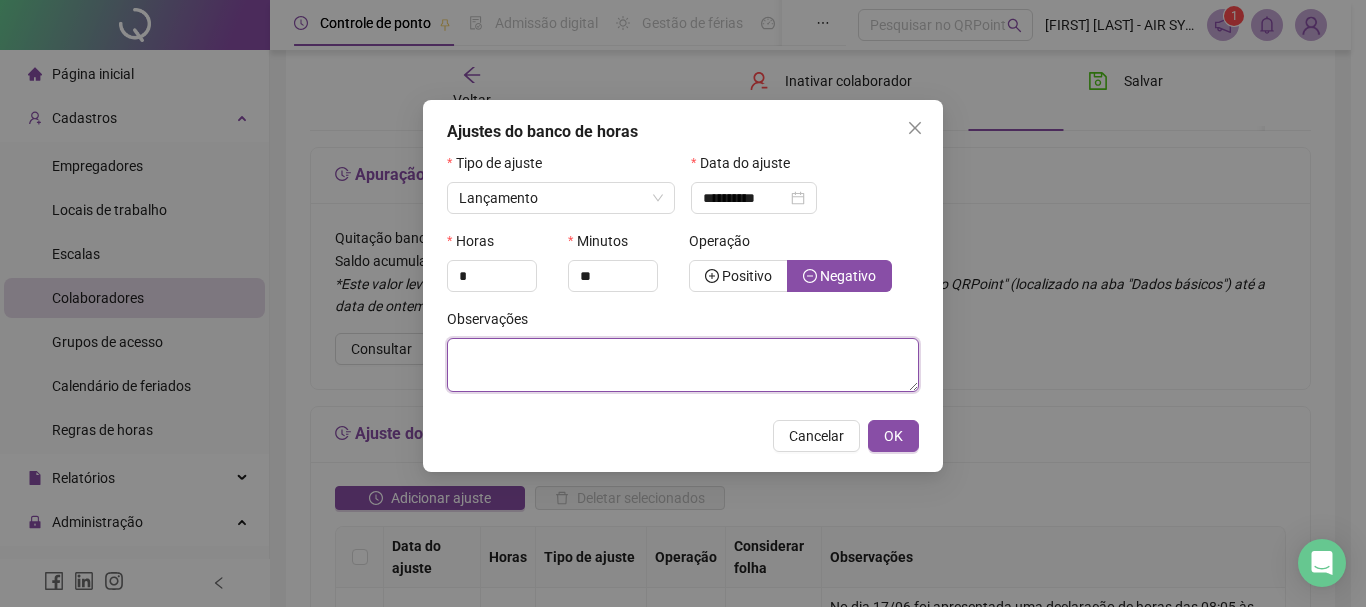 click at bounding box center (683, 365) 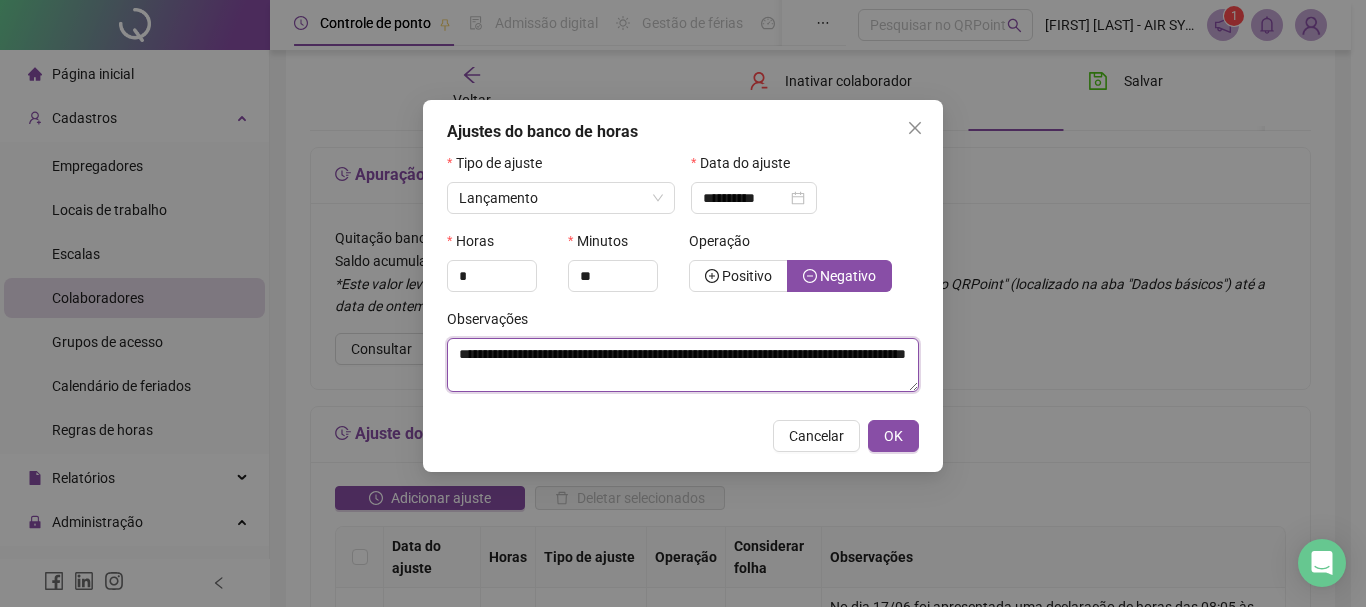 click on "**********" at bounding box center [683, 365] 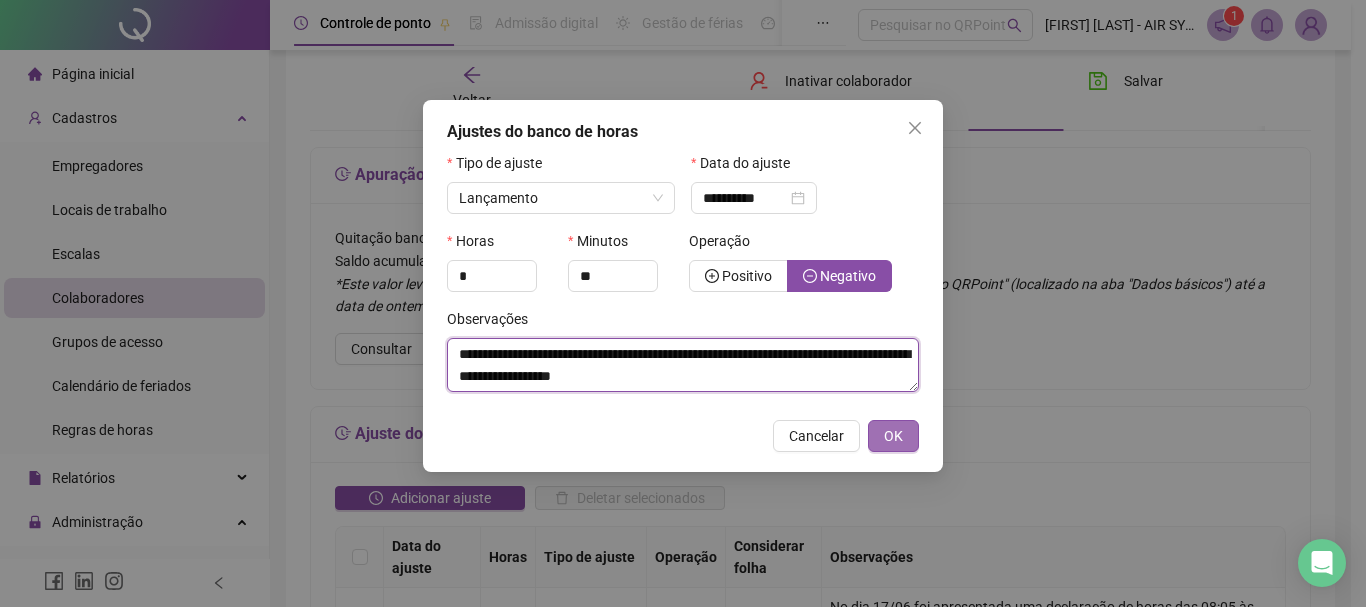 type on "**********" 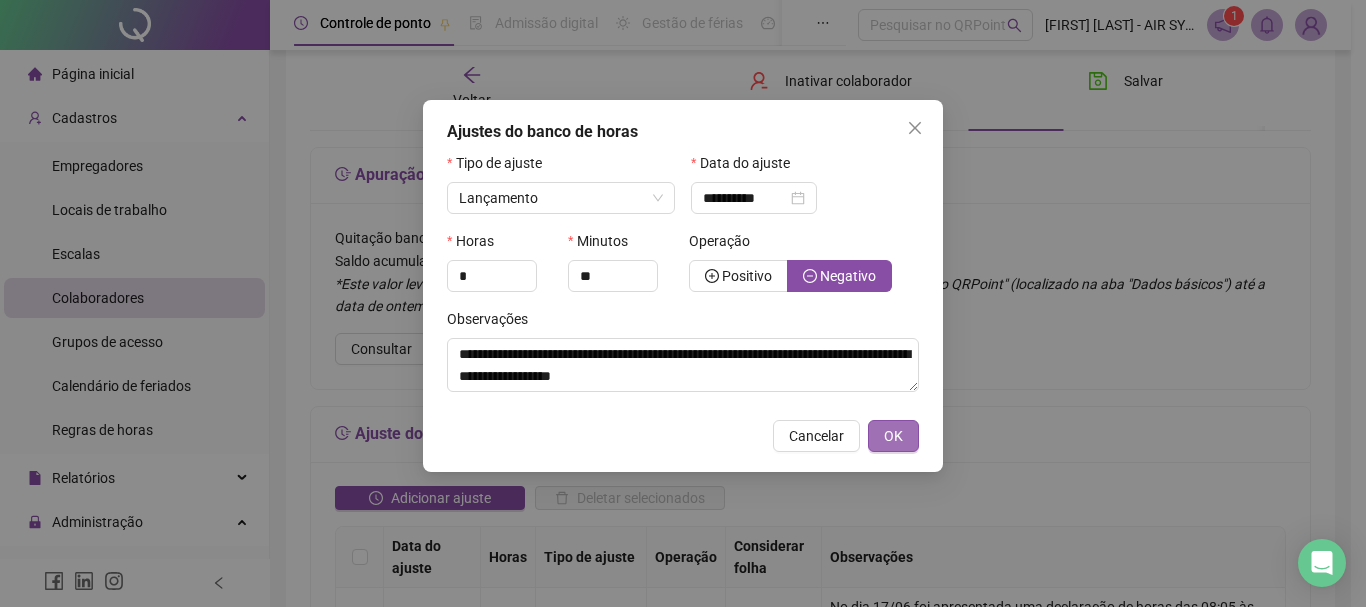 click on "OK" at bounding box center (893, 436) 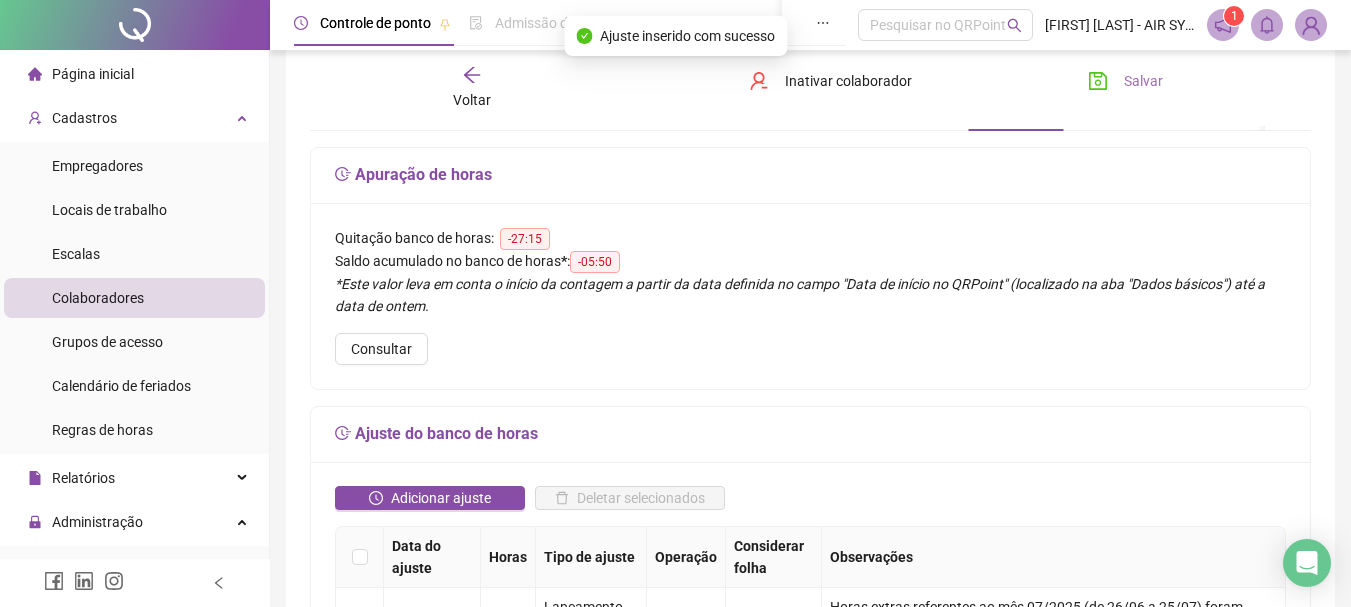 click on "Salvar" at bounding box center (1143, 81) 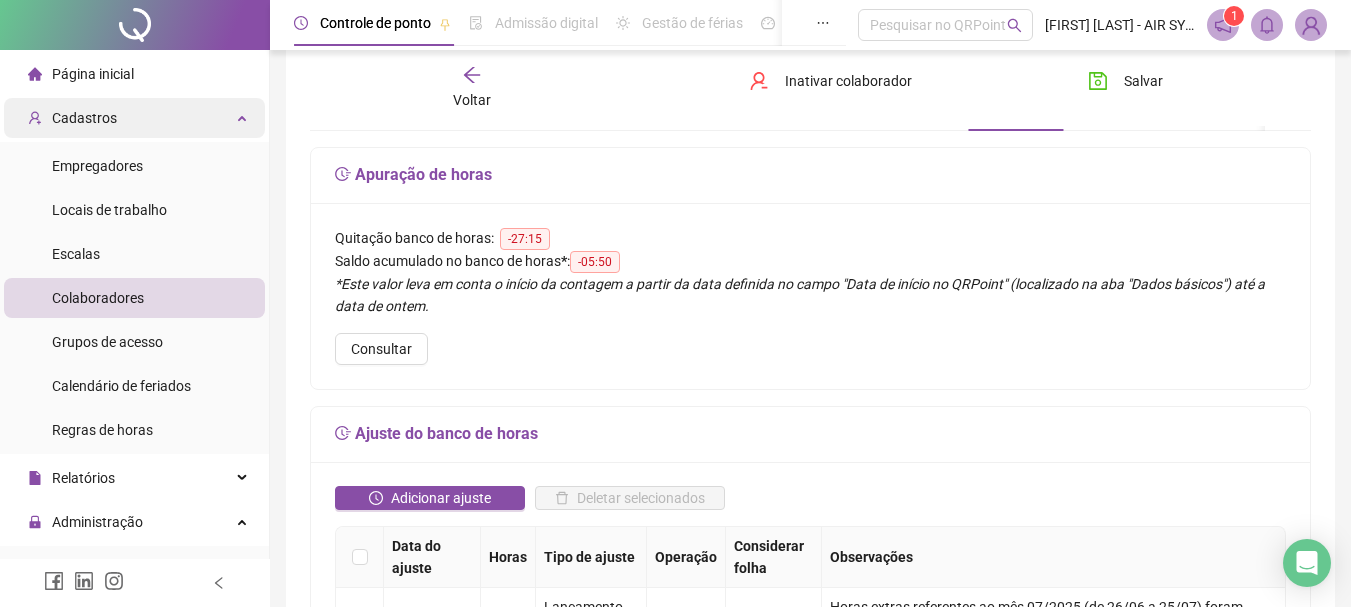 click on "Cadastros" at bounding box center [72, 118] 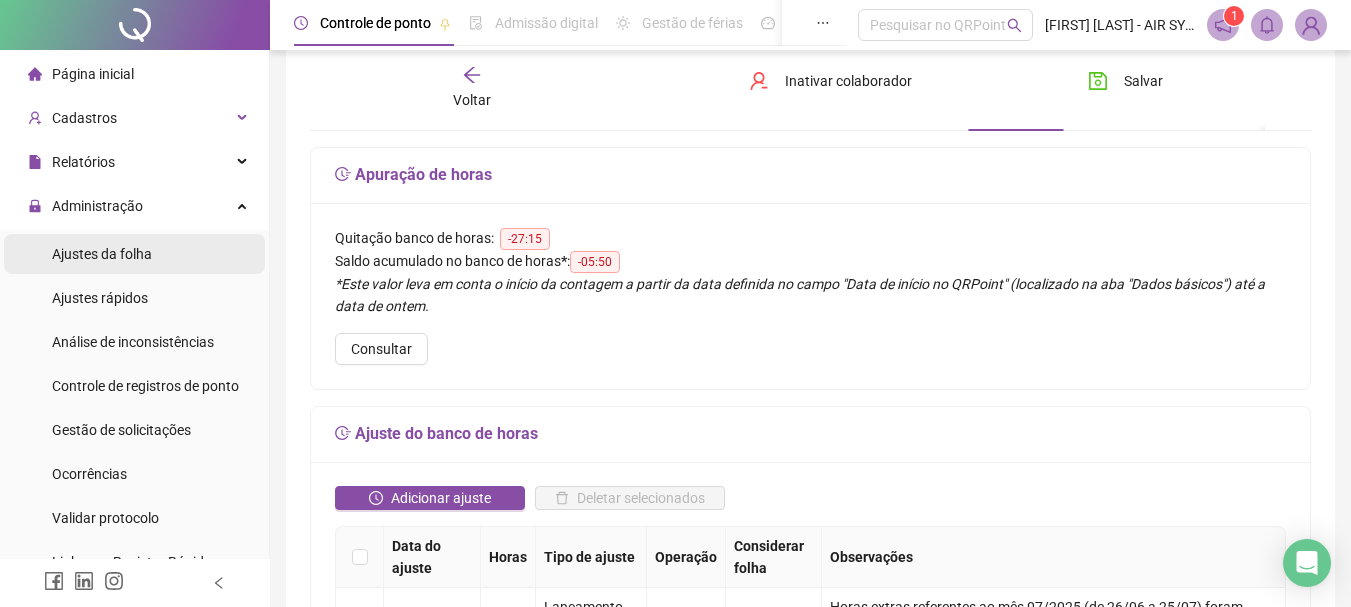 click on "Ajustes da folha" at bounding box center [102, 254] 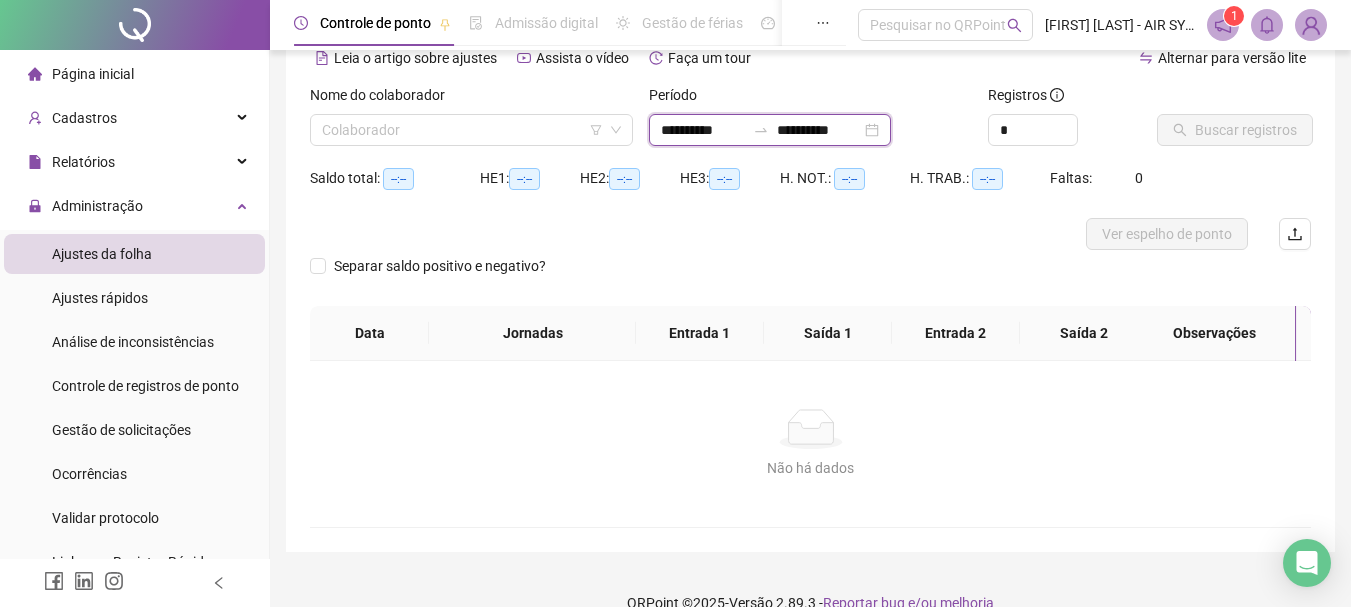 click on "**********" at bounding box center [703, 130] 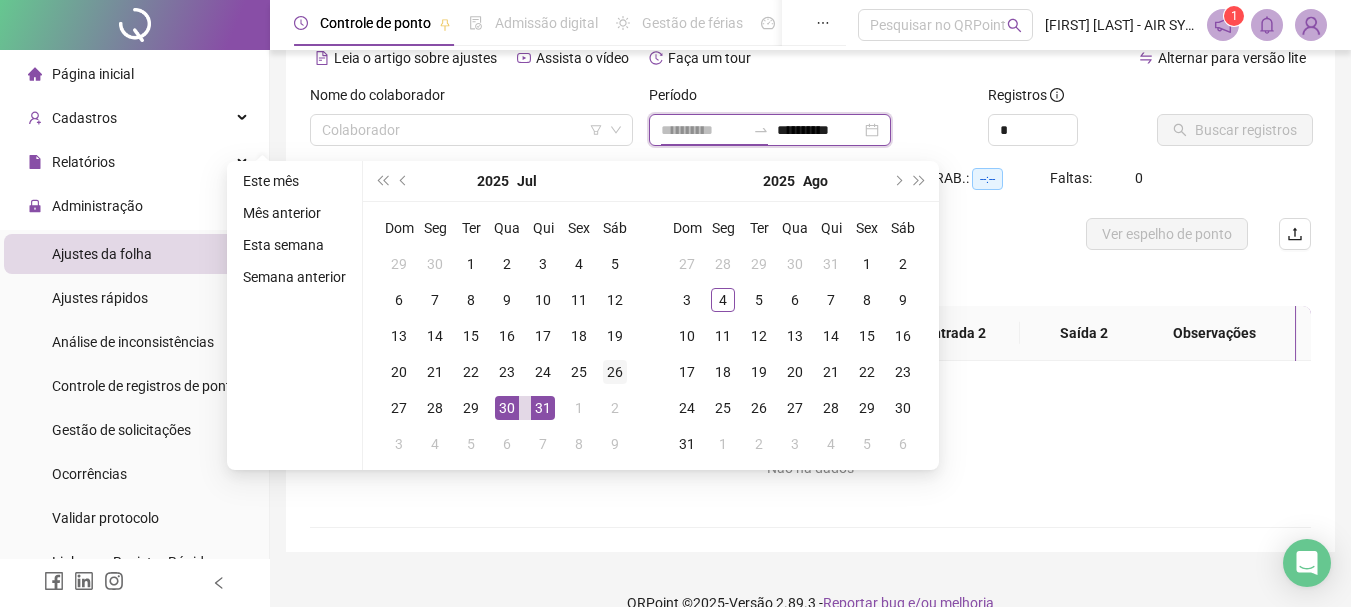 type on "**********" 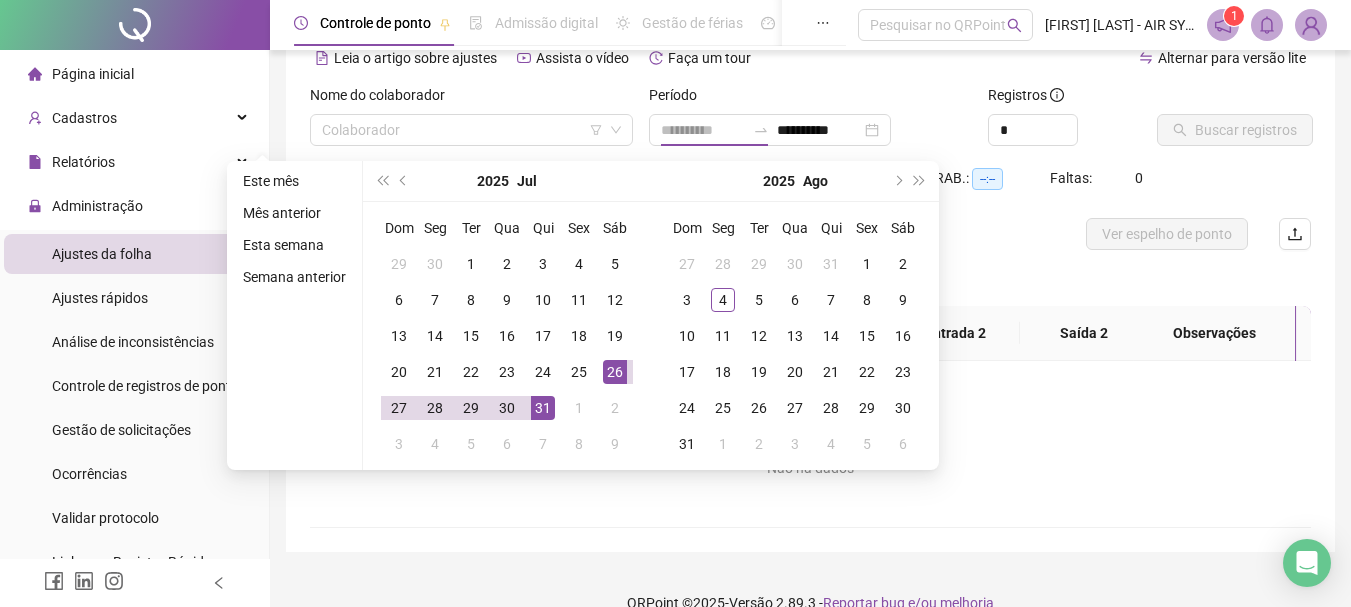 drag, startPoint x: 614, startPoint y: 371, endPoint x: 662, endPoint y: 326, distance: 65.795135 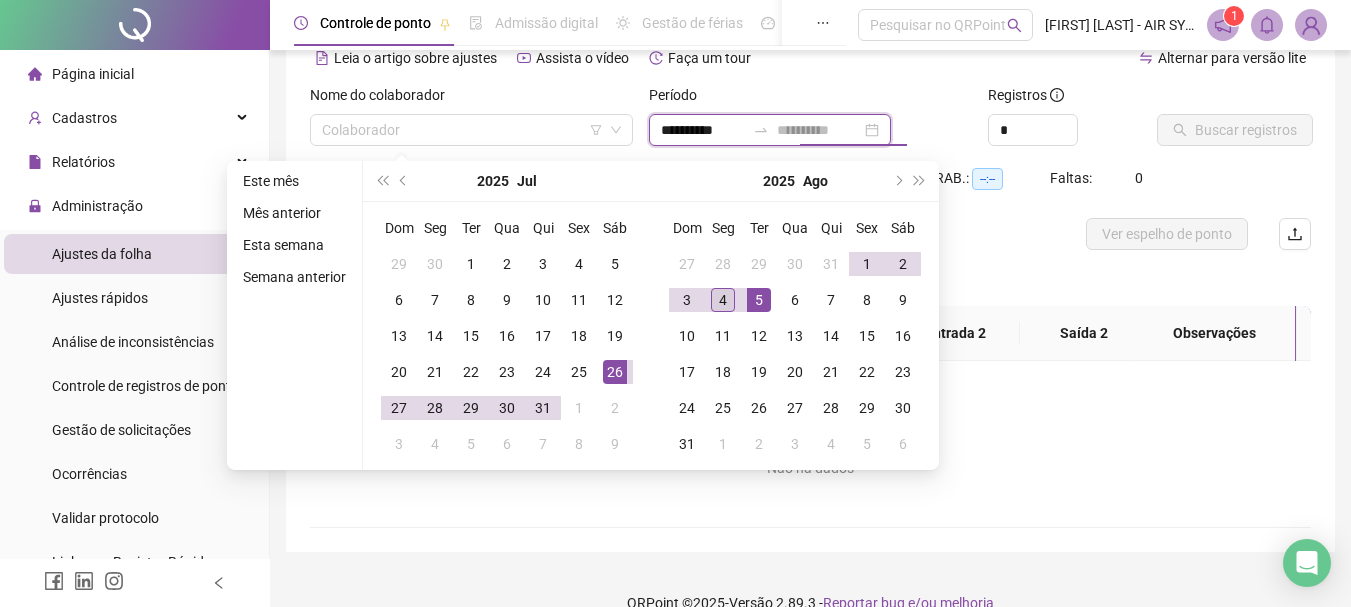 type on "**********" 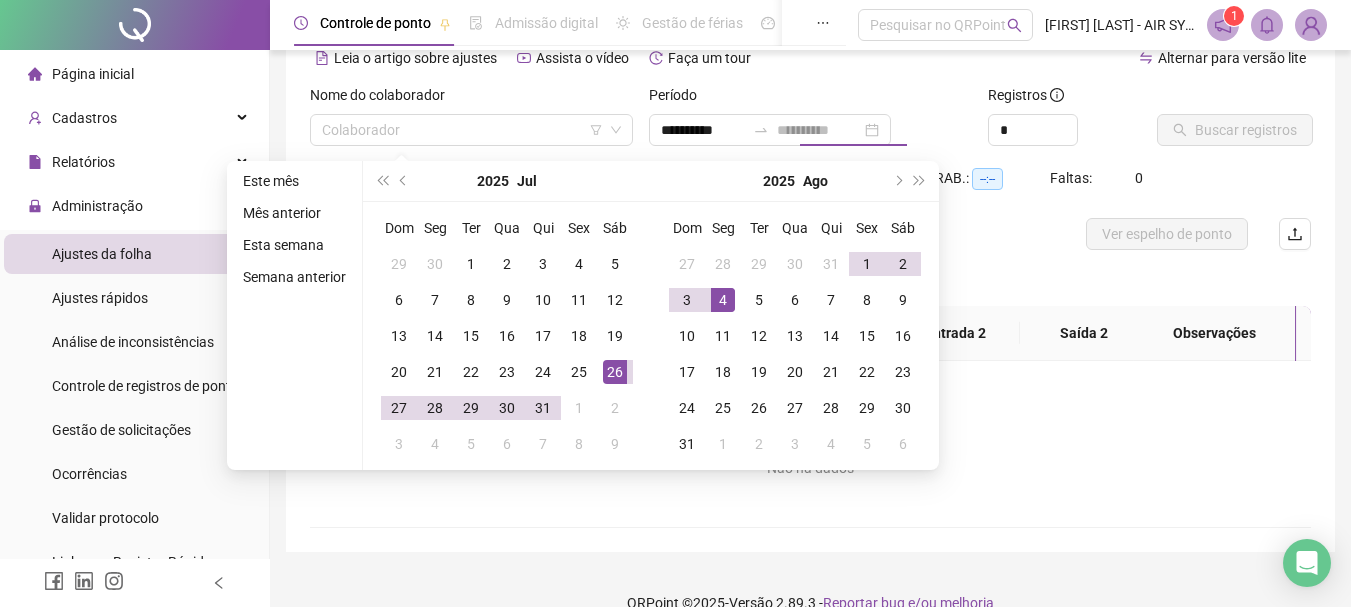 click on "4" at bounding box center [723, 300] 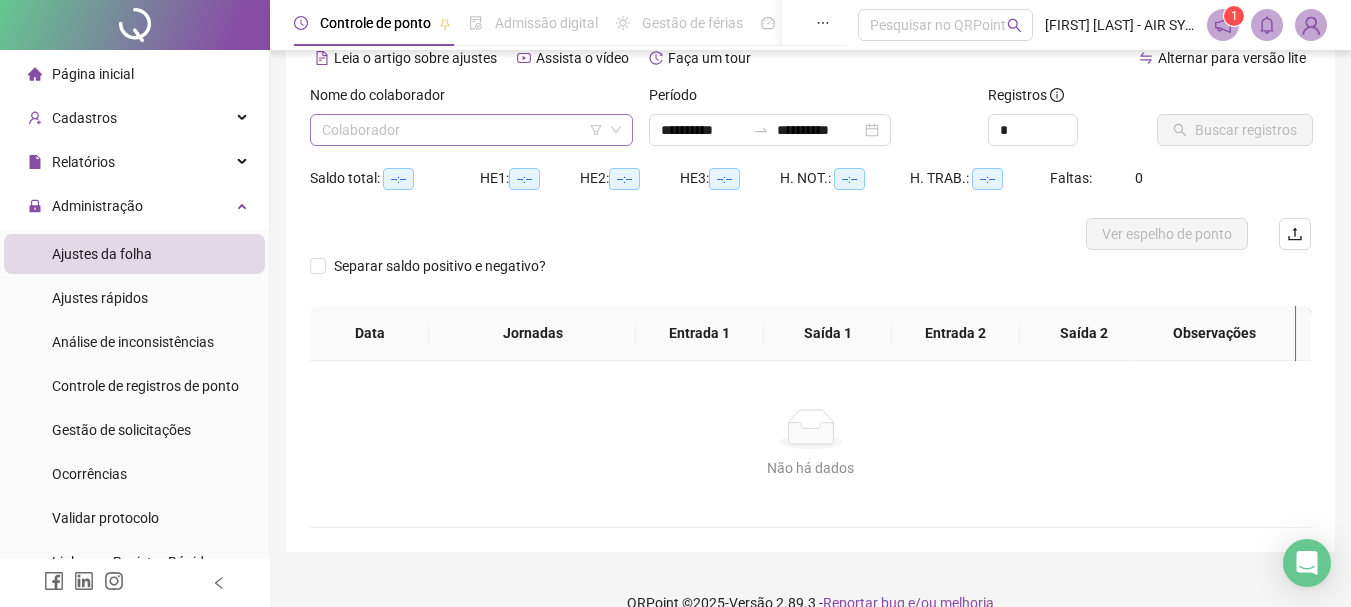 click at bounding box center [462, 130] 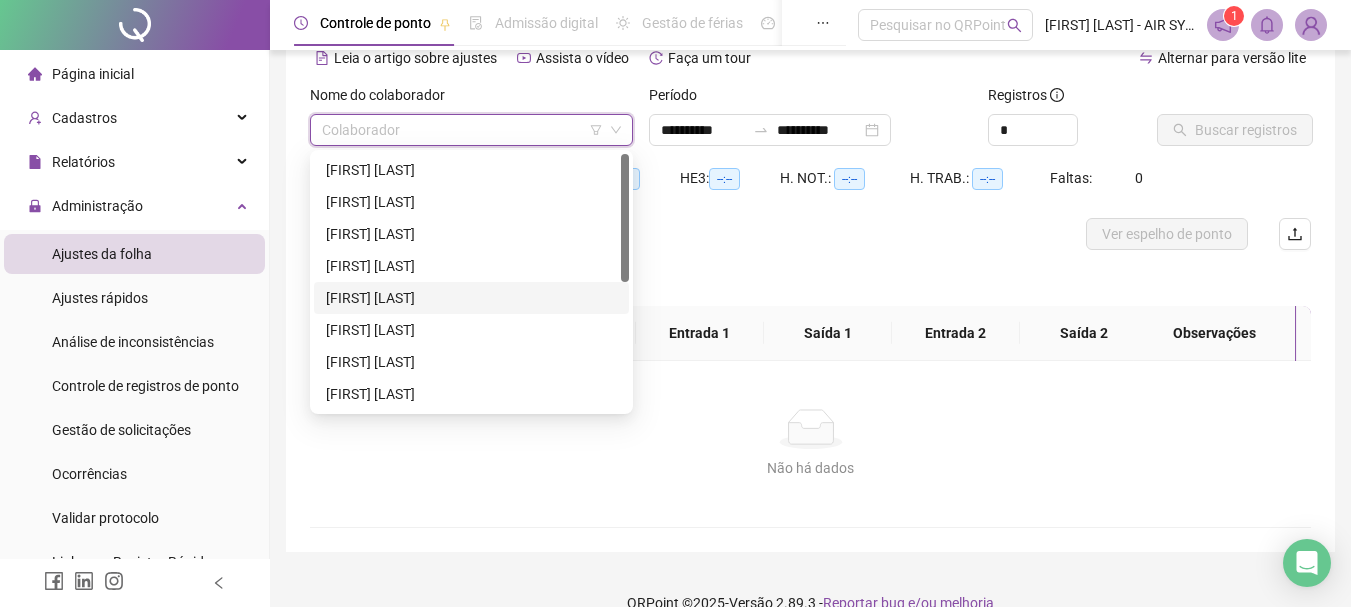drag, startPoint x: 403, startPoint y: 311, endPoint x: 673, endPoint y: 249, distance: 277.02707 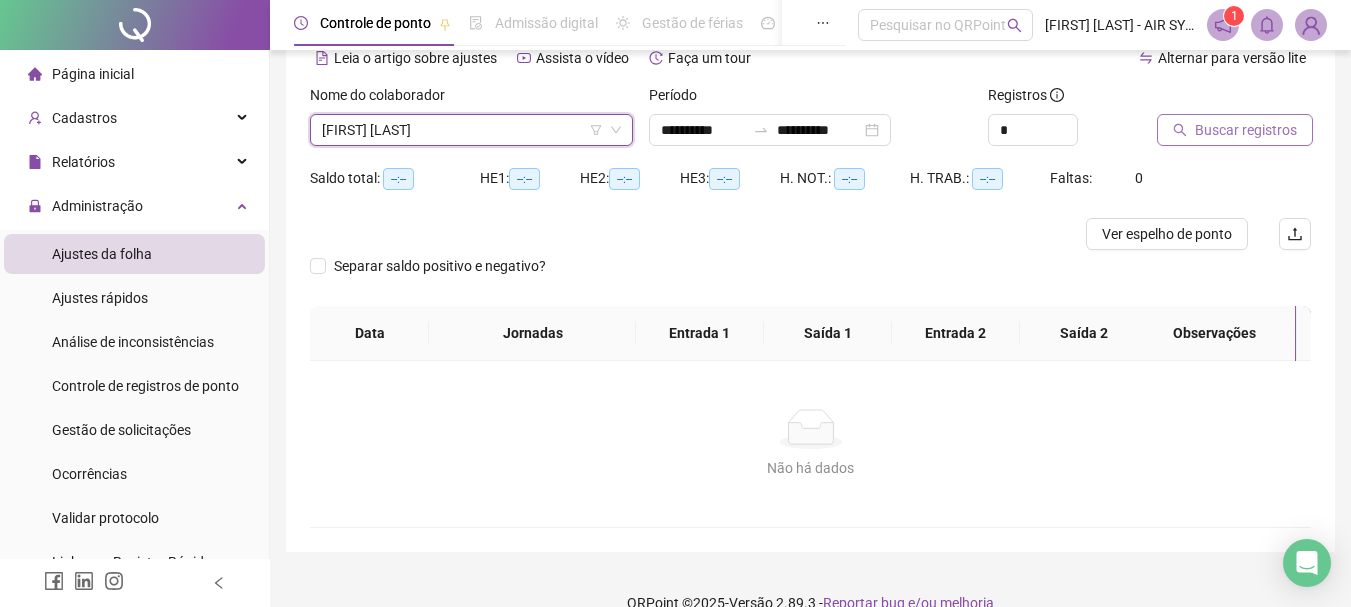 click on "Buscar registros" at bounding box center [1235, 130] 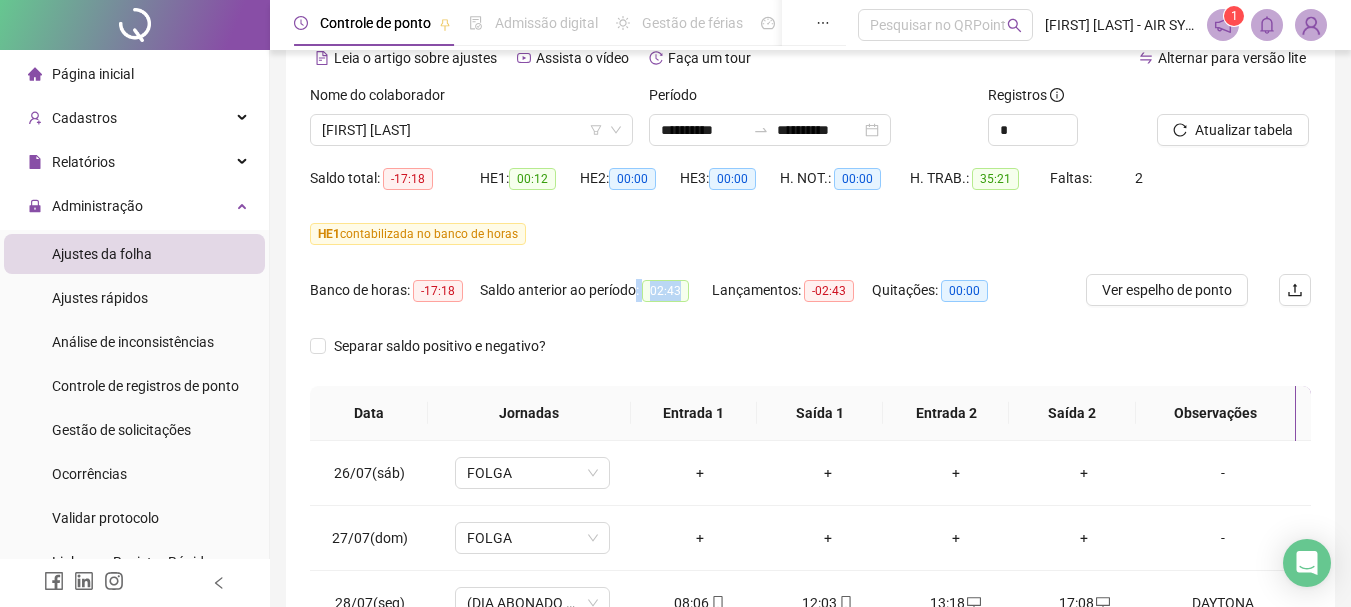 drag, startPoint x: 636, startPoint y: 285, endPoint x: 710, endPoint y: 287, distance: 74.02702 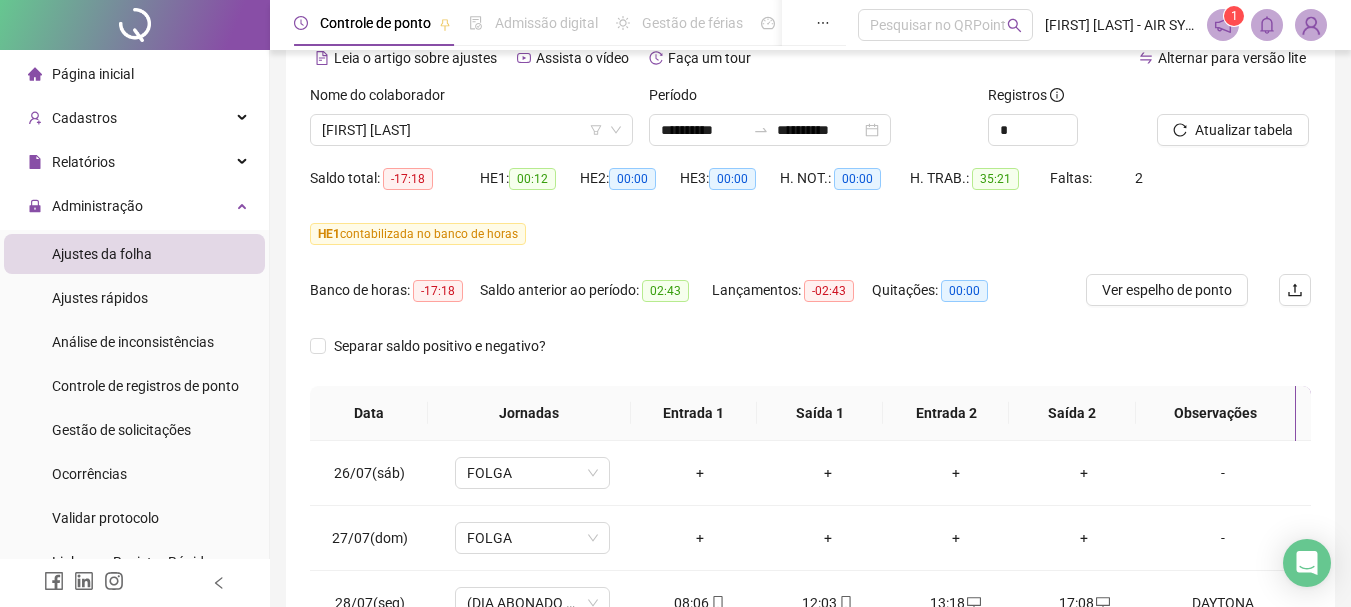 click on "Lançamentos:   -02:43" at bounding box center (792, 290) 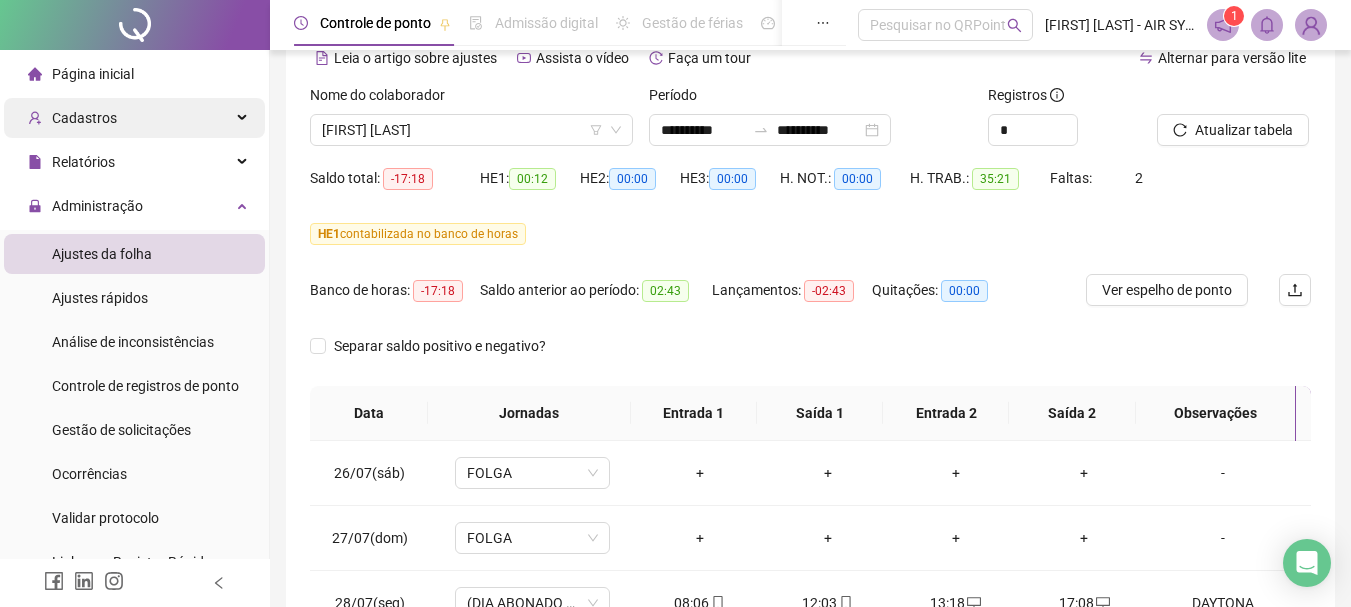 click on "Cadastros" at bounding box center (134, 118) 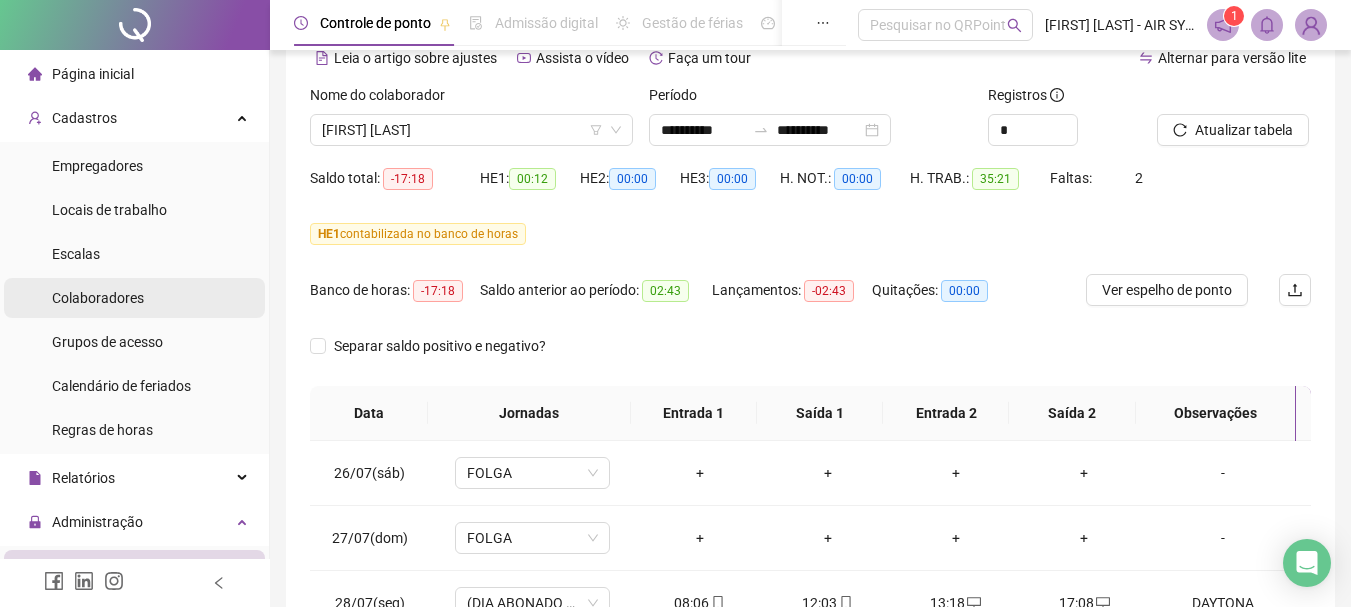 click on "Colaboradores" at bounding box center [98, 298] 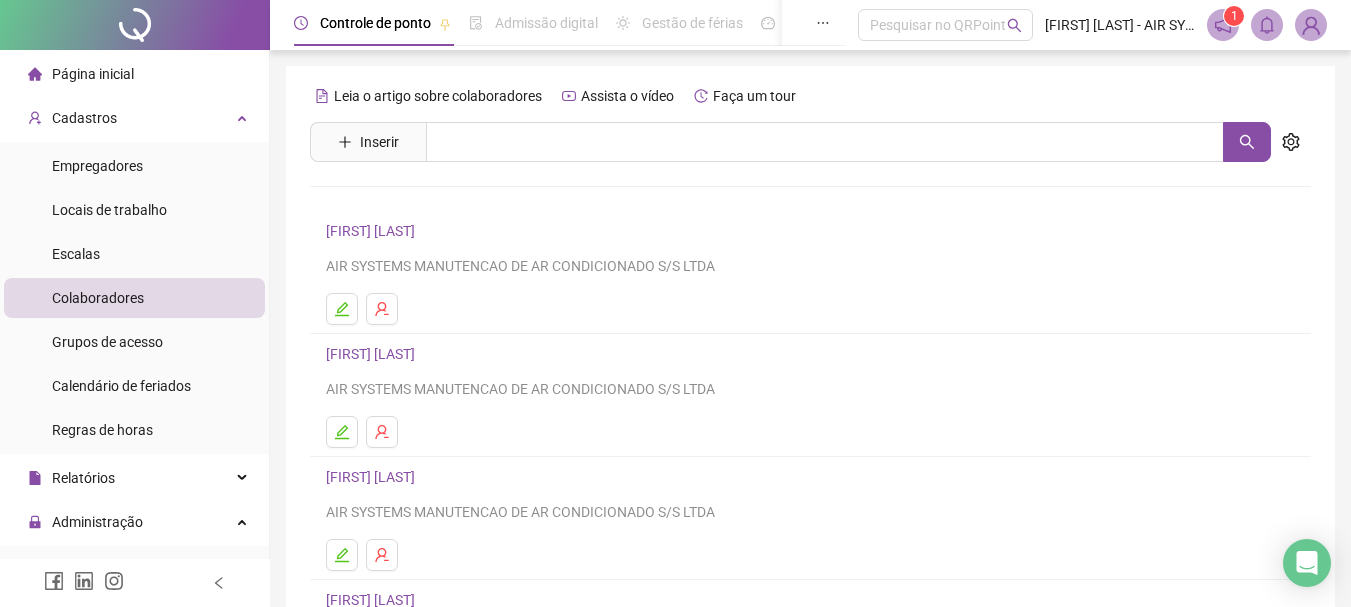 scroll, scrollTop: 360, scrollLeft: 0, axis: vertical 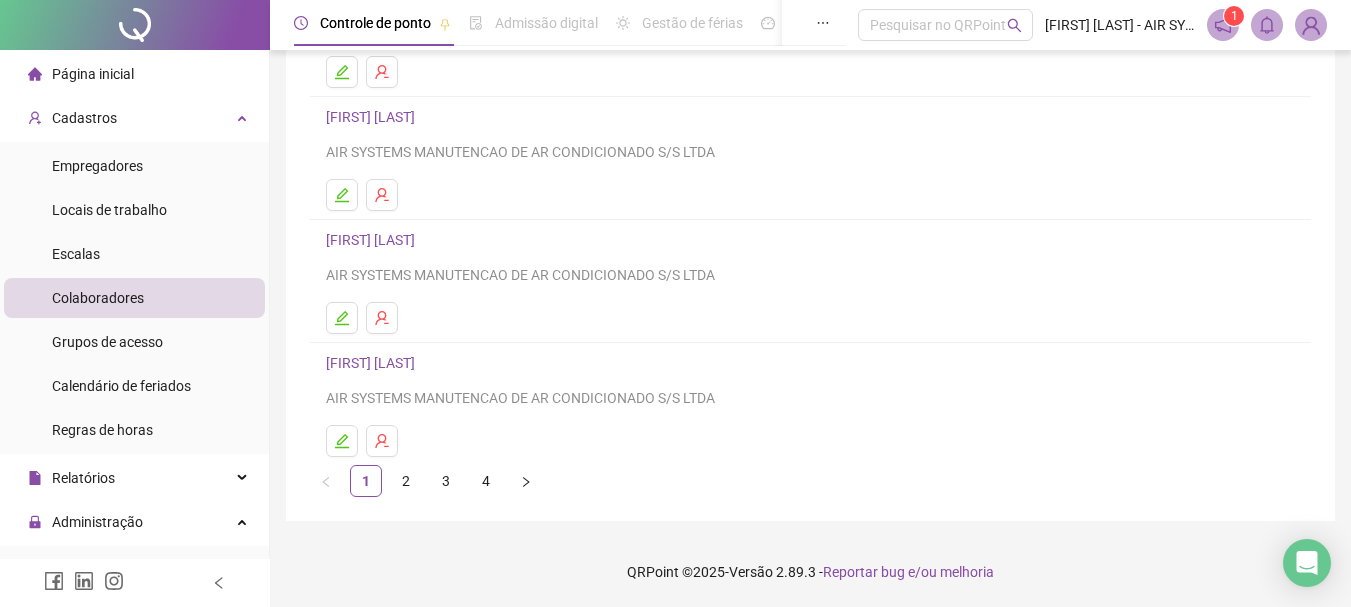 click on "[FIRST] [LAST] - AIR SYSTEMS MANUTENCAO DE AR CONDICIONADO S/S LTDA" at bounding box center (810, 281) 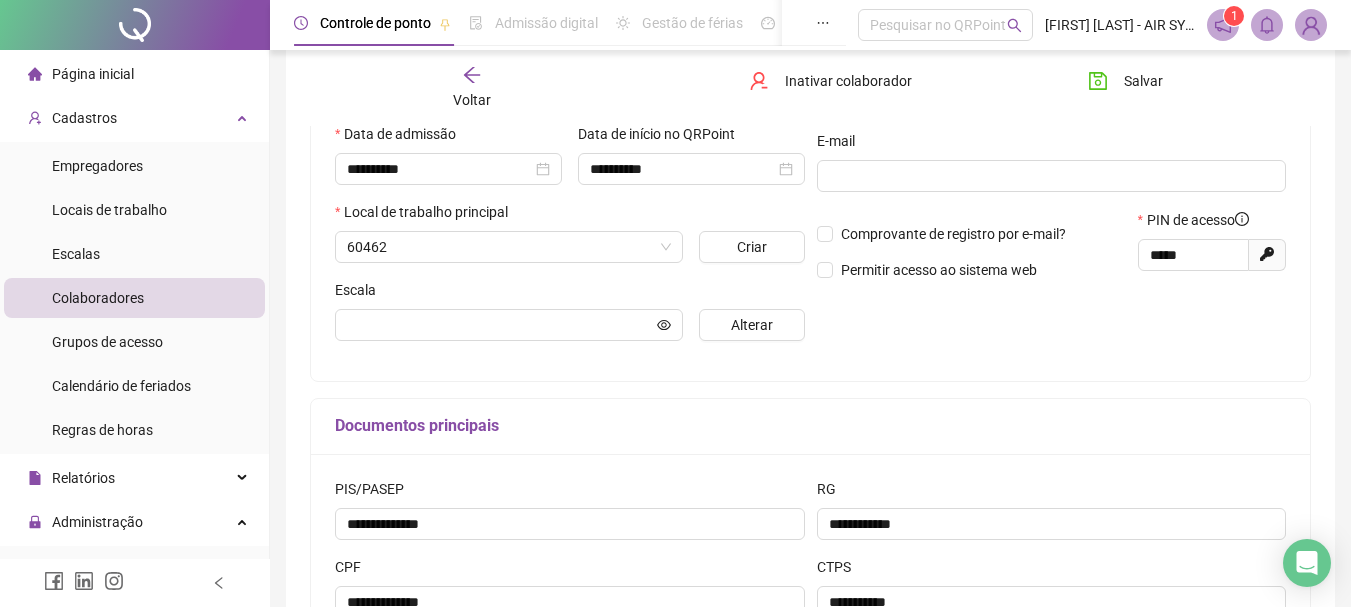 scroll, scrollTop: 370, scrollLeft: 0, axis: vertical 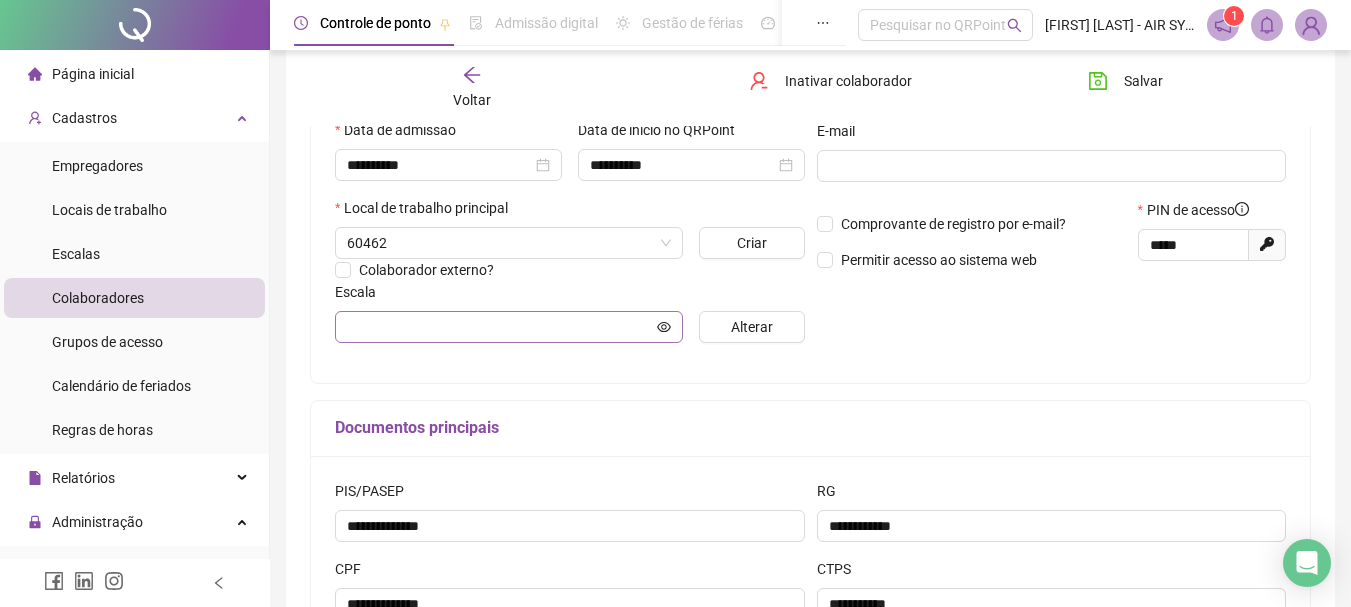 type on "**********" 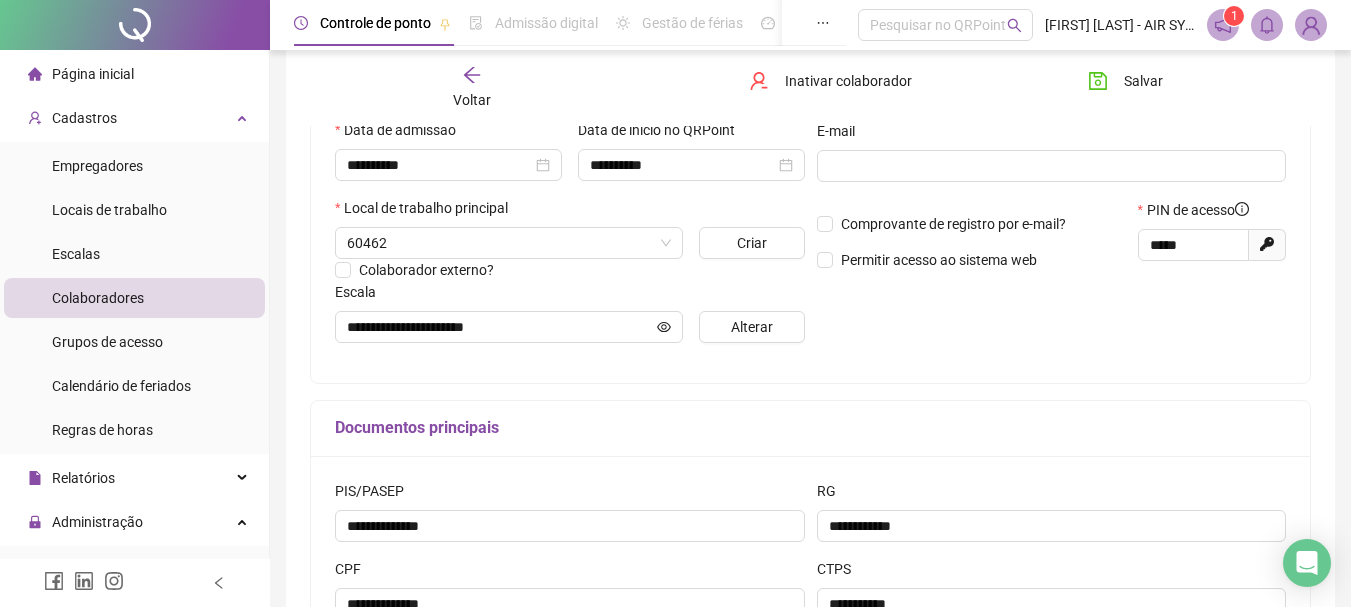 scroll, scrollTop: 0, scrollLeft: 0, axis: both 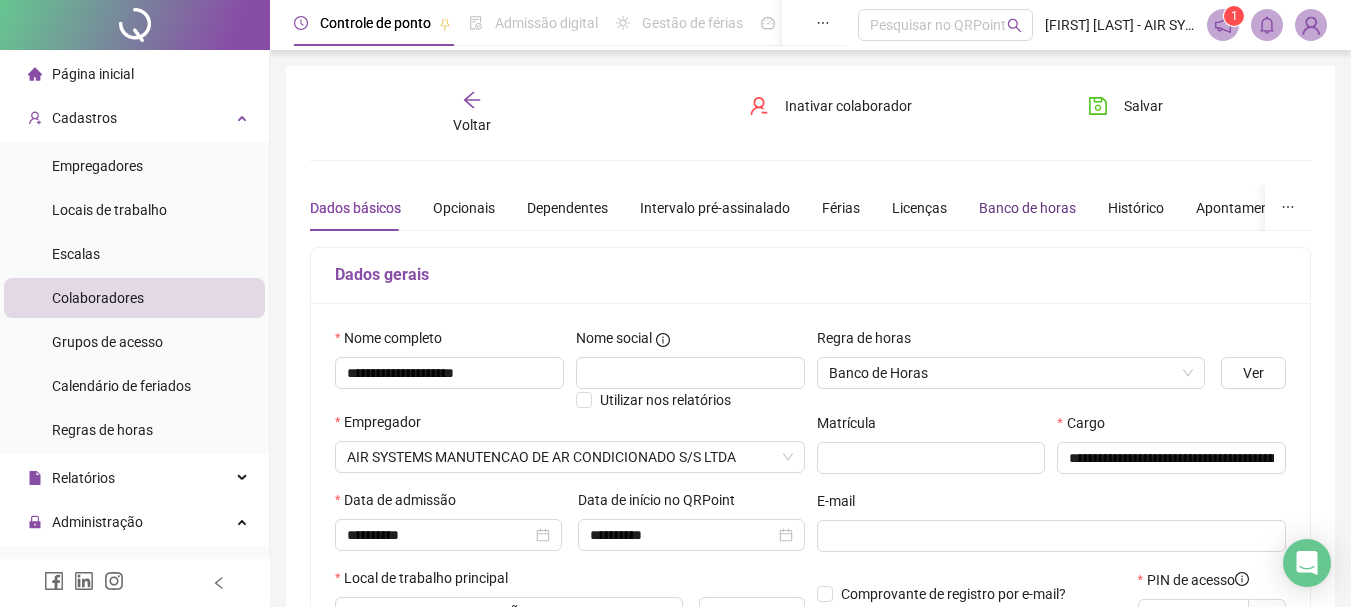 click on "Banco de horas" at bounding box center [1027, 208] 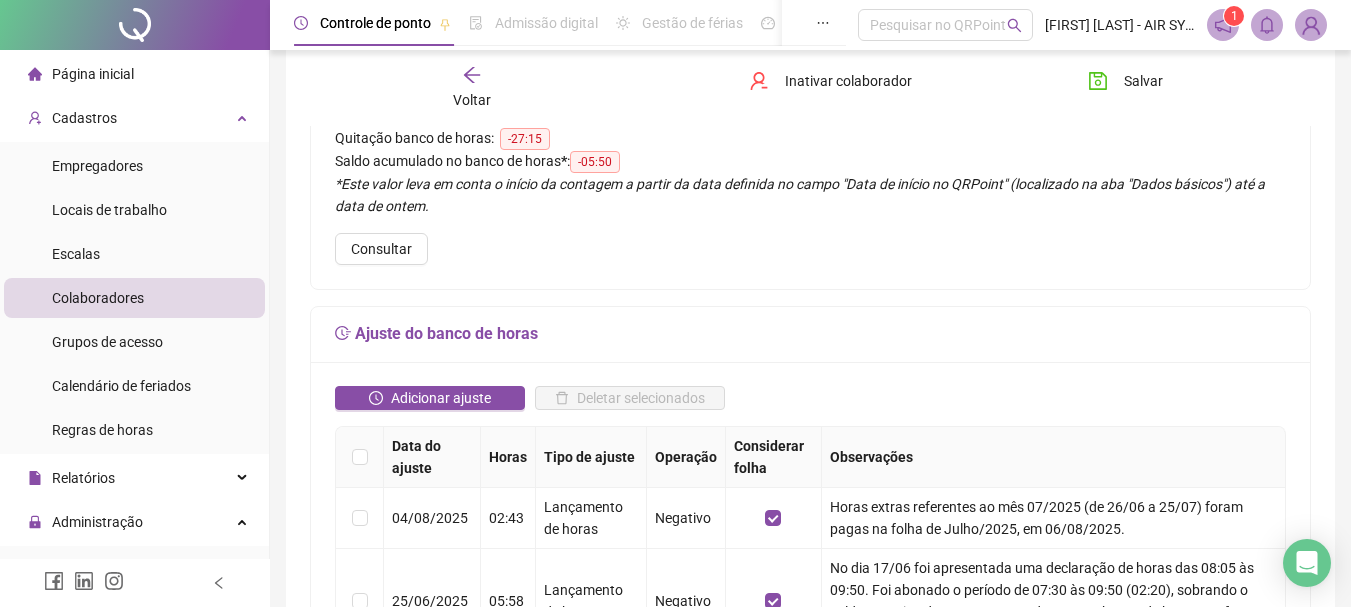 scroll, scrollTop: 400, scrollLeft: 0, axis: vertical 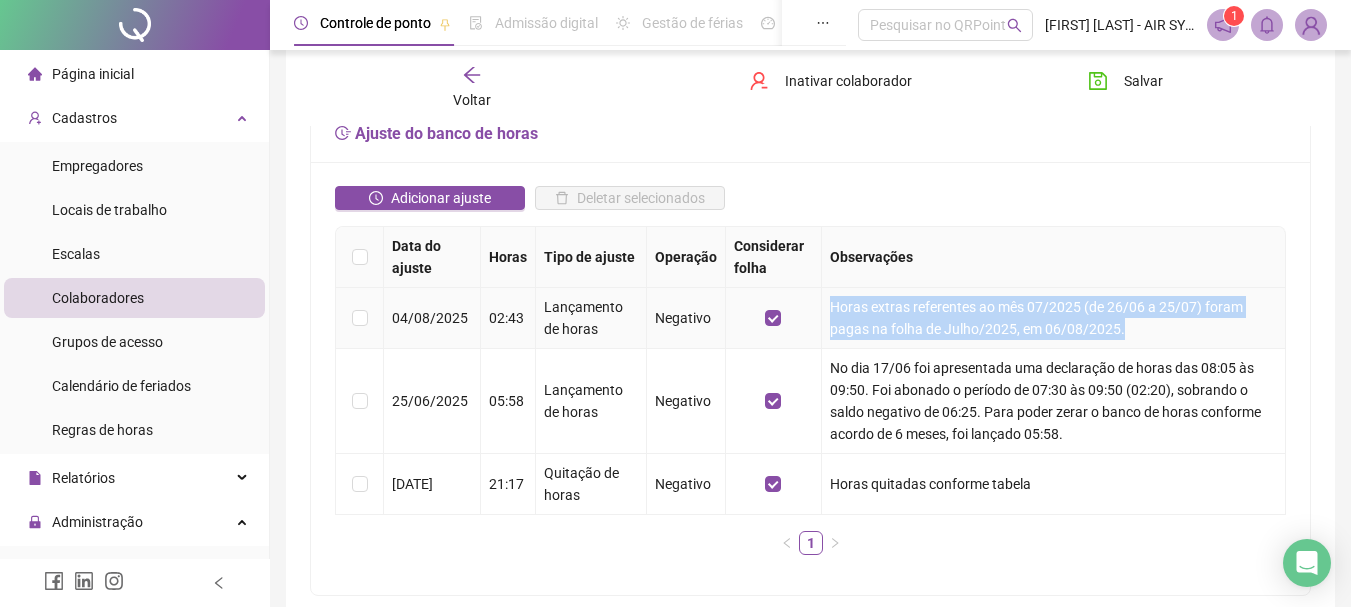 drag, startPoint x: 1064, startPoint y: 333, endPoint x: 802, endPoint y: 299, distance: 264.1969 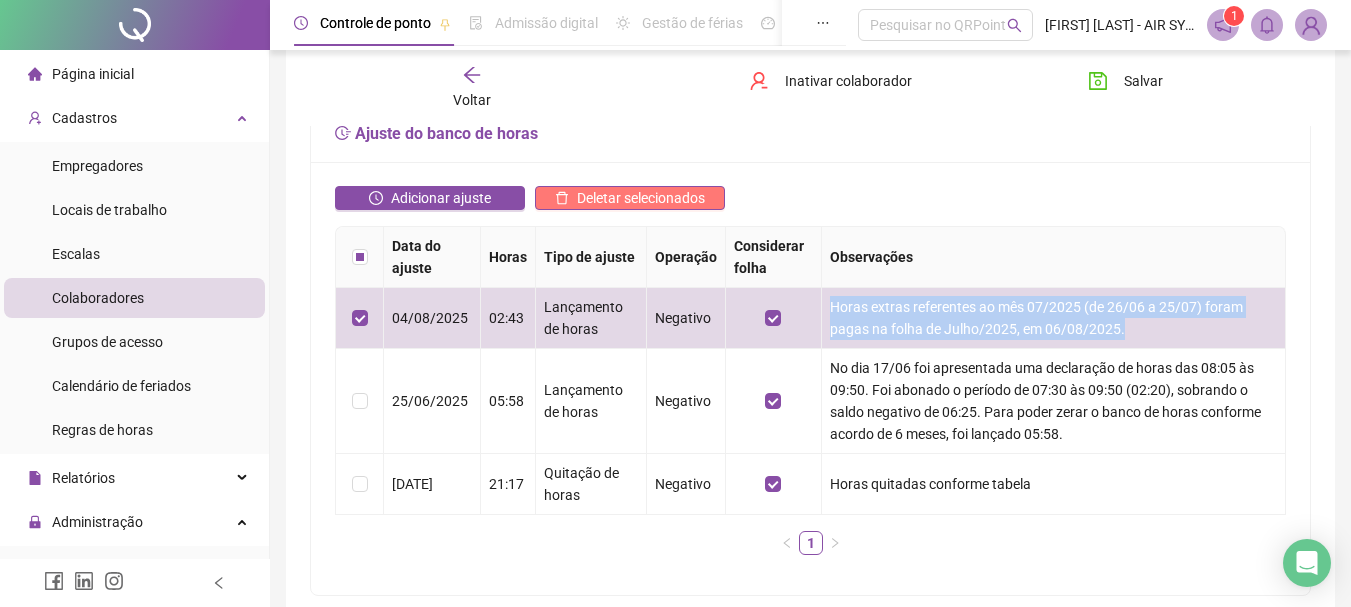 click on "Deletar selecionados" at bounding box center (641, 198) 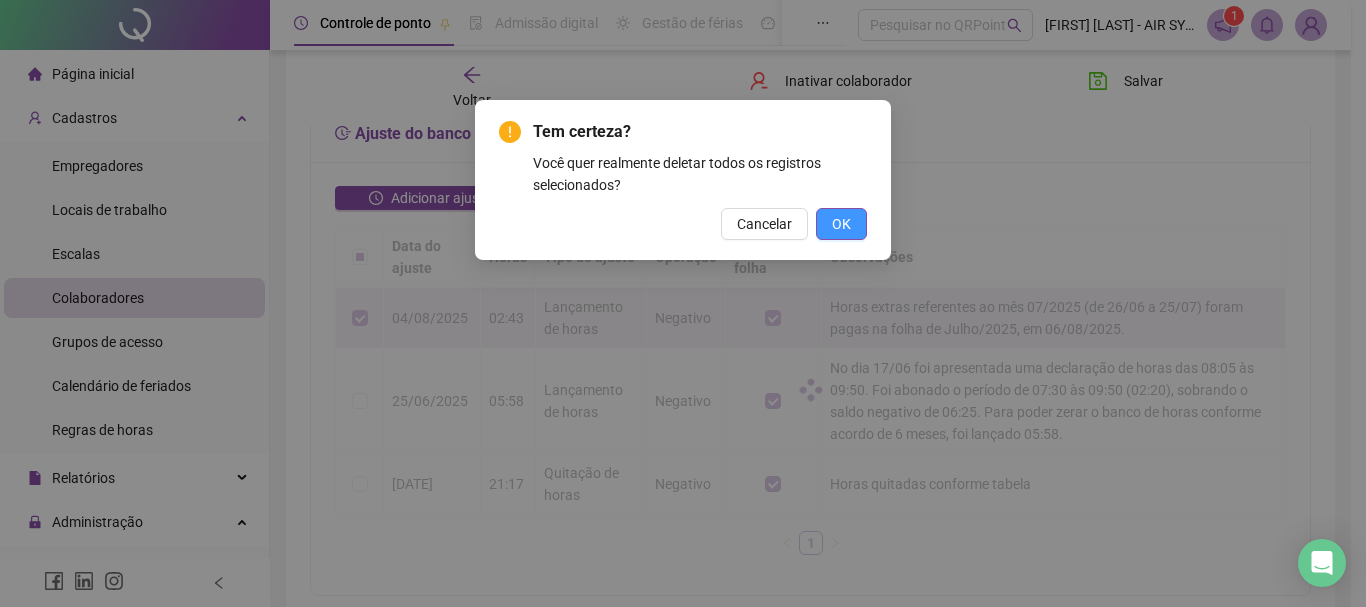 click on "OK" at bounding box center (841, 224) 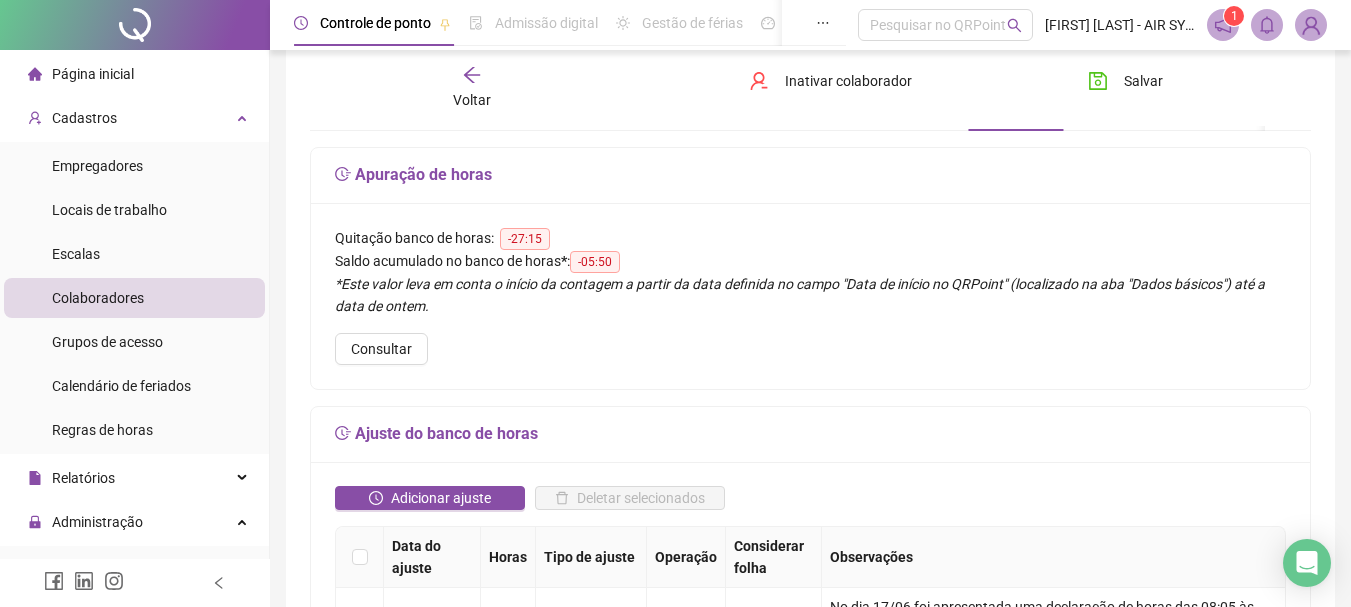 scroll, scrollTop: 0, scrollLeft: 0, axis: both 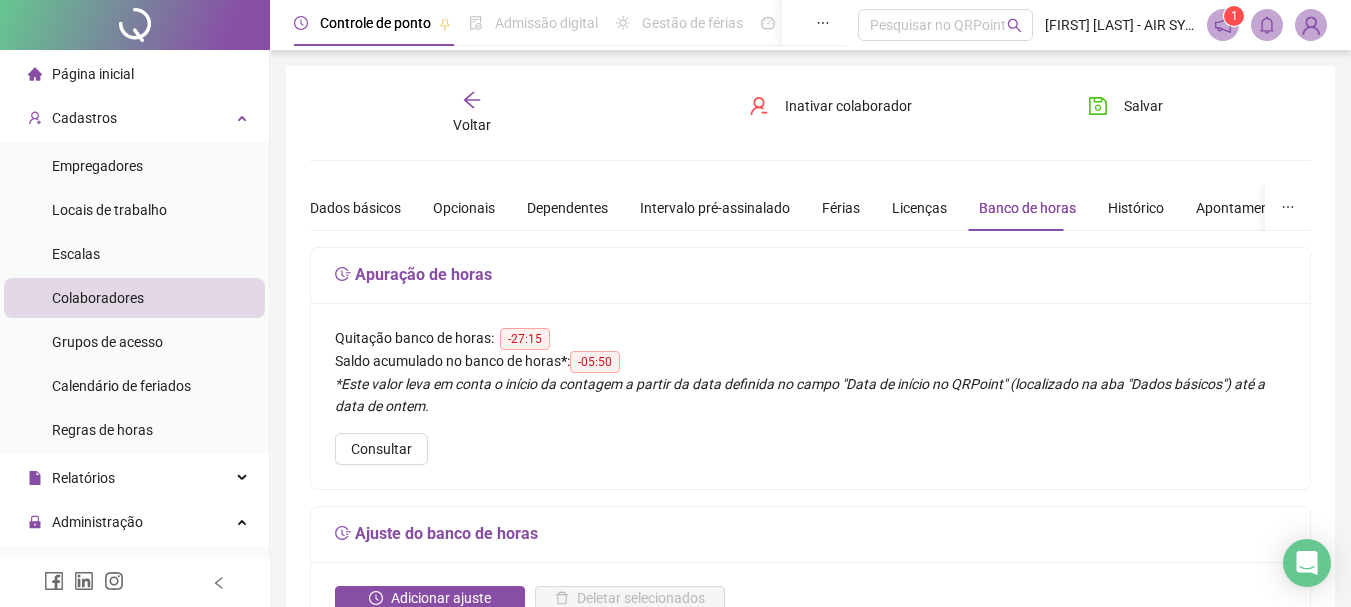 click on "Saldo acumulado no banco de horas * :   -05:50" at bounding box center [810, 361] 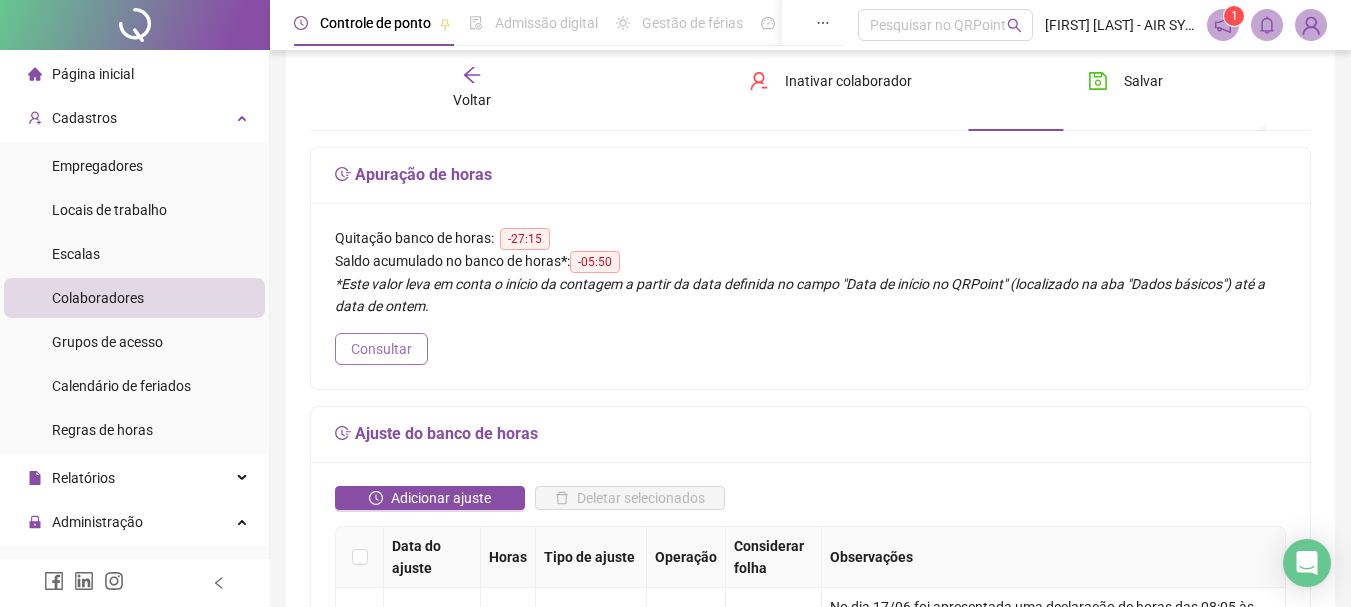 click on "Consultar" at bounding box center [381, 349] 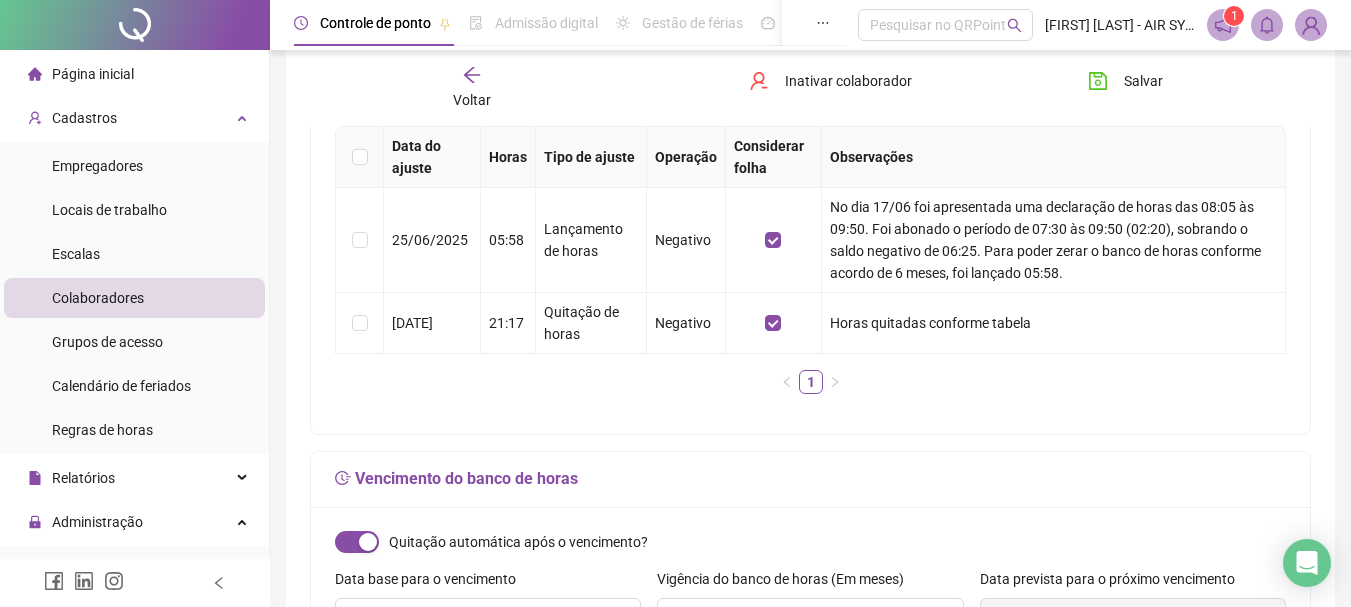 scroll, scrollTop: 400, scrollLeft: 0, axis: vertical 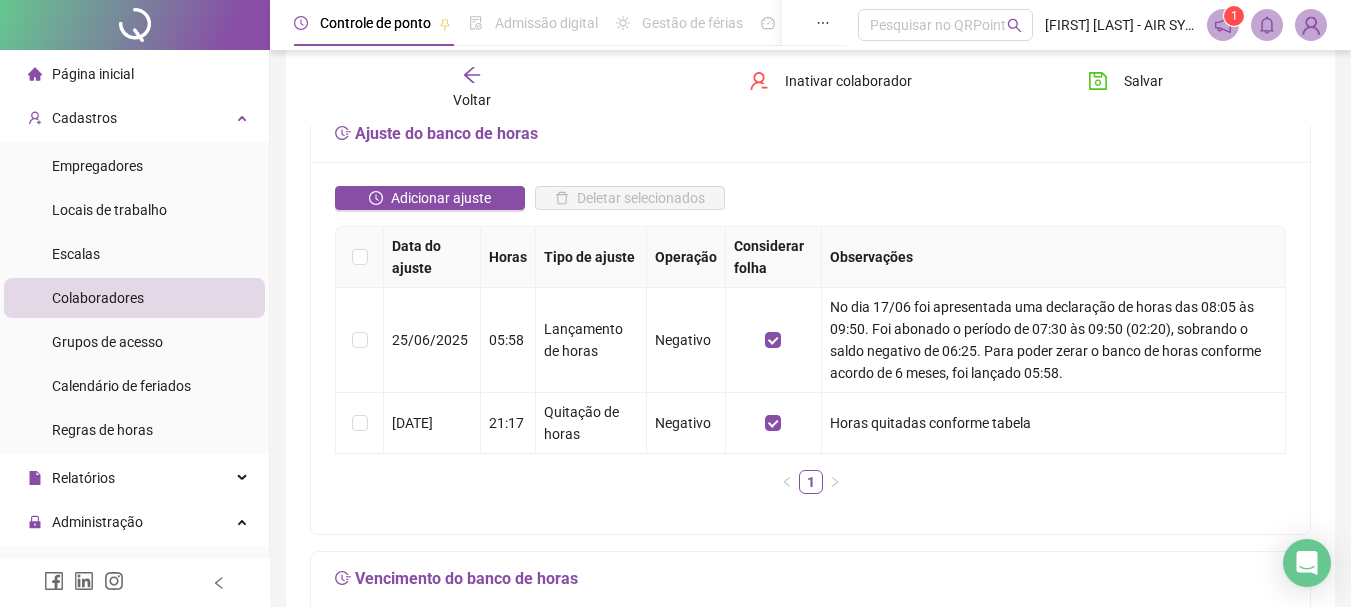 click on "Adicionar ajuste" at bounding box center [430, 206] 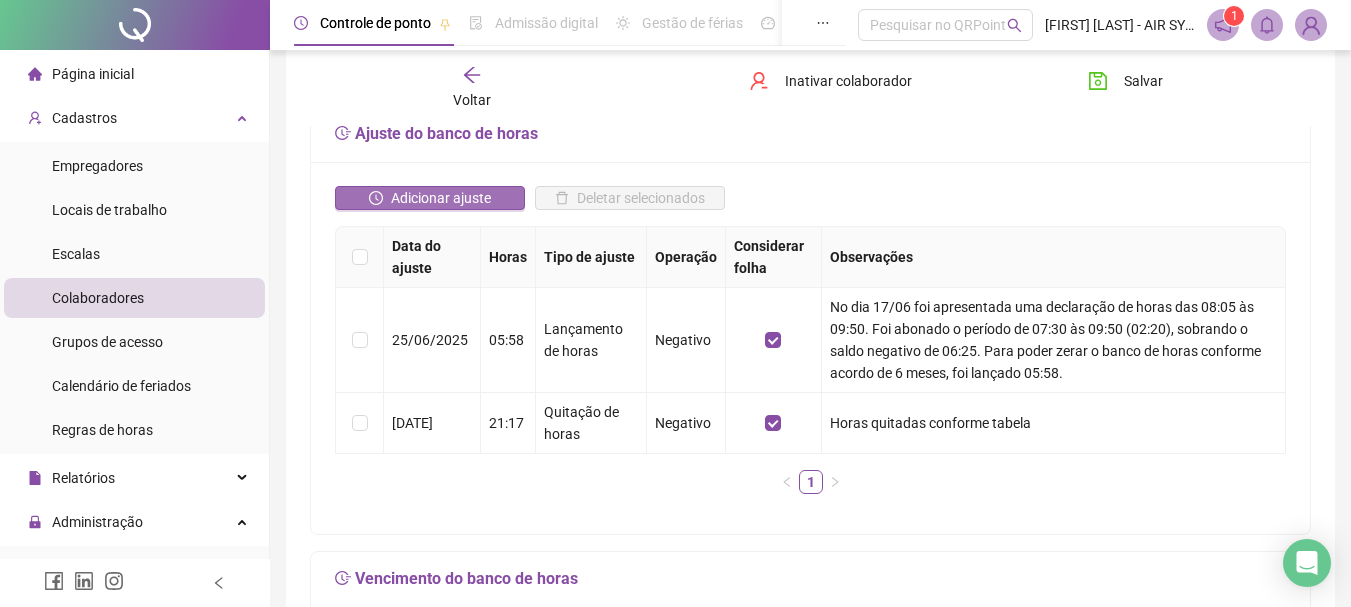 click on "Adicionar ajuste" at bounding box center (430, 206) 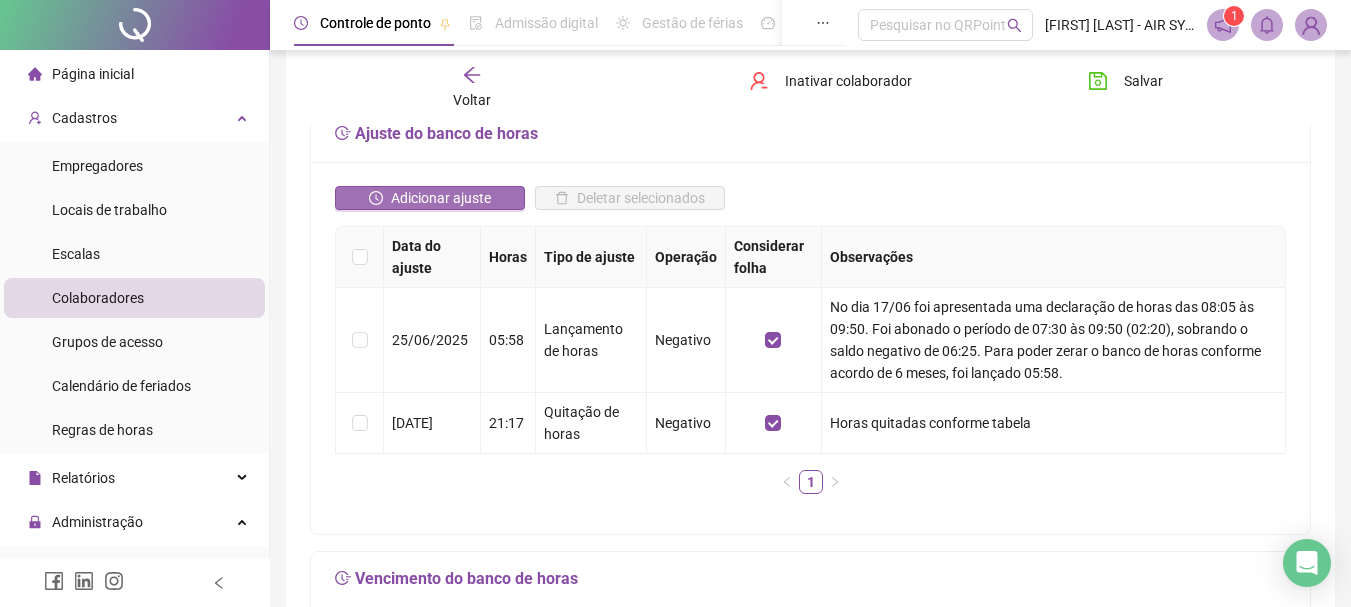 click on "Adicionar ajuste" at bounding box center (441, 198) 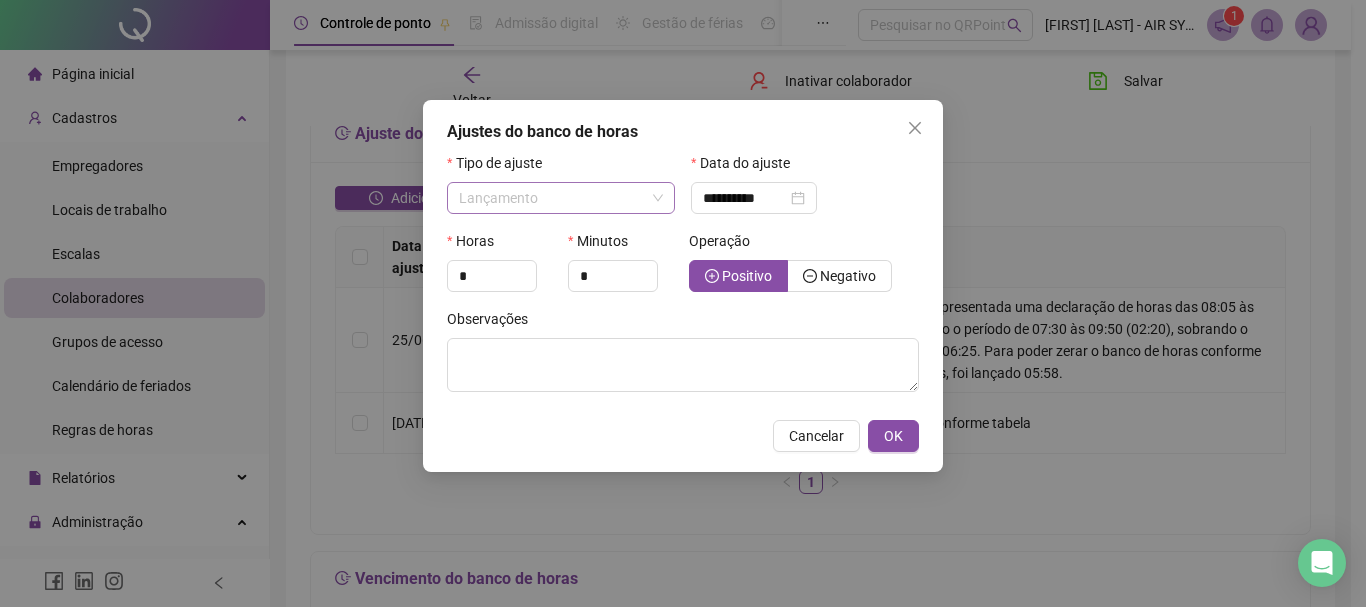click on "Lançamento" at bounding box center (498, 198) 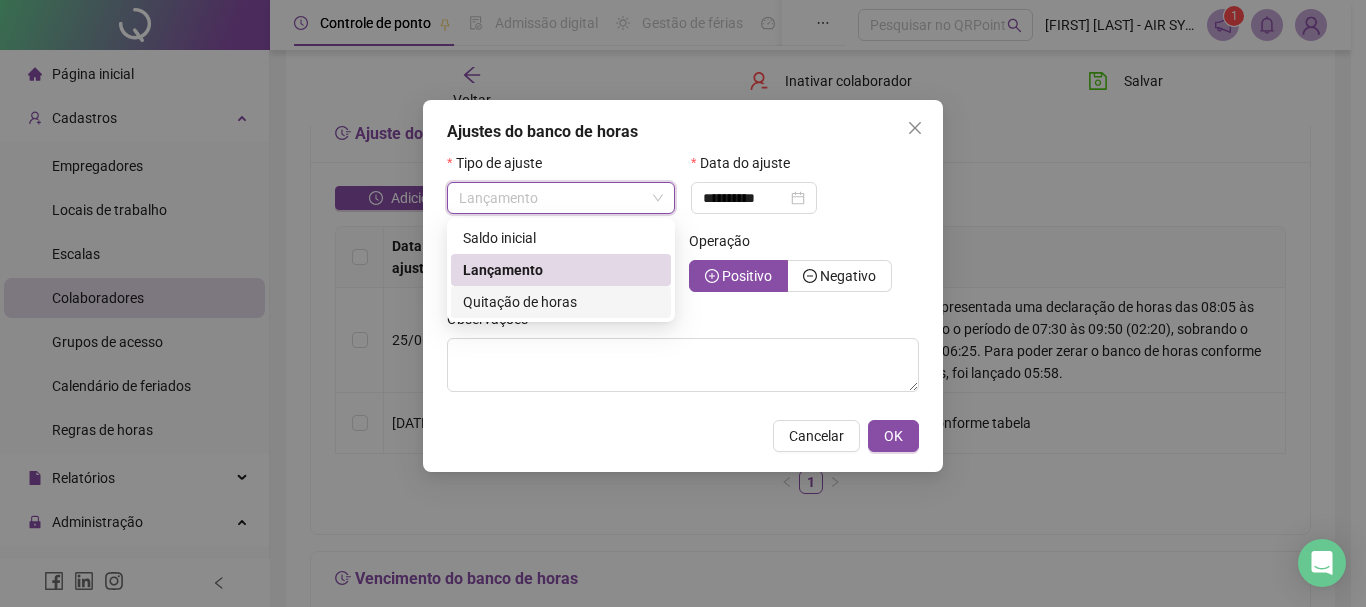 click on "Quitação de horas" at bounding box center [520, 302] 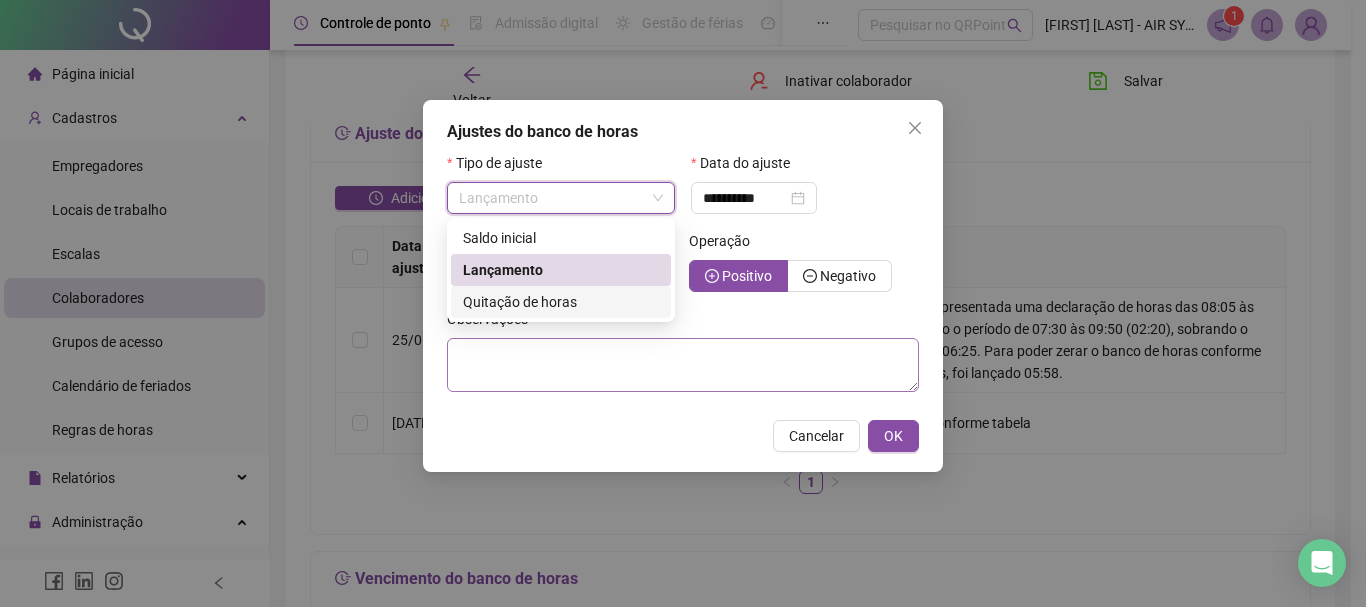 type on "**********" 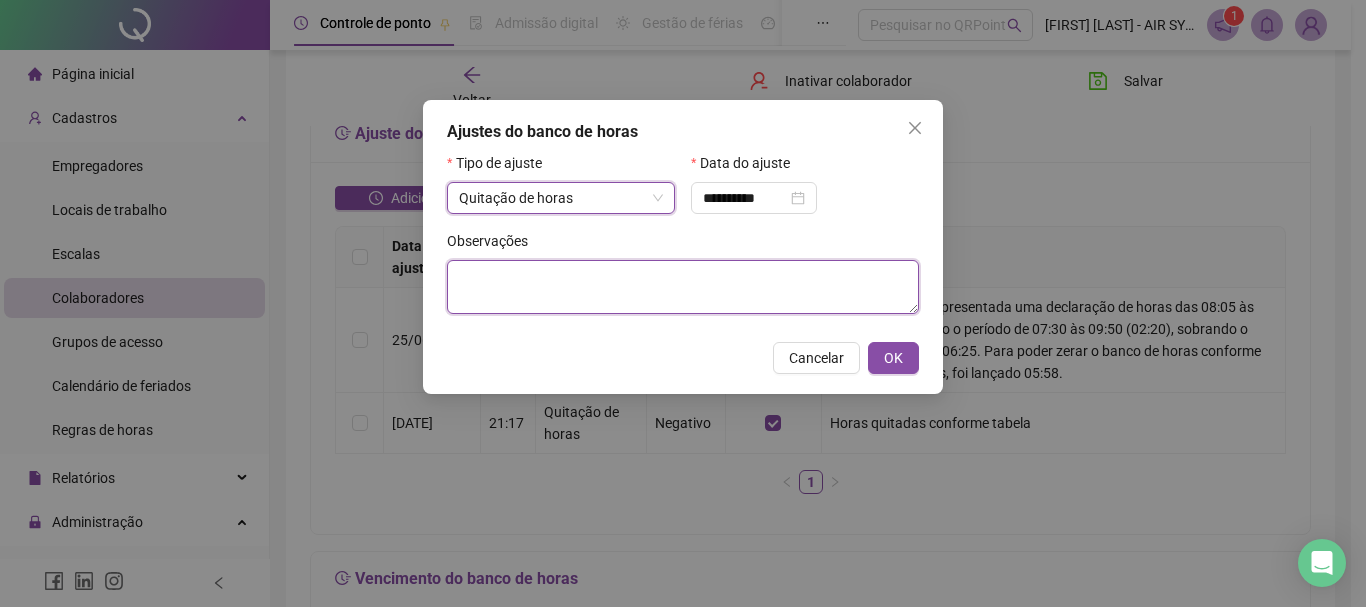 click at bounding box center (683, 287) 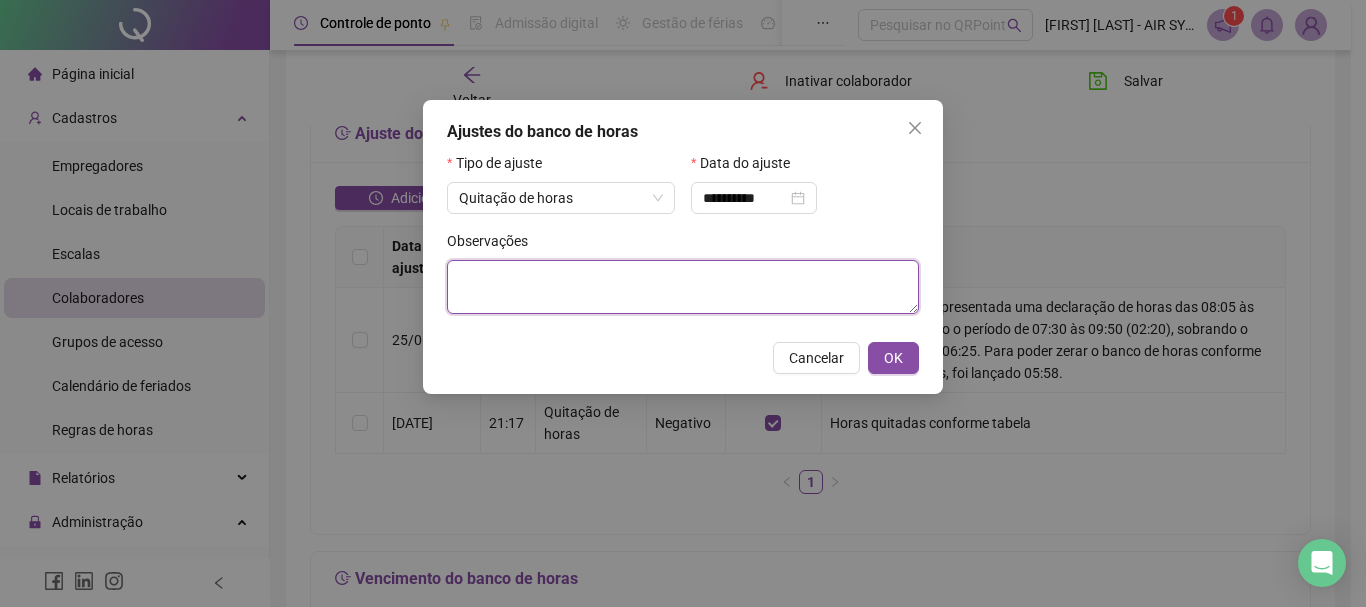 paste on "**********" 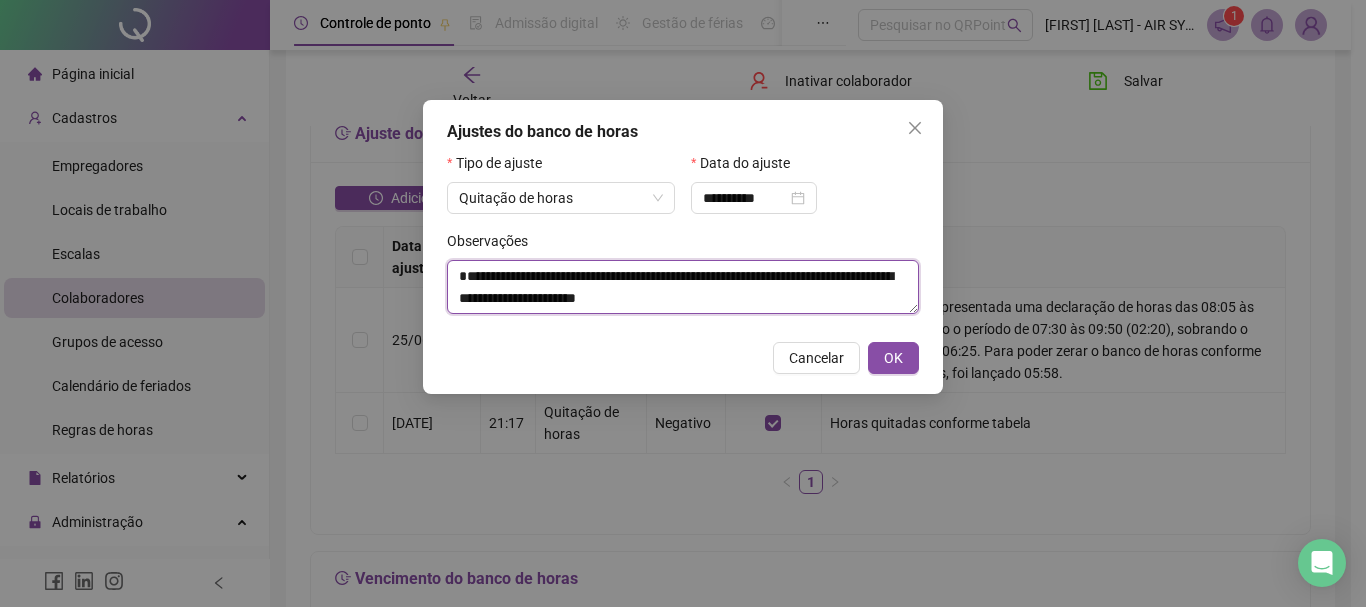 click on "**********" at bounding box center [683, 287] 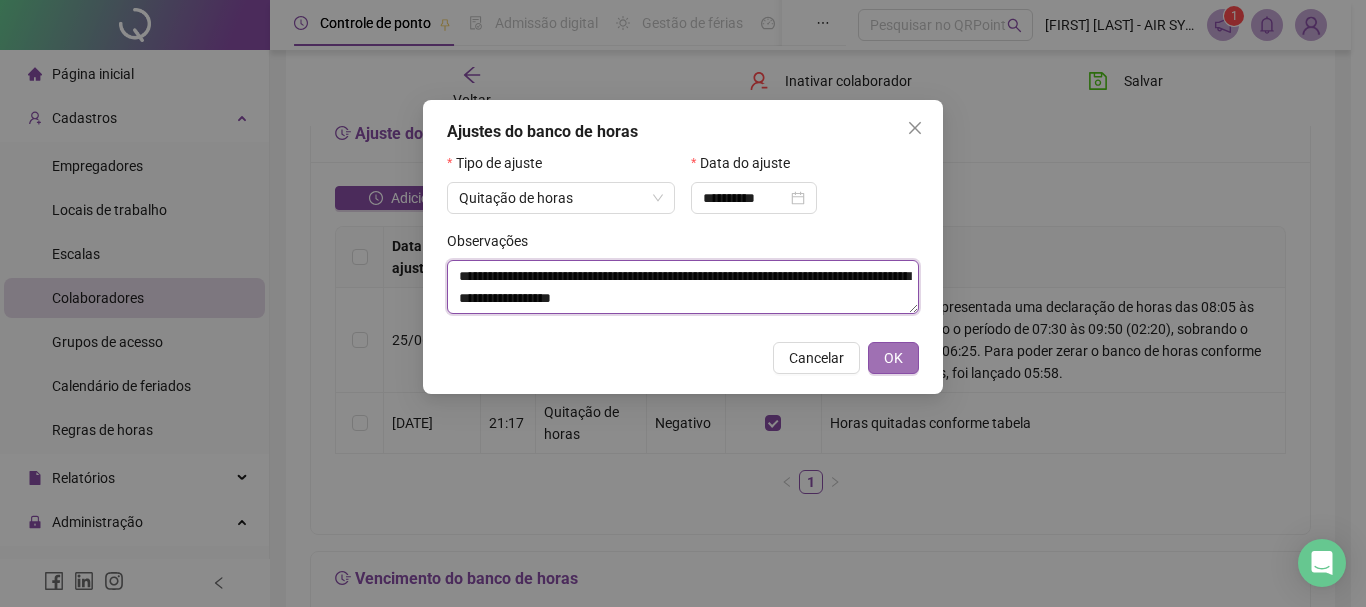 type on "**********" 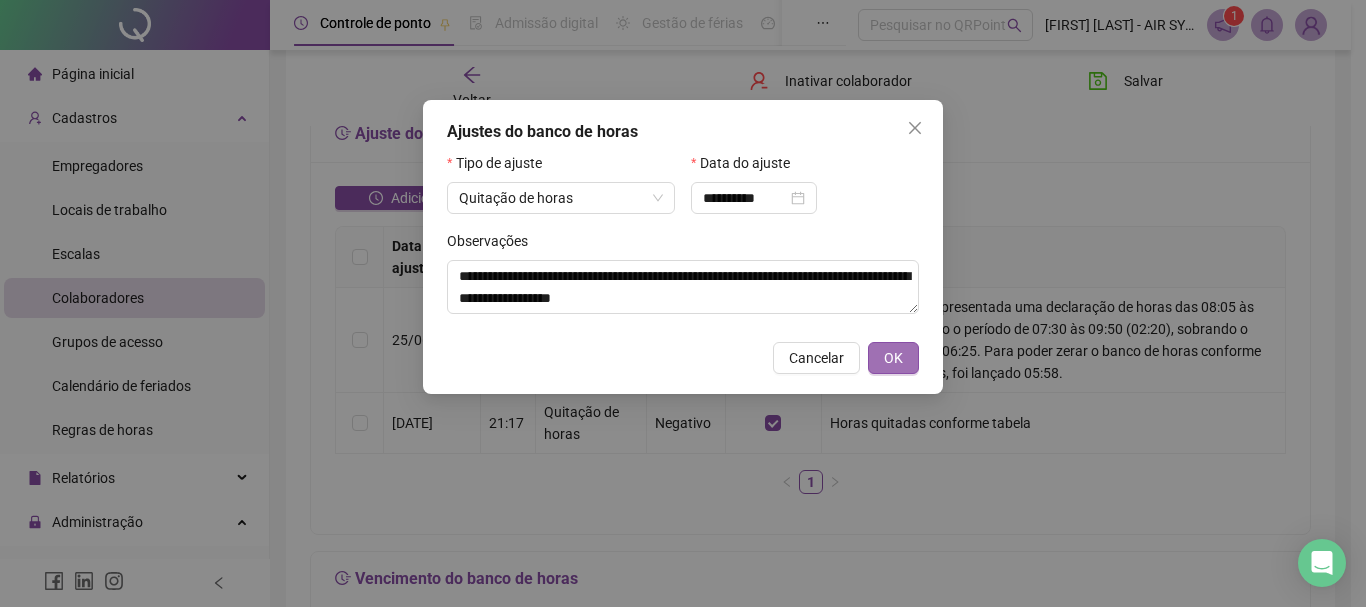 click on "OK" at bounding box center [893, 358] 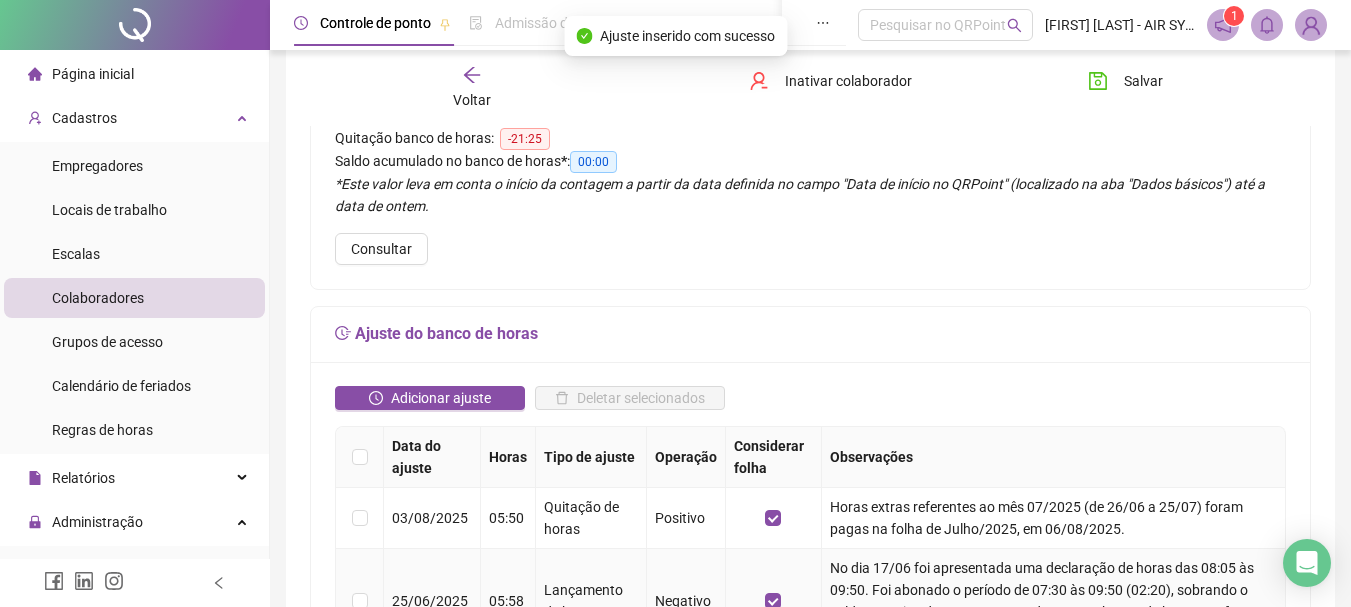 scroll, scrollTop: 100, scrollLeft: 0, axis: vertical 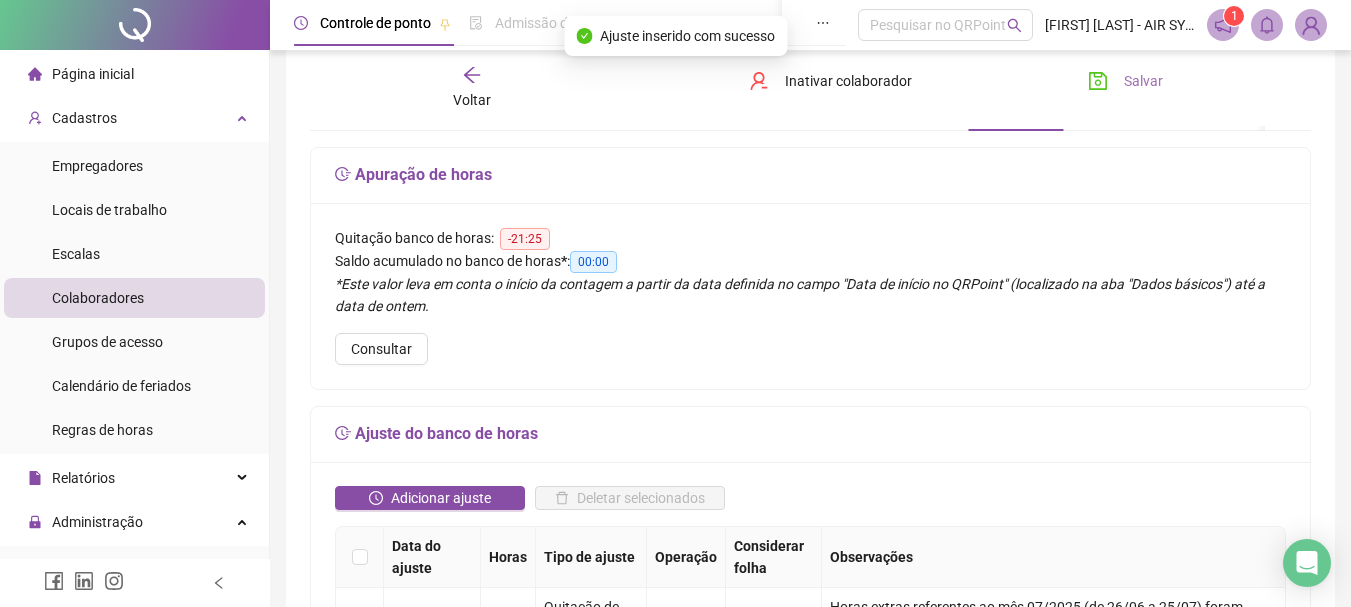 click on "Salvar" at bounding box center (1125, 81) 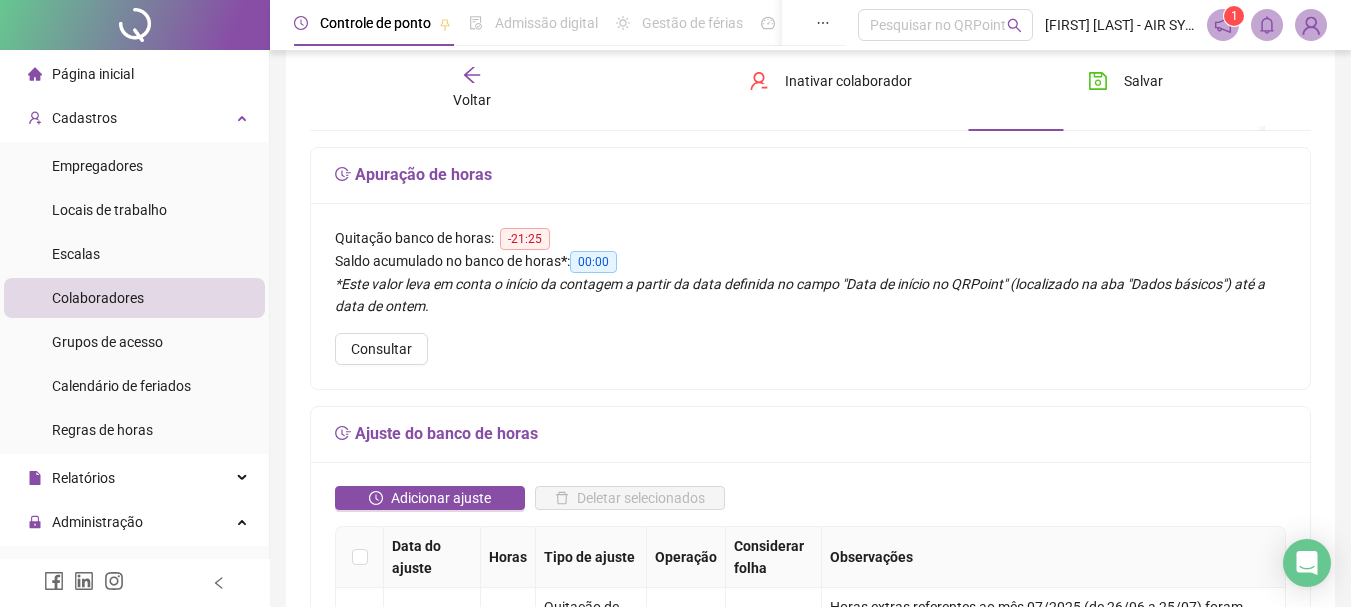 scroll, scrollTop: 0, scrollLeft: 0, axis: both 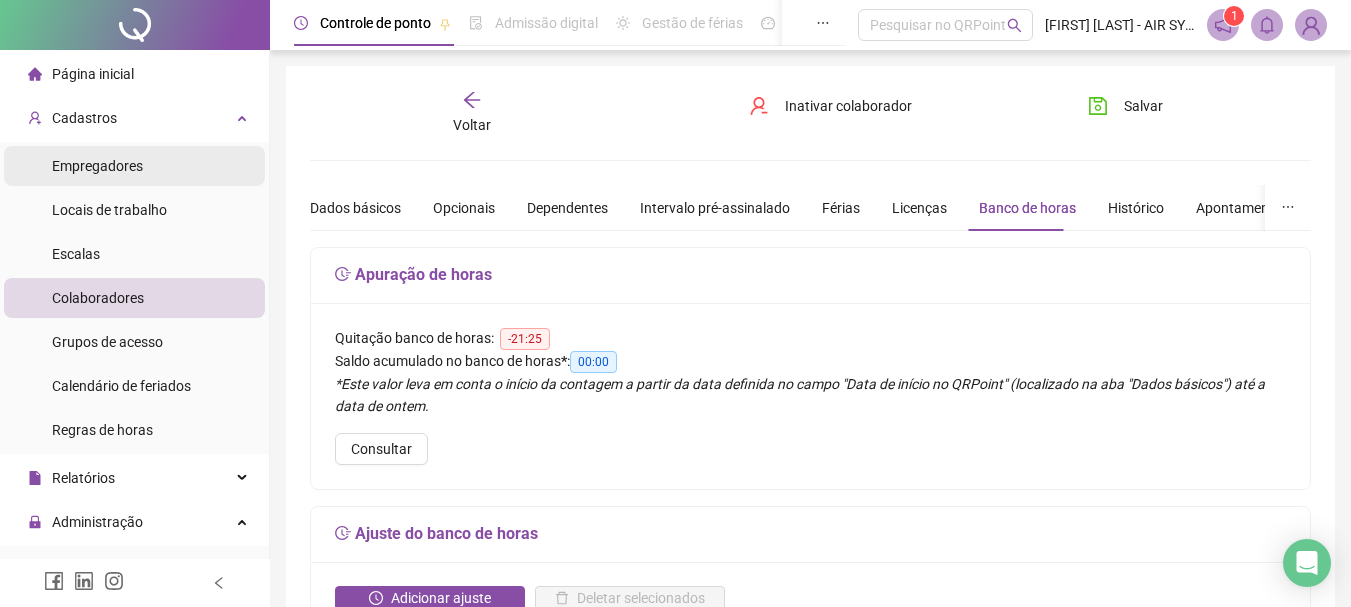 click on "Empregadores" at bounding box center [97, 166] 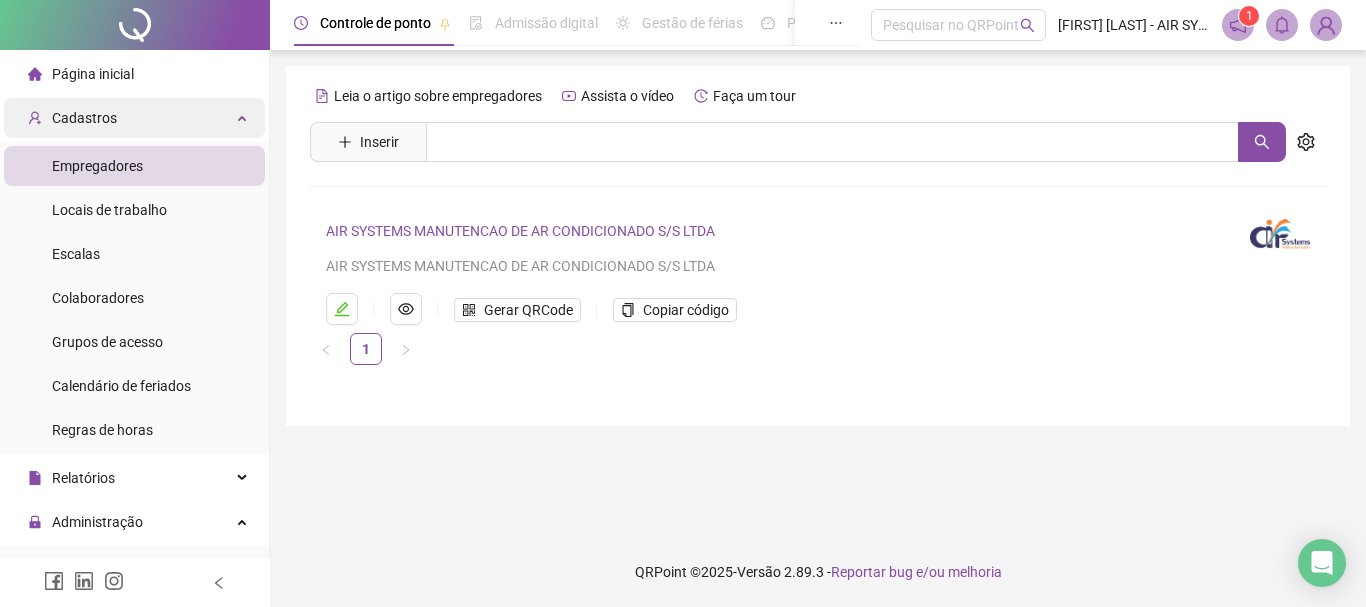 click on "Cadastros" at bounding box center (134, 118) 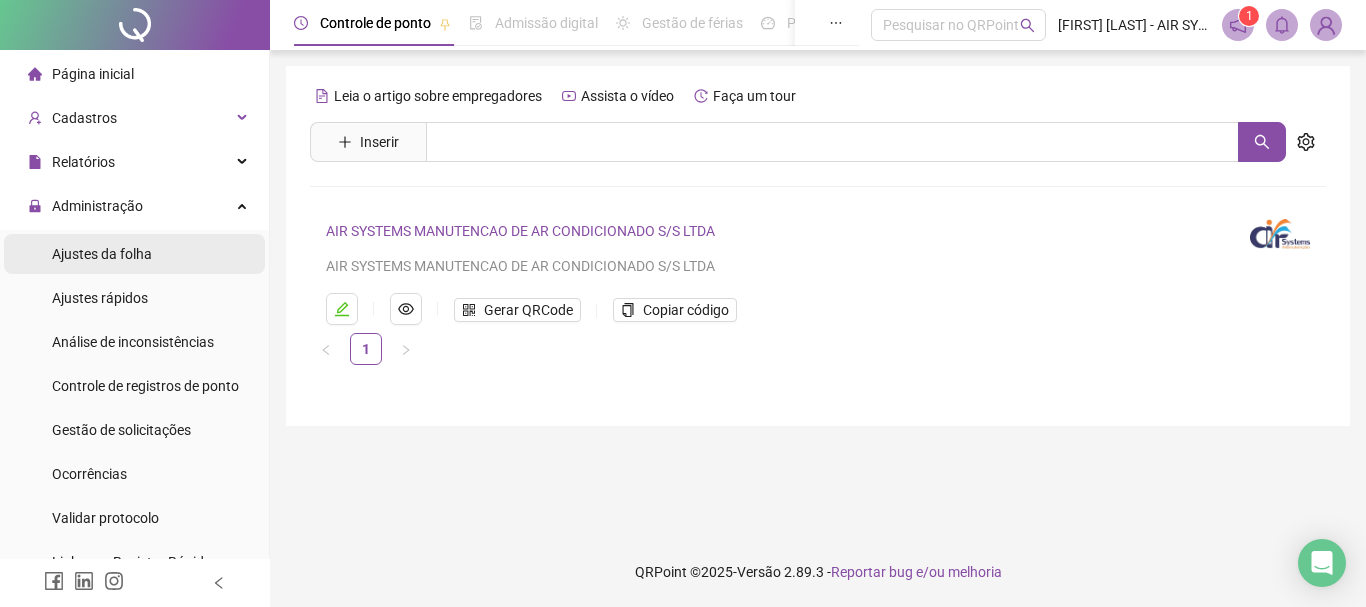 click on "Ajustes da folha" at bounding box center [102, 254] 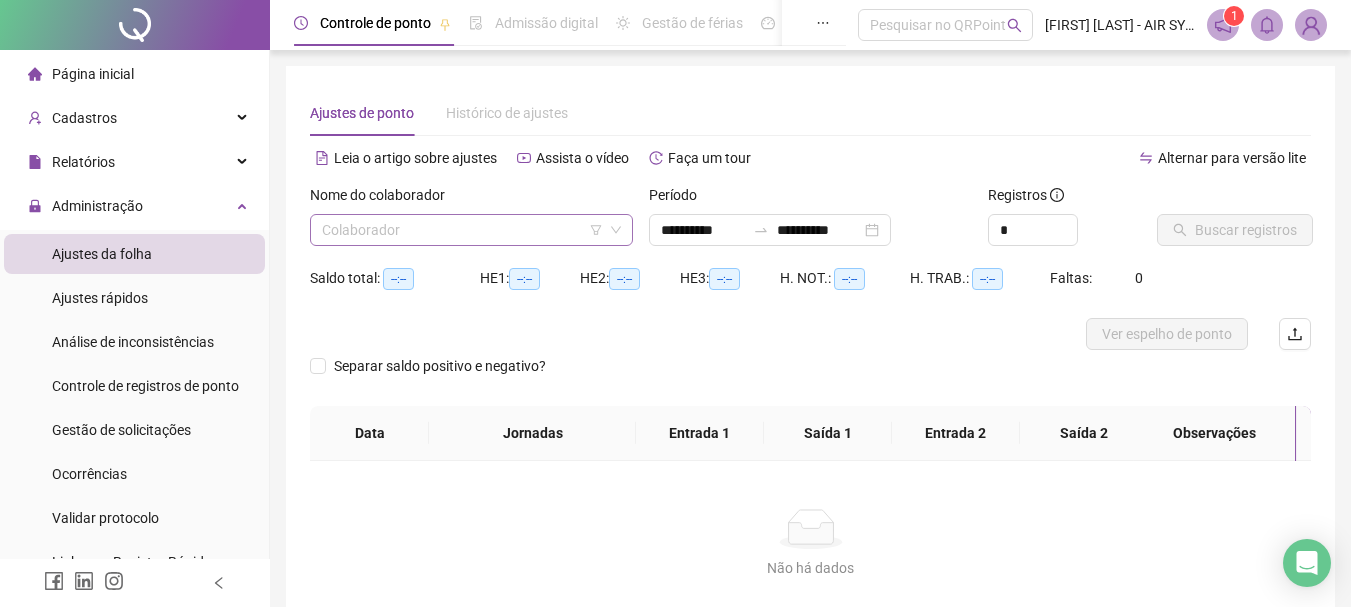 click at bounding box center [462, 230] 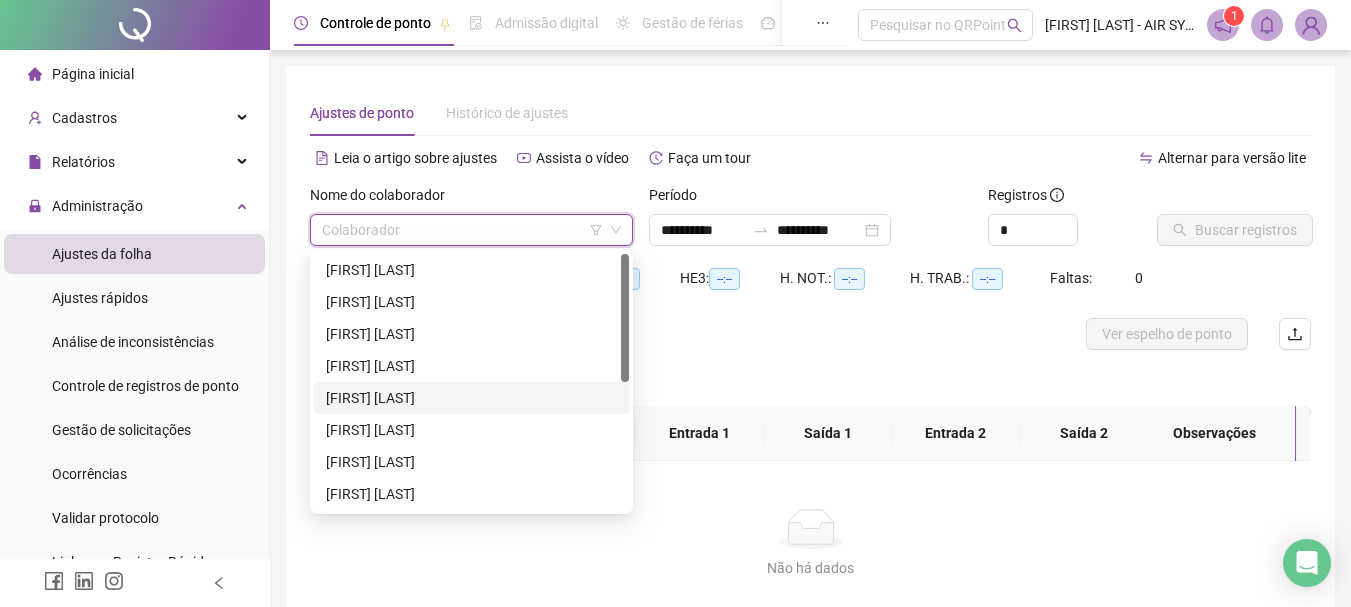 drag, startPoint x: 354, startPoint y: 395, endPoint x: 393, endPoint y: 391, distance: 39.20459 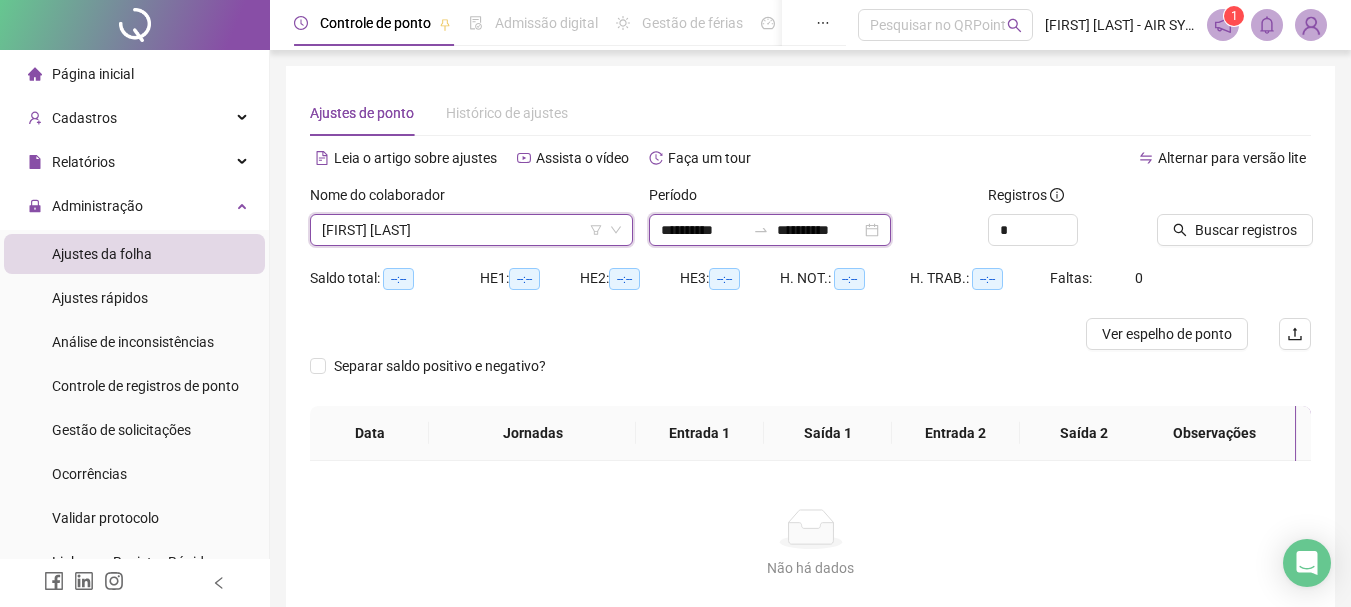 click on "**********" at bounding box center (703, 230) 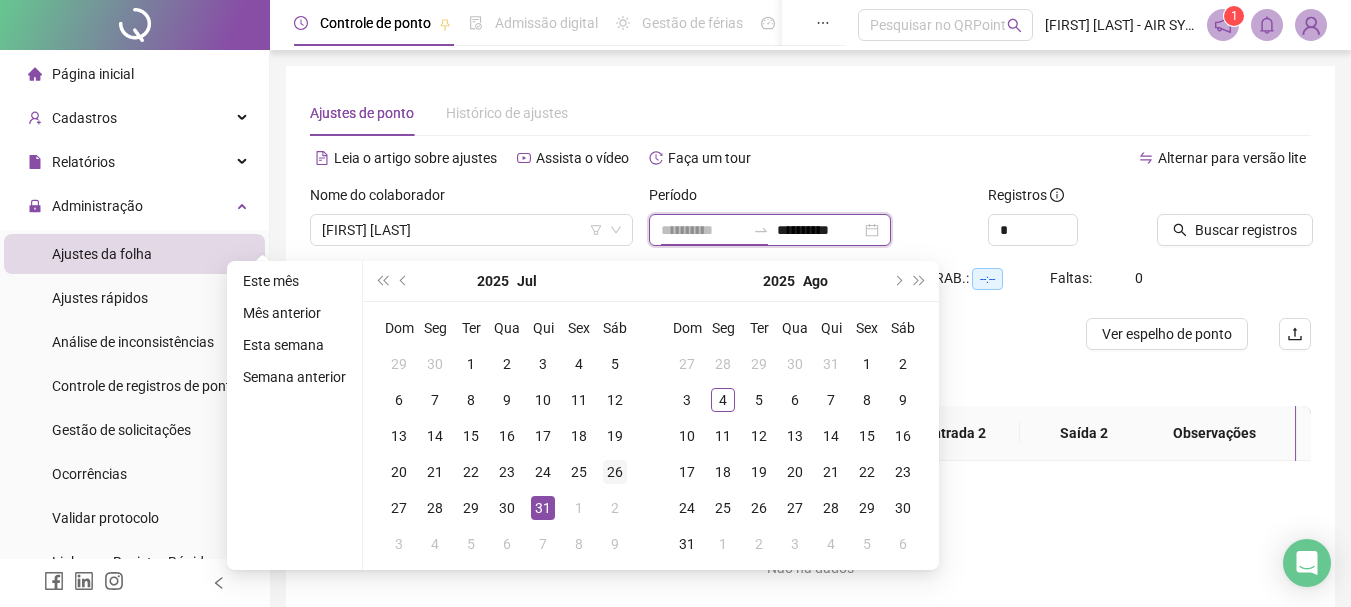 type on "**********" 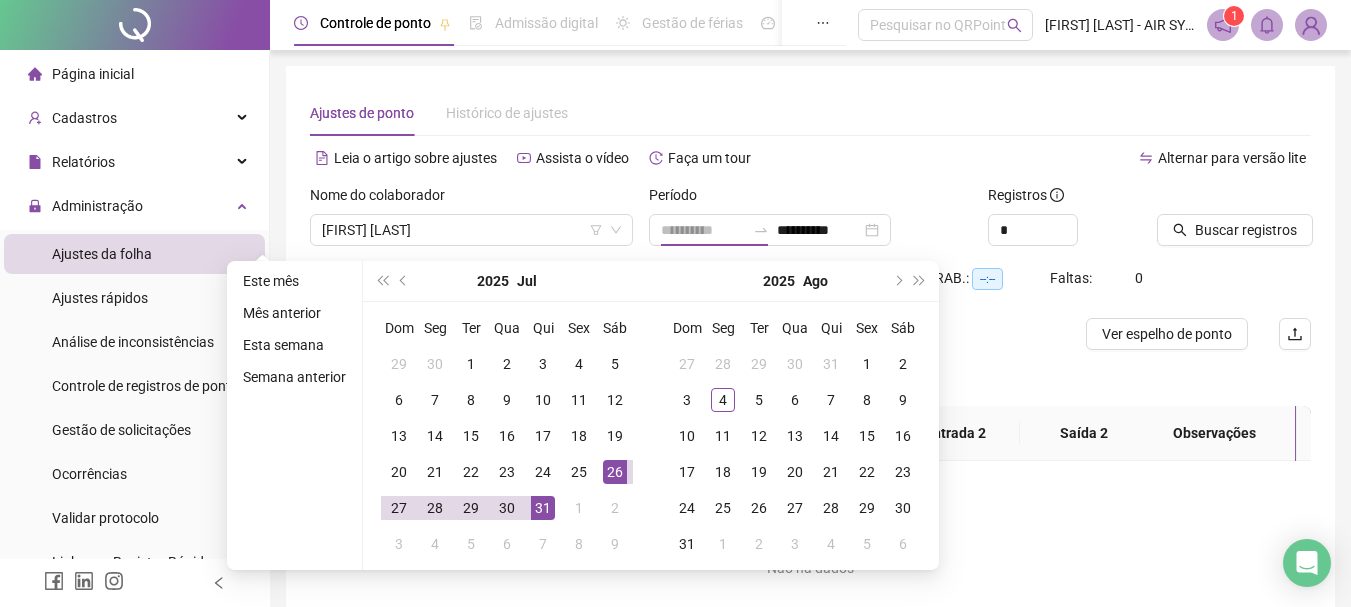 click on "26" at bounding box center (615, 472) 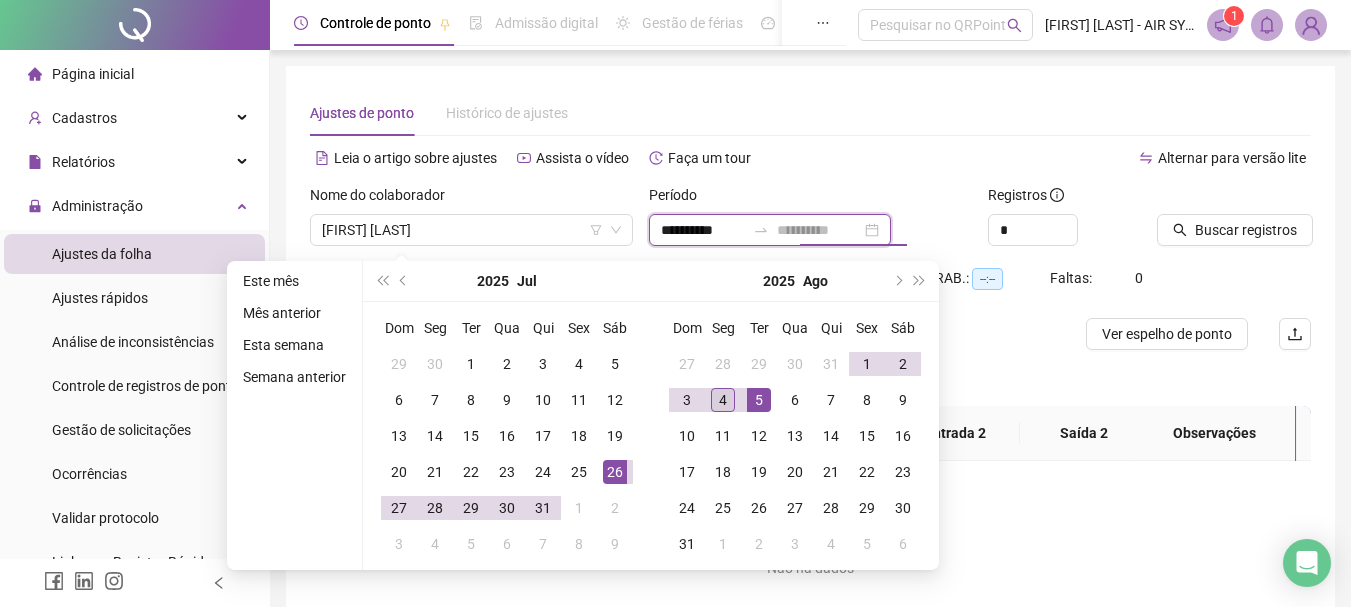 type on "**********" 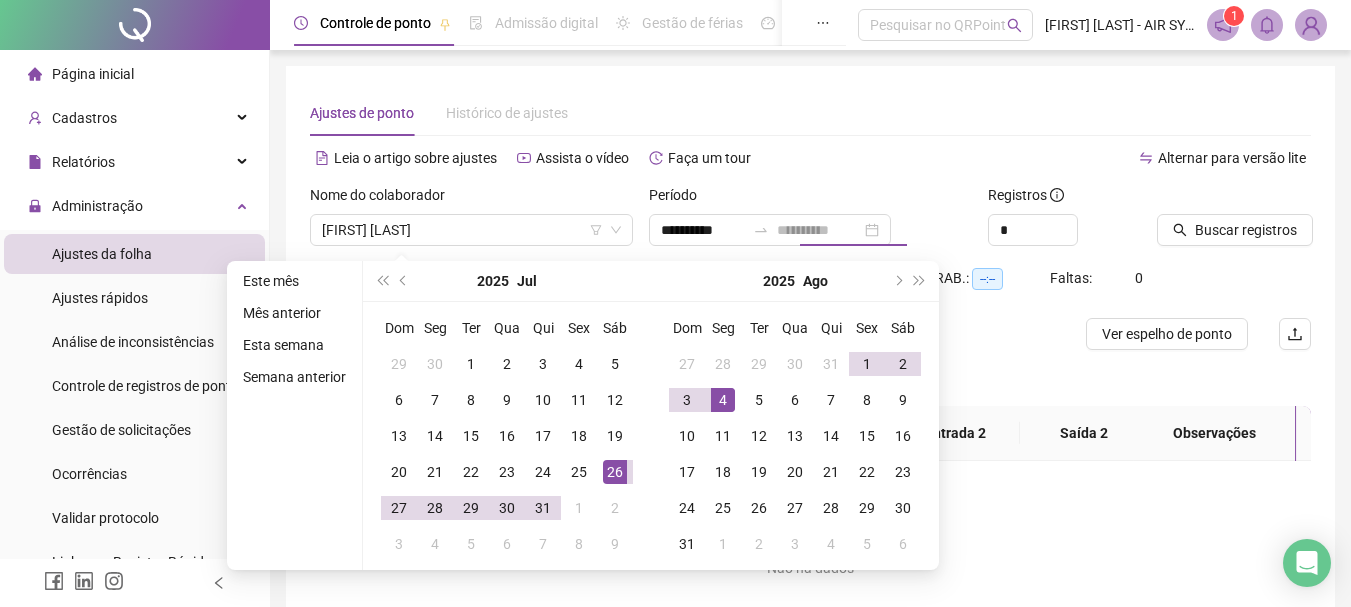 click on "4" at bounding box center (723, 400) 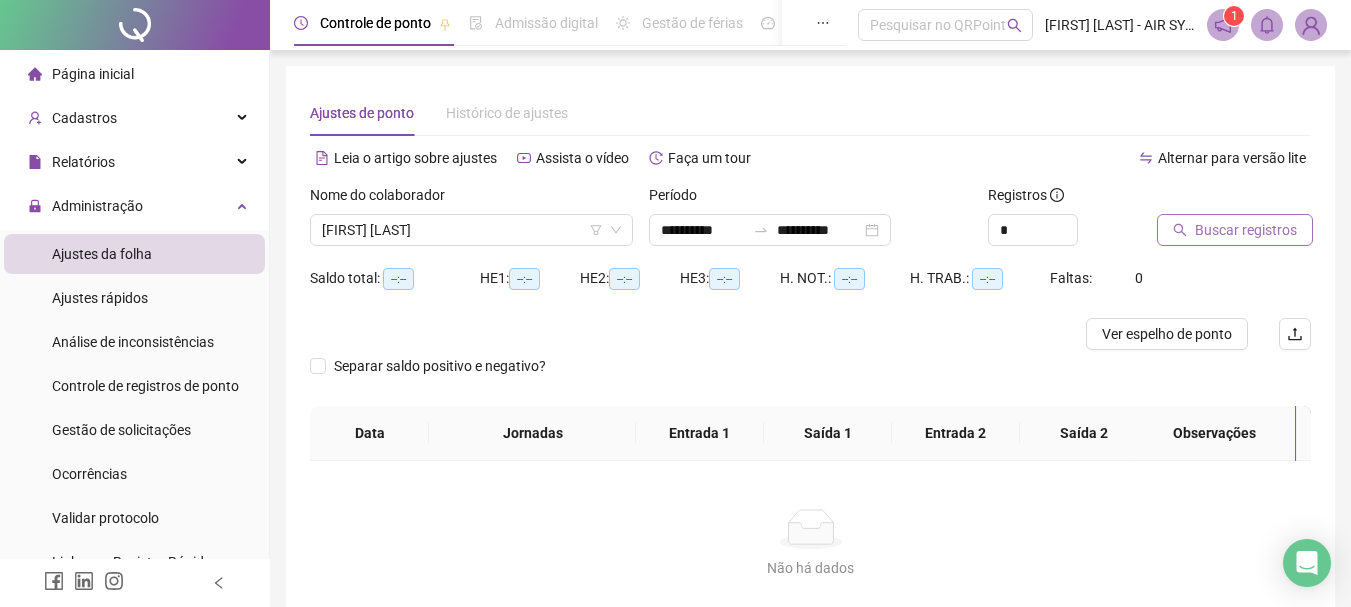 click on "Buscar registros" at bounding box center [1246, 230] 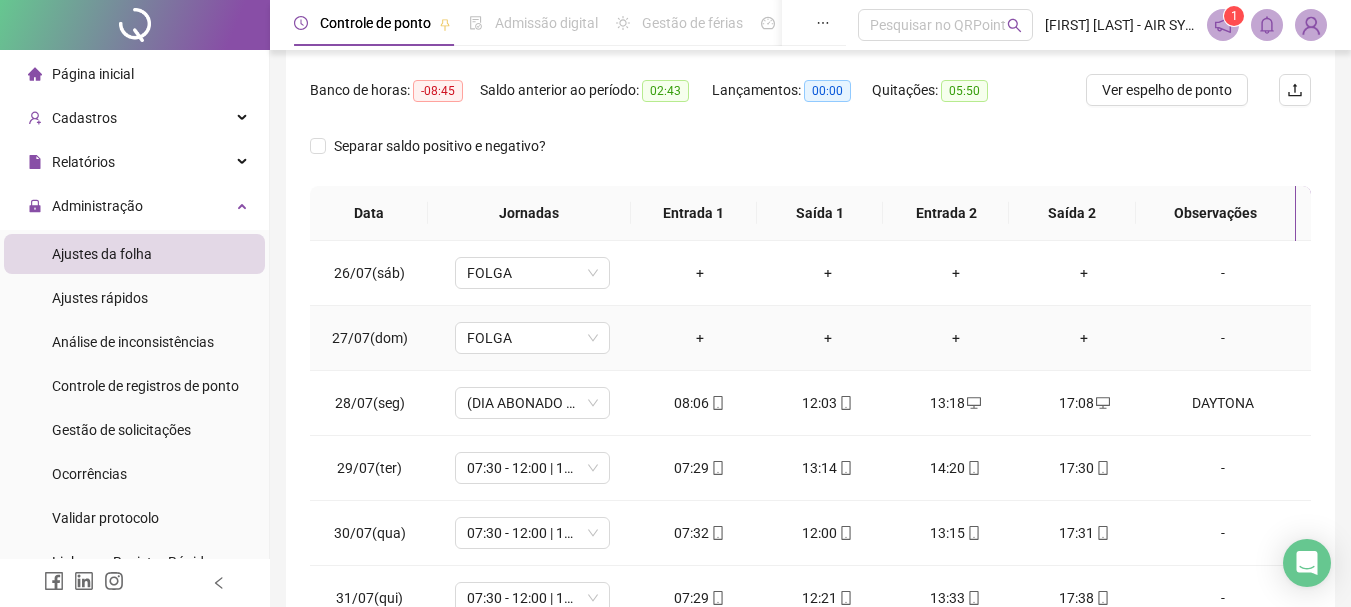 scroll, scrollTop: 100, scrollLeft: 0, axis: vertical 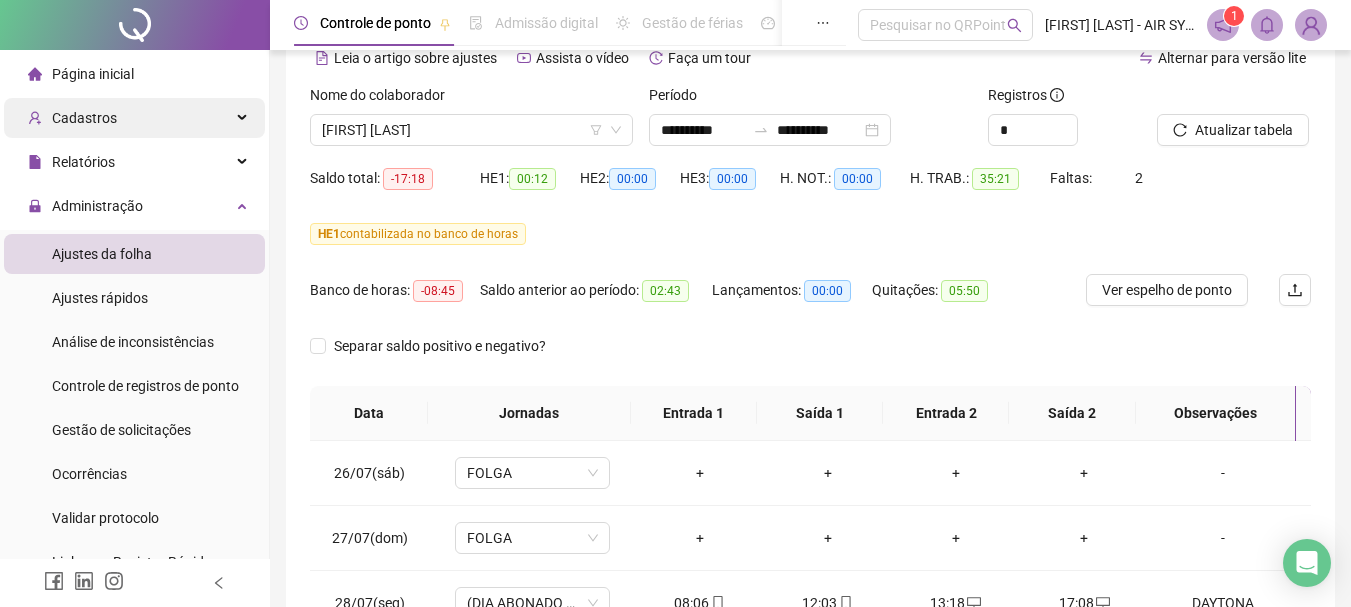 click on "Cadastros" at bounding box center (134, 118) 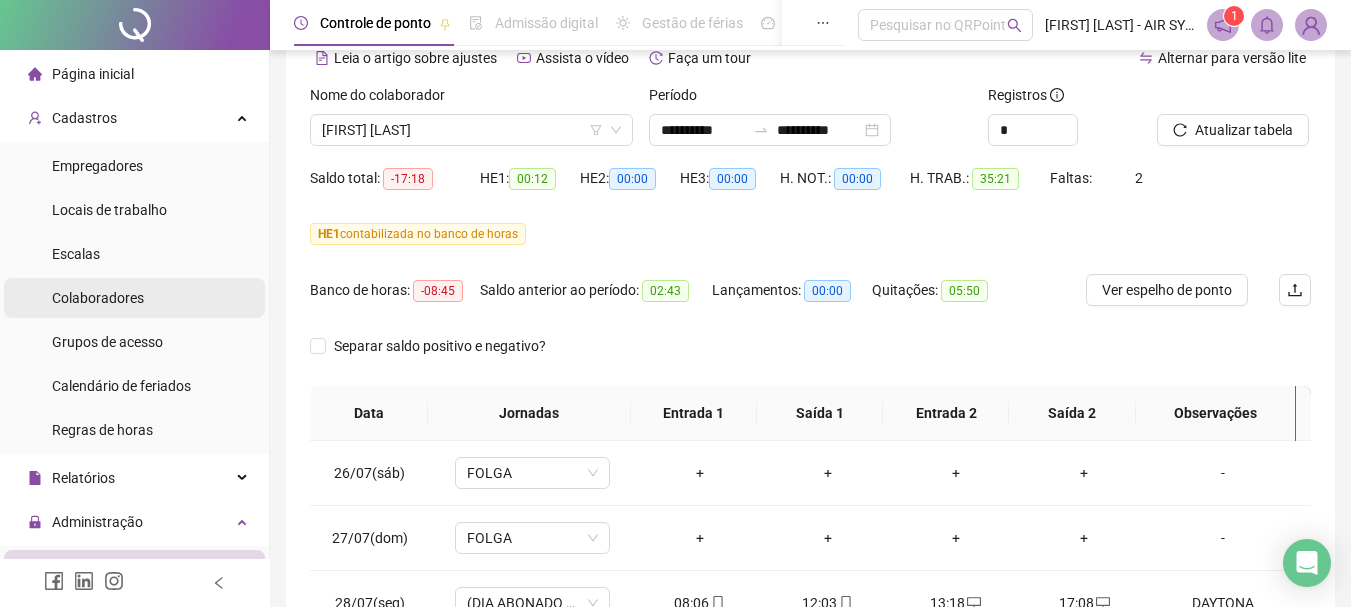click on "Colaboradores" at bounding box center [98, 298] 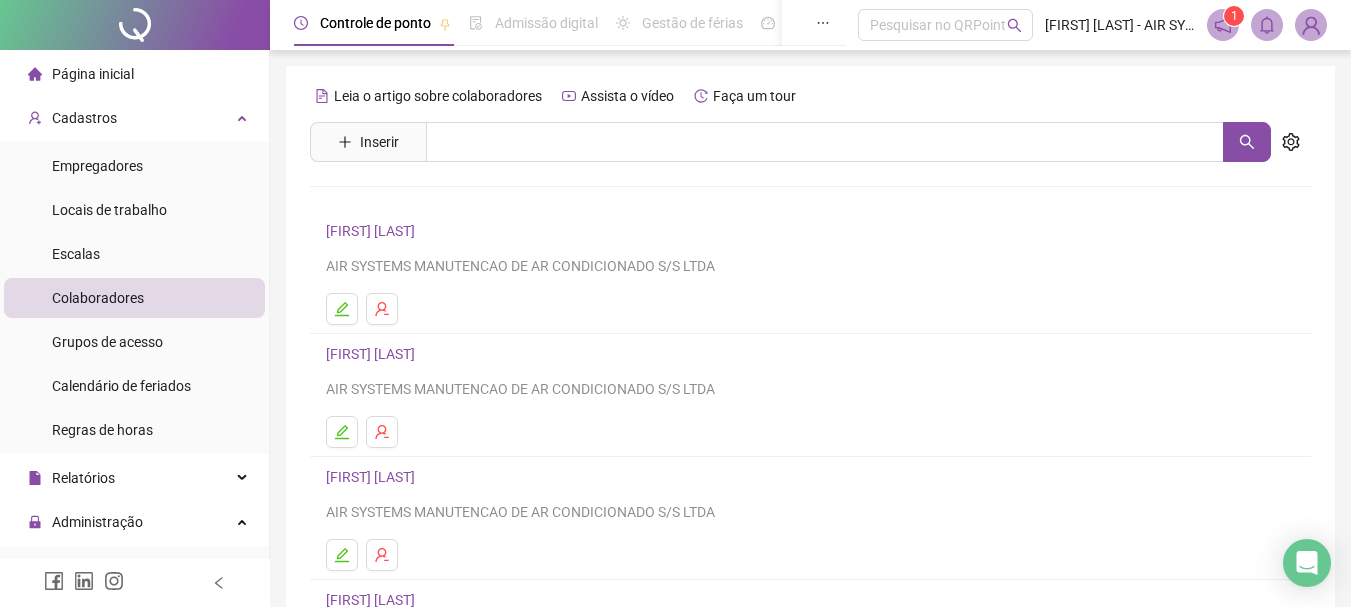 scroll, scrollTop: 300, scrollLeft: 0, axis: vertical 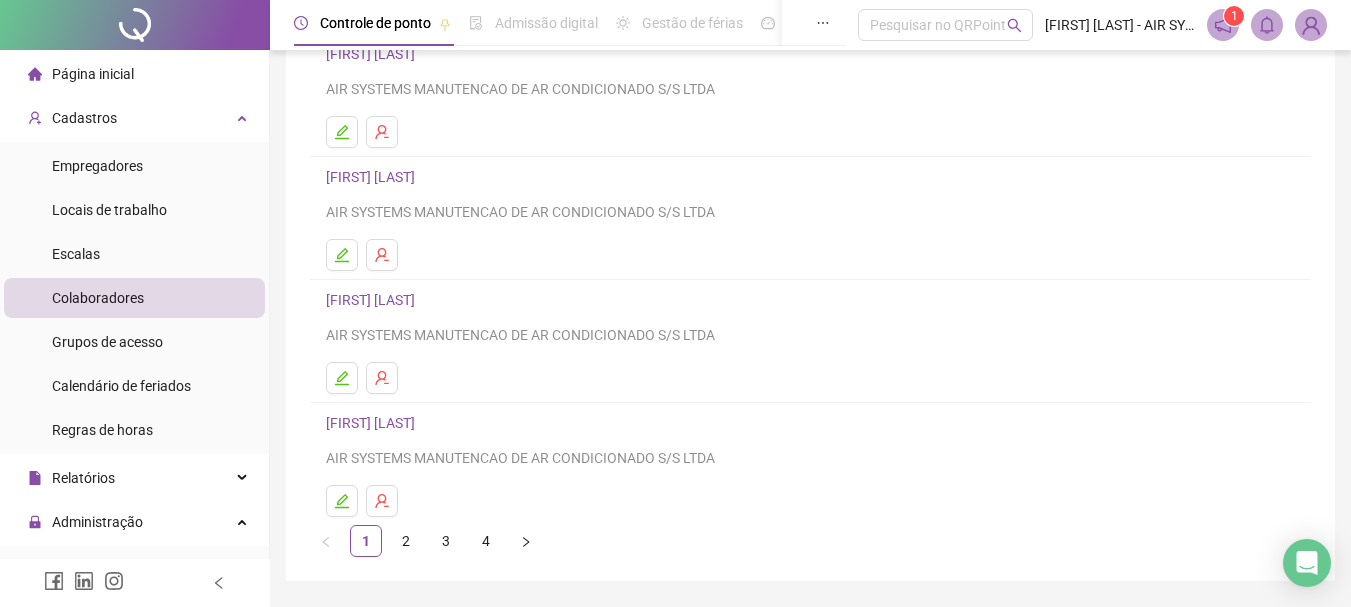 click on "[FIRST] [LAST]" at bounding box center [373, 423] 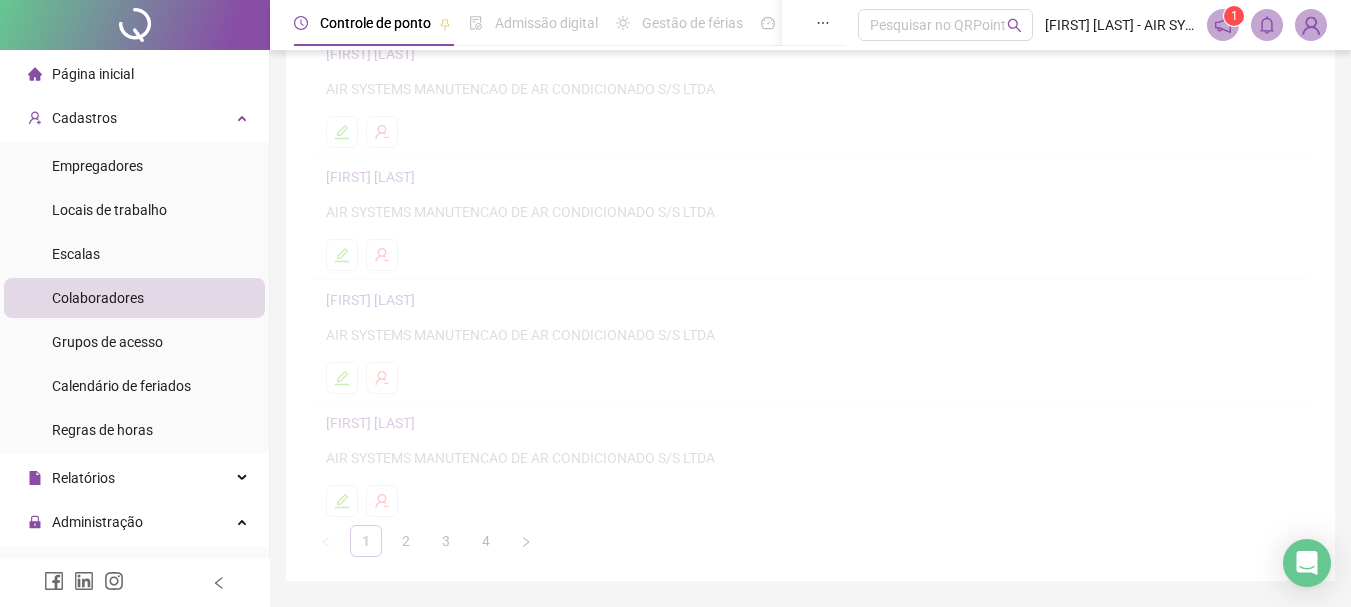 scroll, scrollTop: 310, scrollLeft: 0, axis: vertical 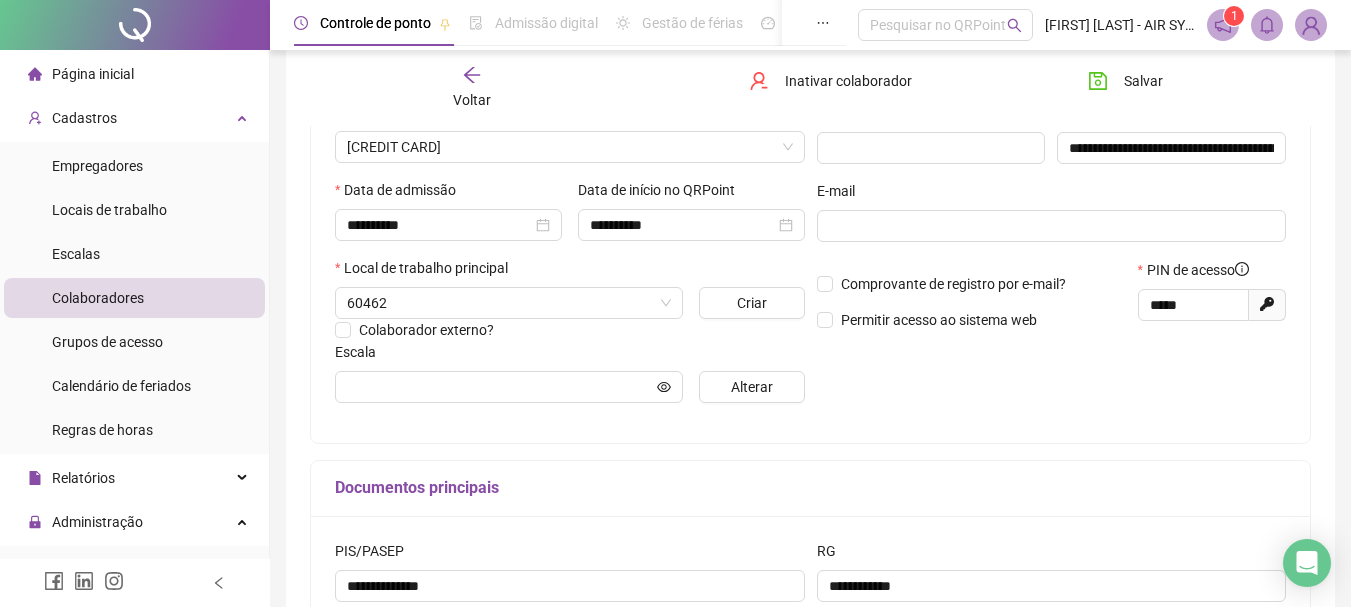 type on "**********" 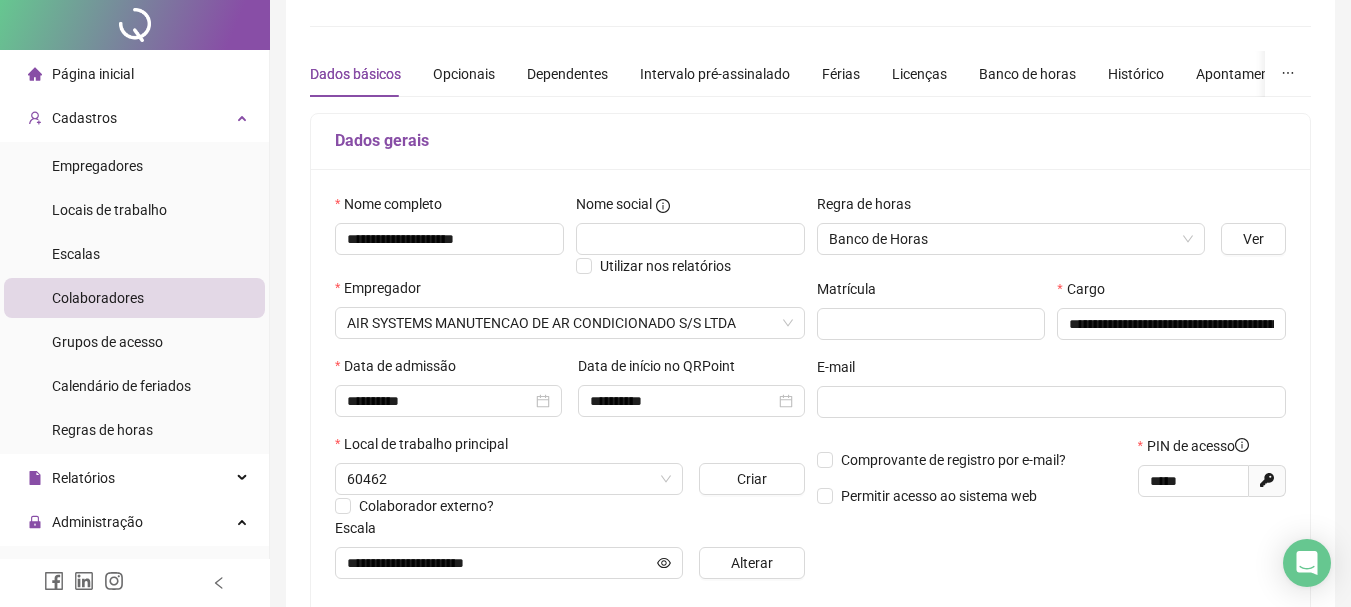 scroll, scrollTop: 0, scrollLeft: 0, axis: both 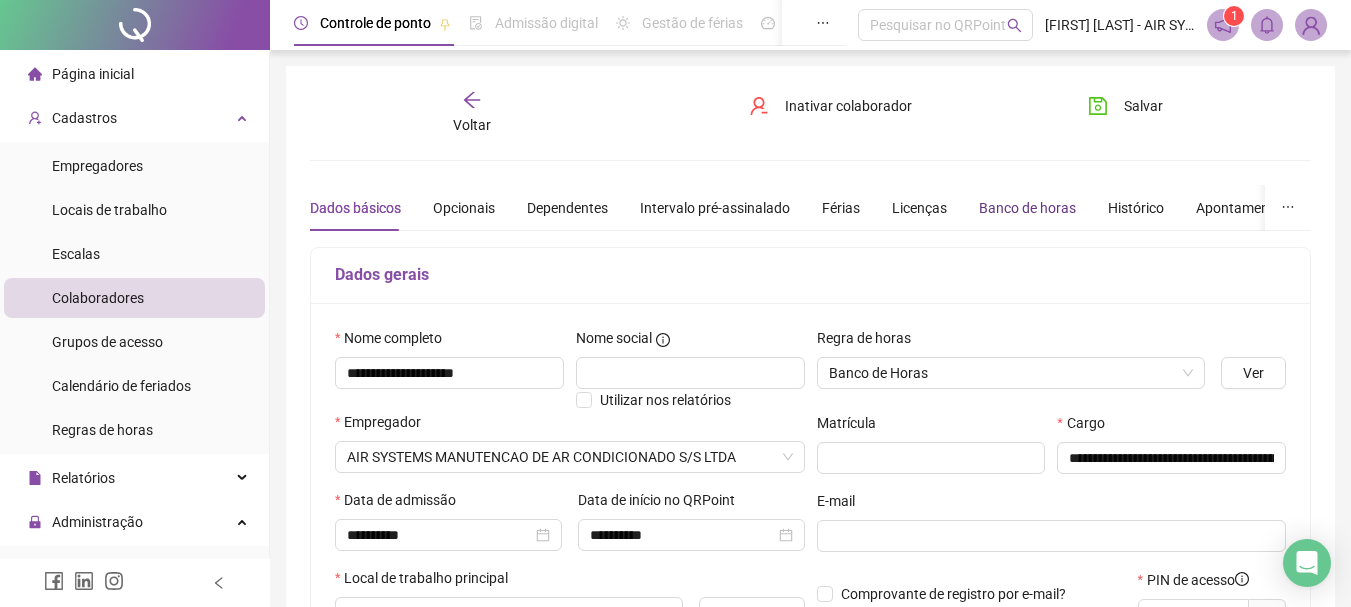 click on "Banco de horas" at bounding box center (1027, 208) 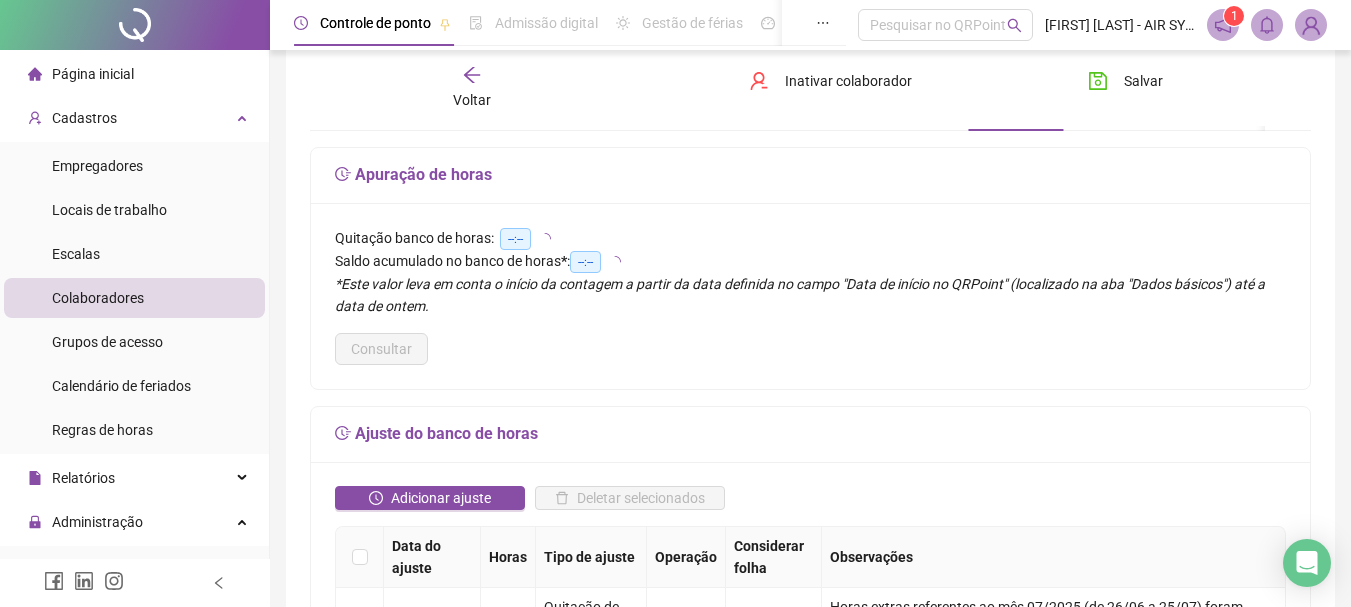 scroll, scrollTop: 400, scrollLeft: 0, axis: vertical 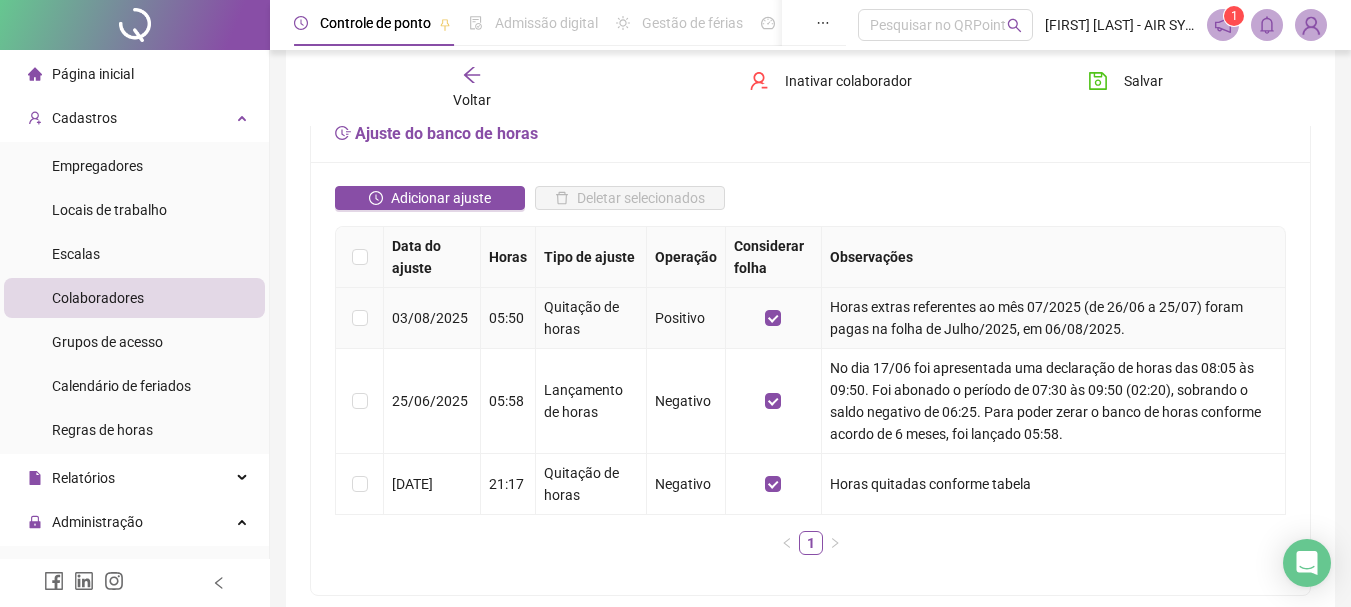 click at bounding box center (360, 318) 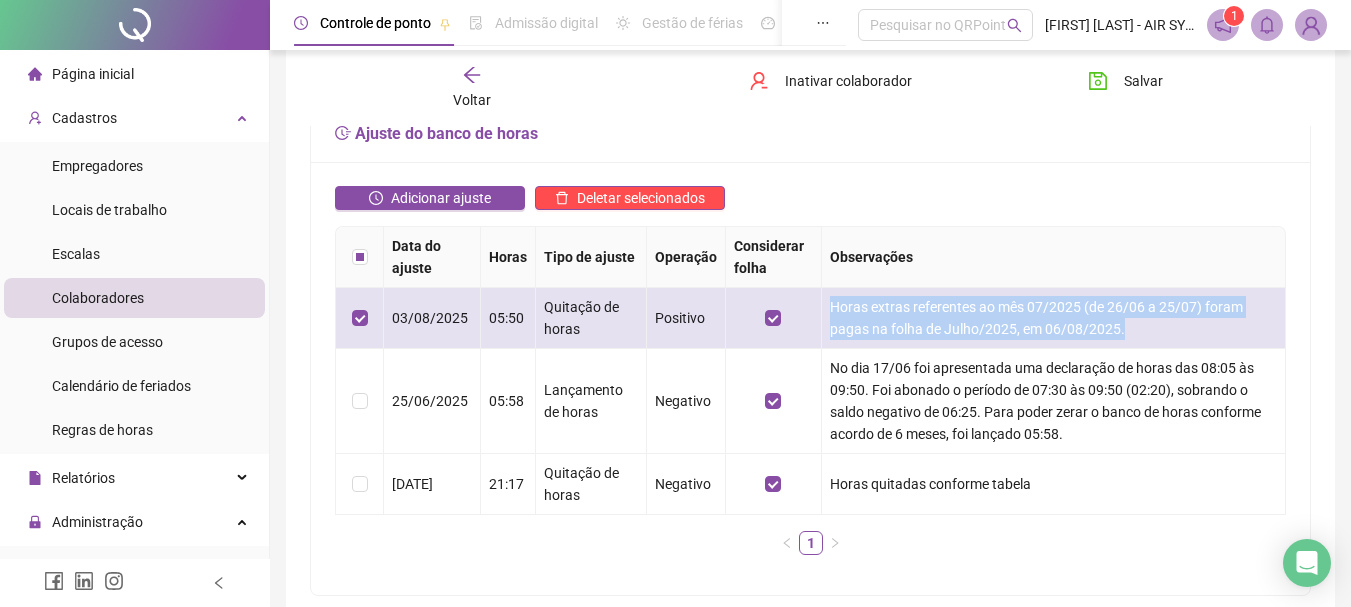 drag, startPoint x: 1089, startPoint y: 330, endPoint x: 755, endPoint y: 320, distance: 334.14966 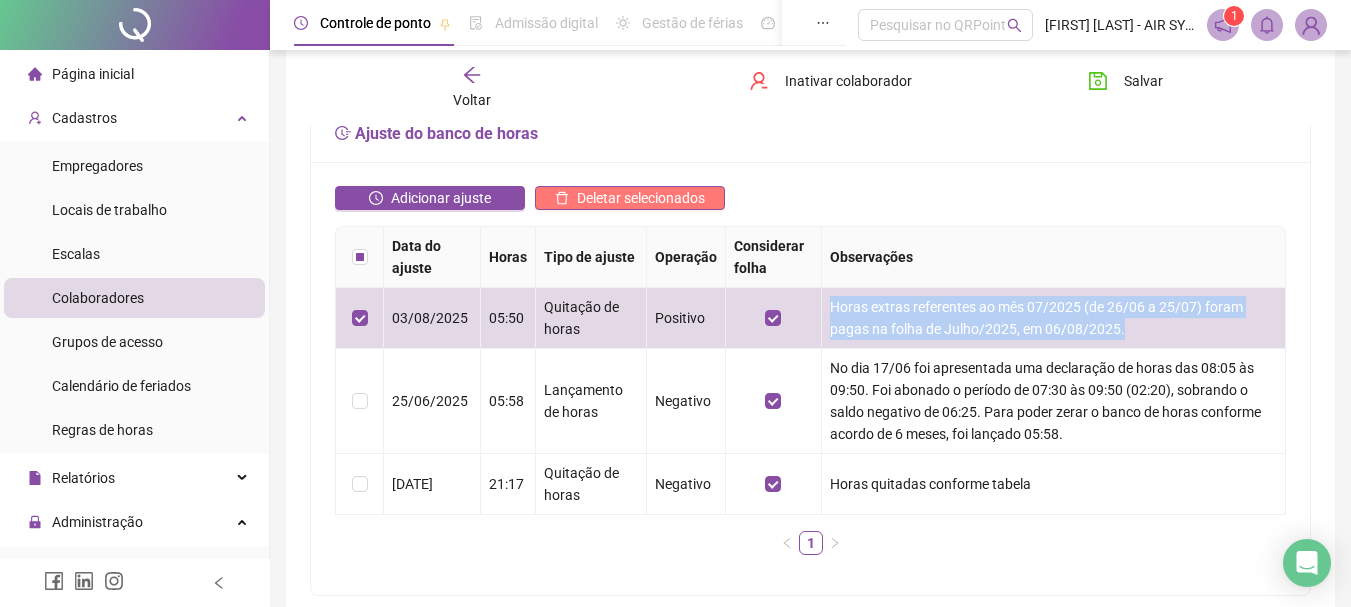 click on "Deletar selecionados" at bounding box center (641, 198) 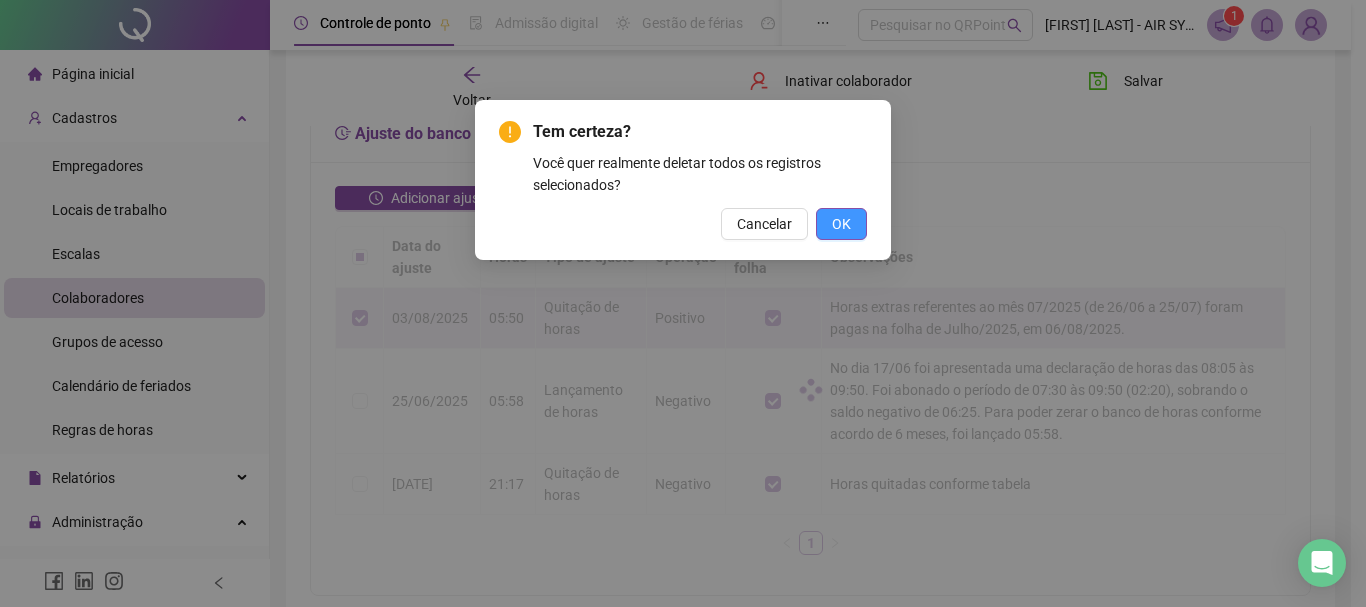 click on "OK" at bounding box center [841, 224] 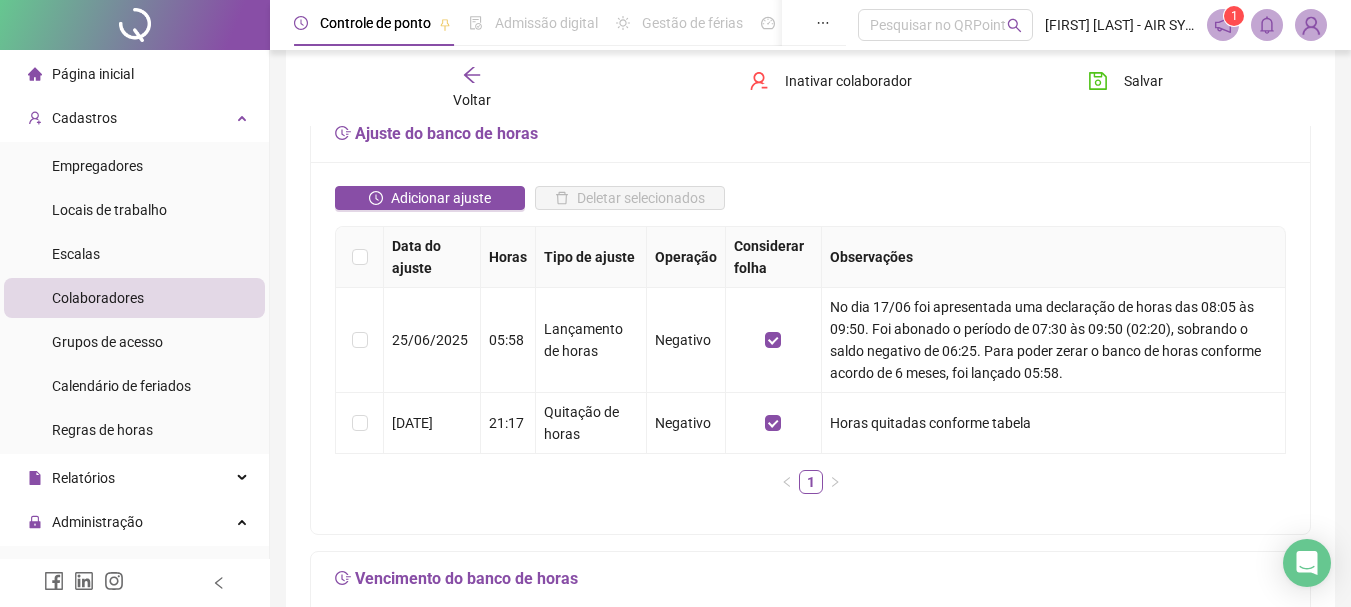drag, startPoint x: 832, startPoint y: 215, endPoint x: 628, endPoint y: 497, distance: 348.05173 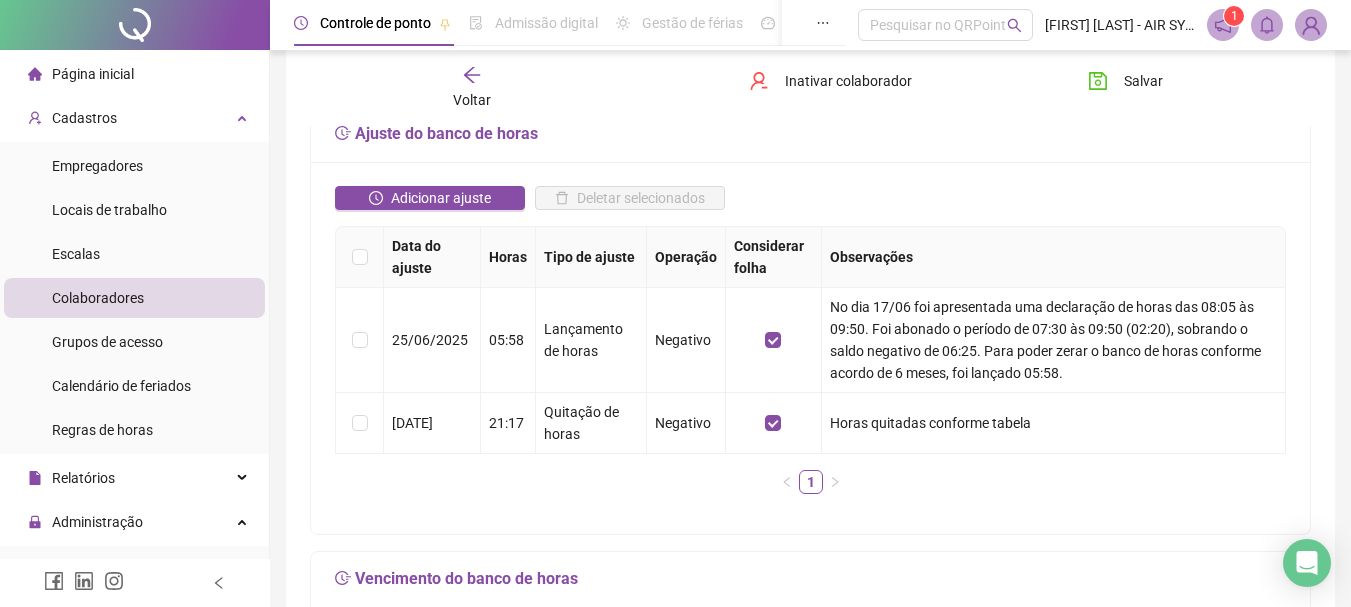 click on "Data do ajuste Horas Tipo de ajuste Operação Considerar folha Observações               [DATE] [TIME] Lançamento de horas Negativo No dia 17/06 foi apresentada uma declaração de horas das 08:05 às 09:50. Foi abonado o período de 07:30 às 09:50 (02:20), sobrando o saldo negativo de 06:25. Para poder zerar o banco de horas conforme acordo de 6 meses, foi lançado 05:58. [DATE] [TIME] Quitação de horas 1" at bounding box center [810, 368] 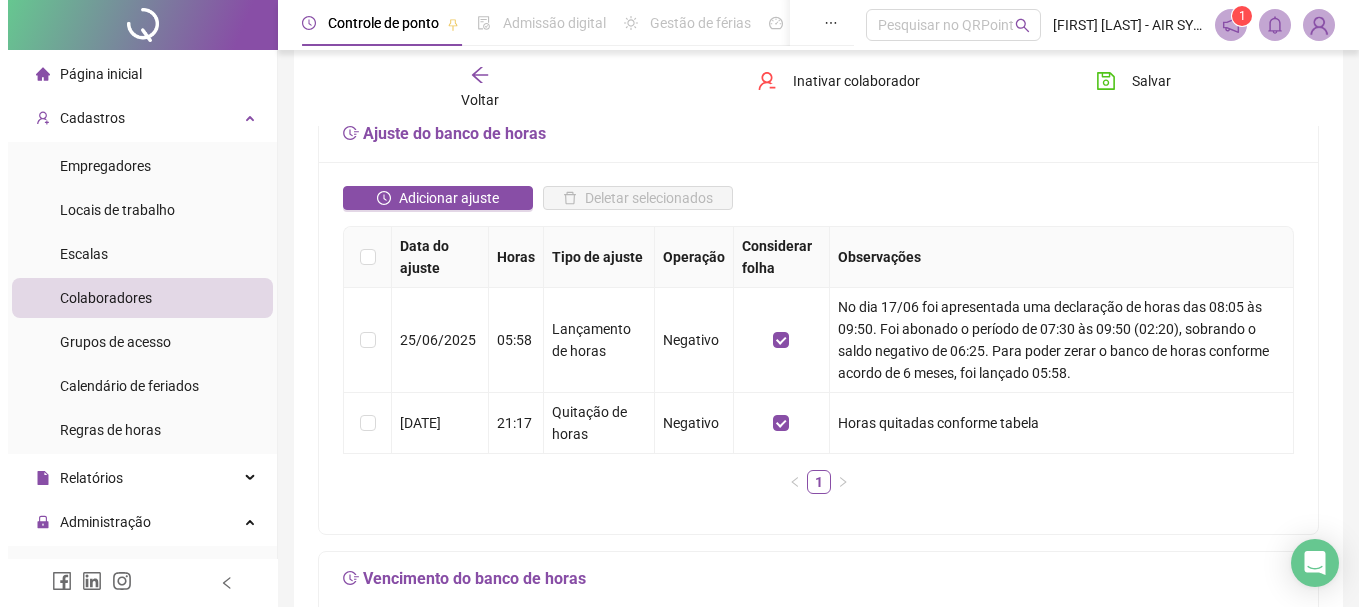 scroll, scrollTop: 100, scrollLeft: 0, axis: vertical 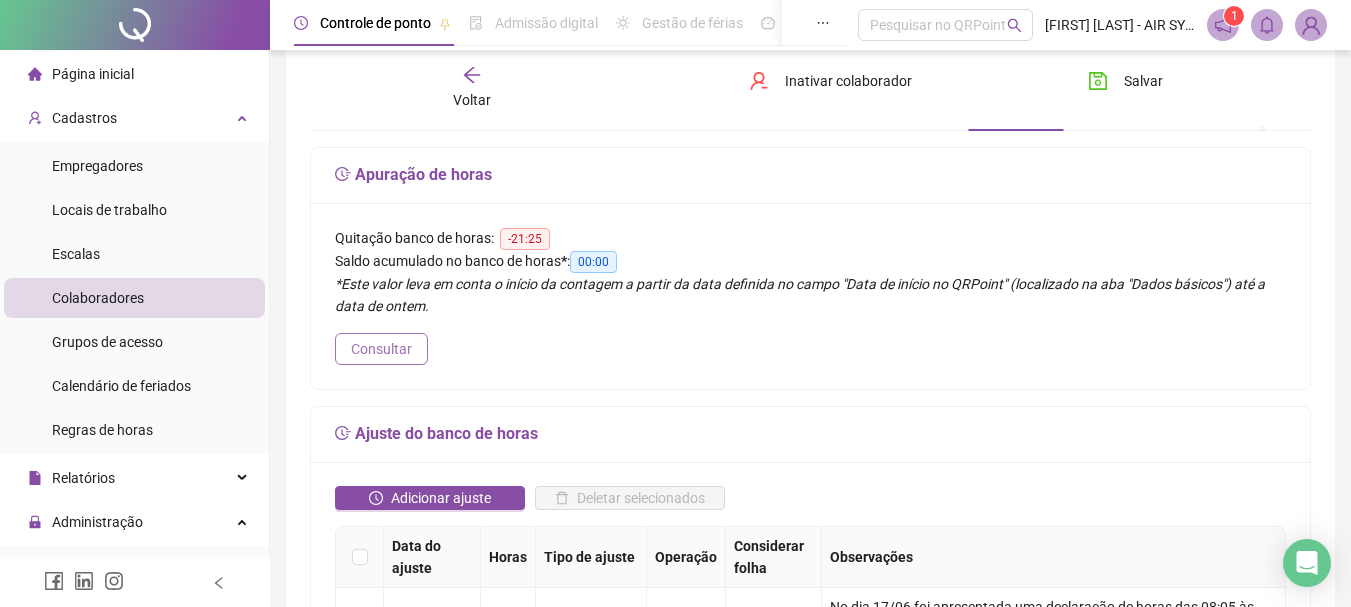 click on "Consultar" at bounding box center [381, 349] 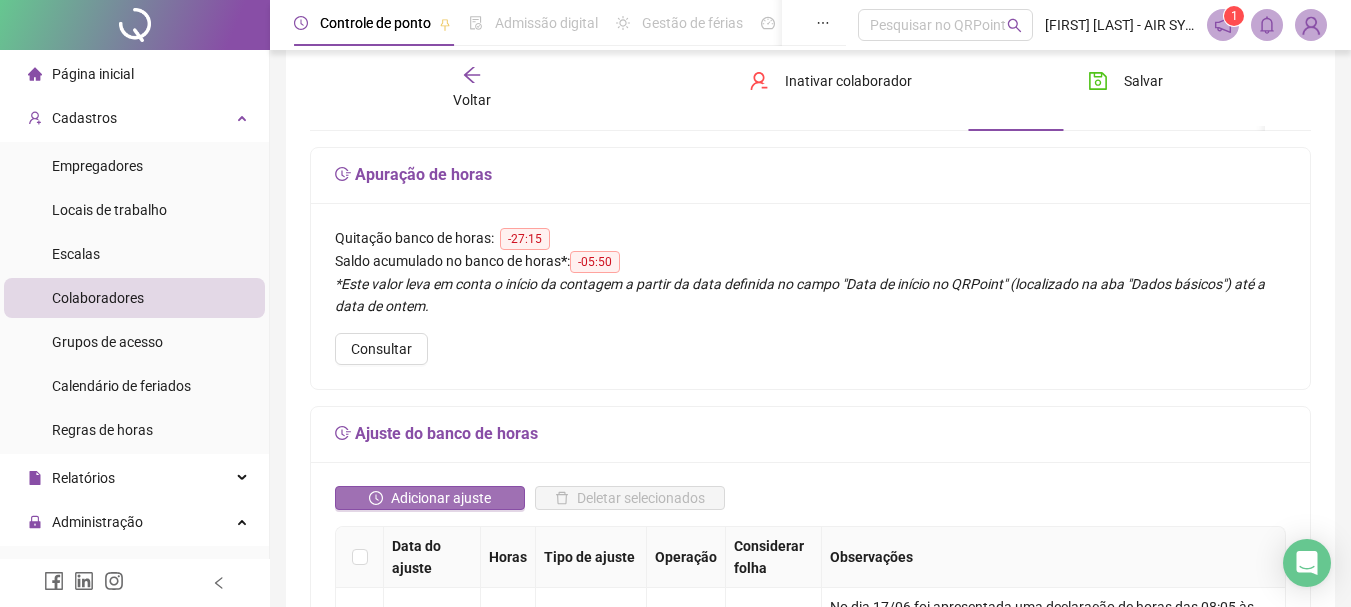 click on "Adicionar ajuste" at bounding box center [441, 498] 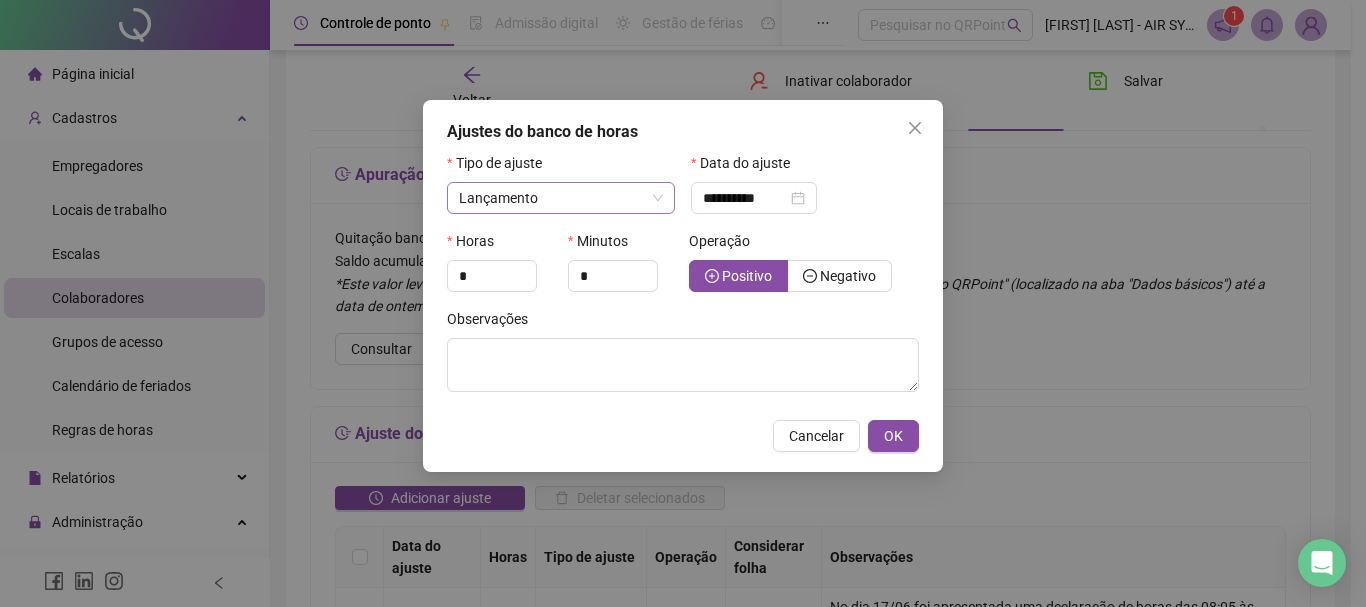click on "Lançamento" at bounding box center [561, 198] 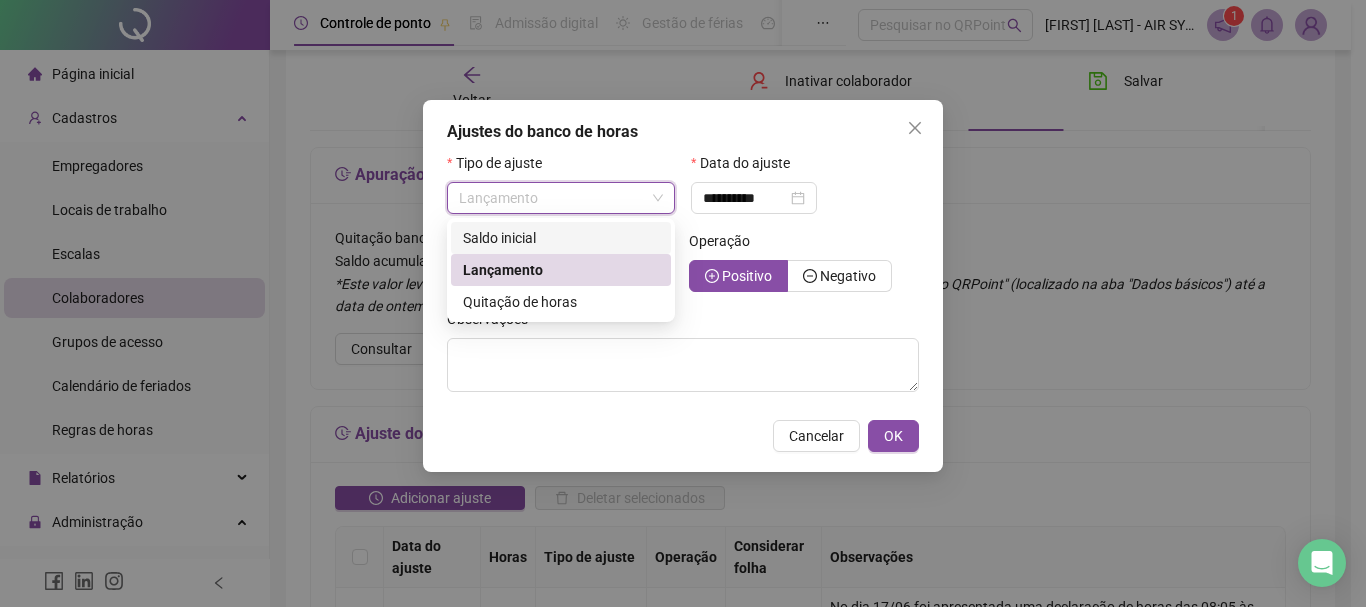click on "Saldo inicial" at bounding box center (561, 238) 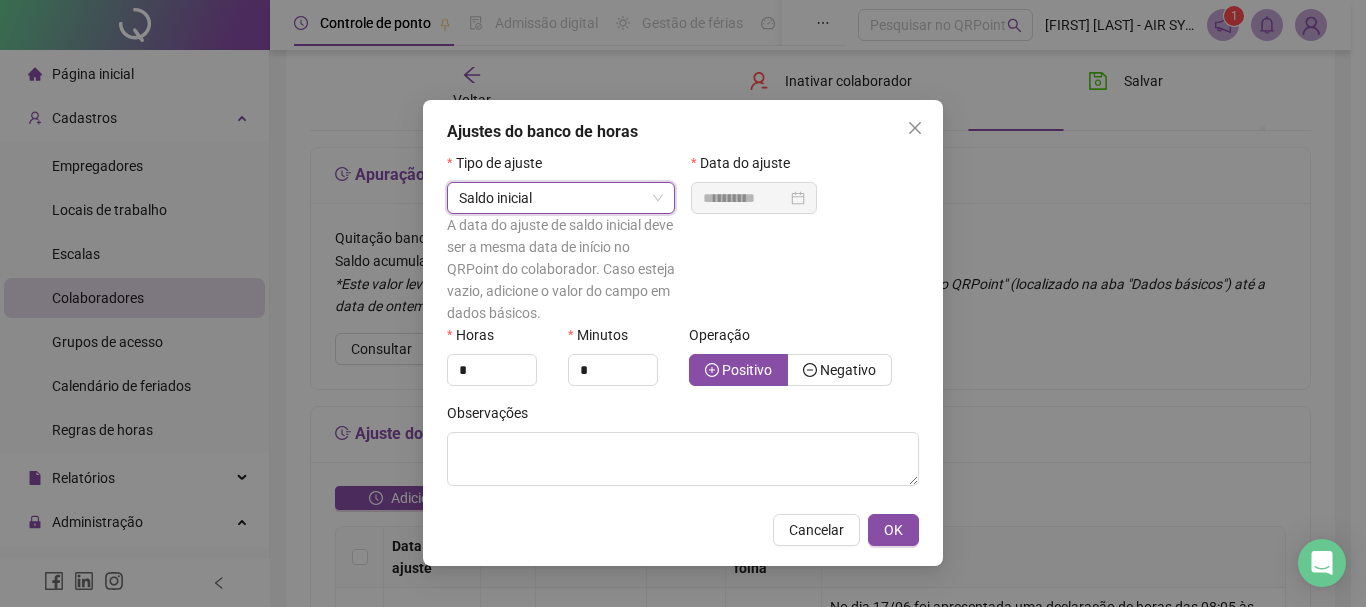 click on "A data do ajuste de saldo inicial deve ser a mesma data de início no QRPoint do colaborador. Caso esteja vazio, adicione o valor do campo em dados básicos." at bounding box center (561, 269) 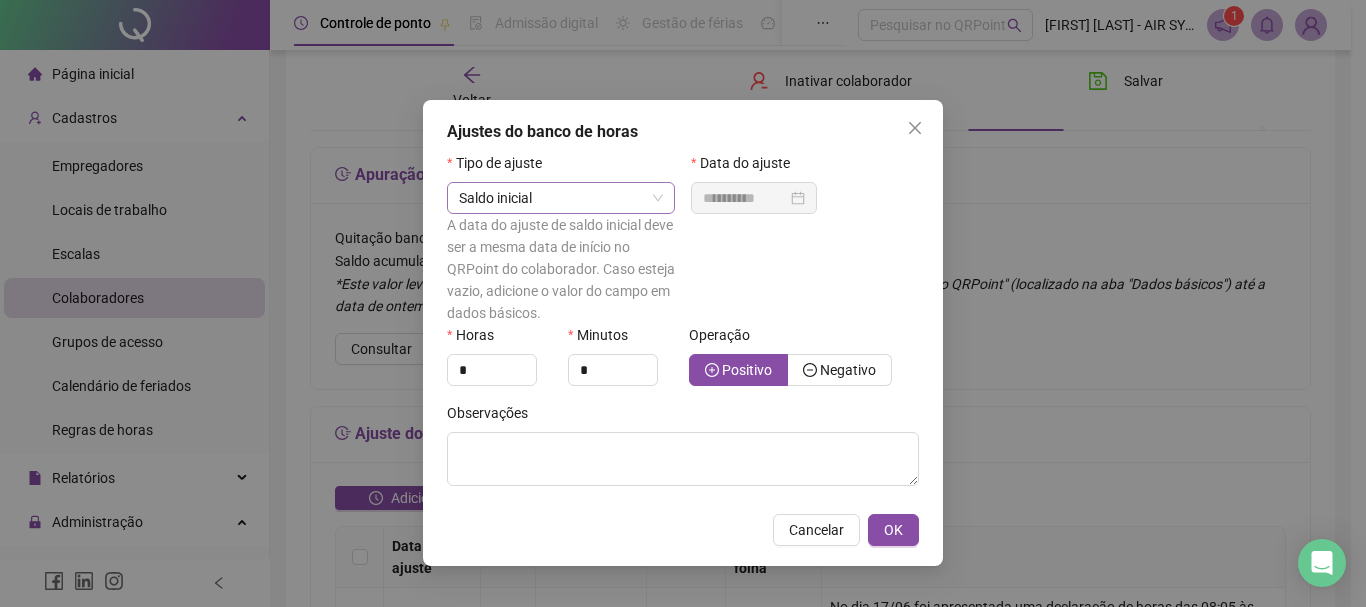 click on "Saldo inicial" at bounding box center [561, 198] 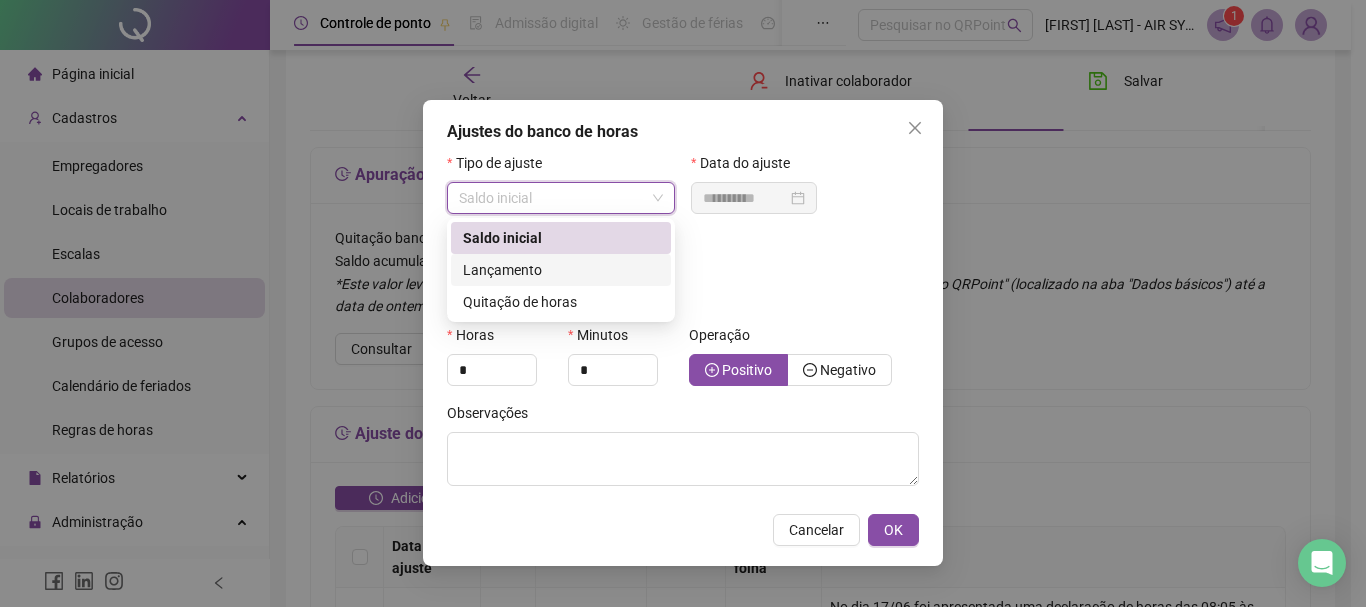 click on "Lançamento" at bounding box center (502, 270) 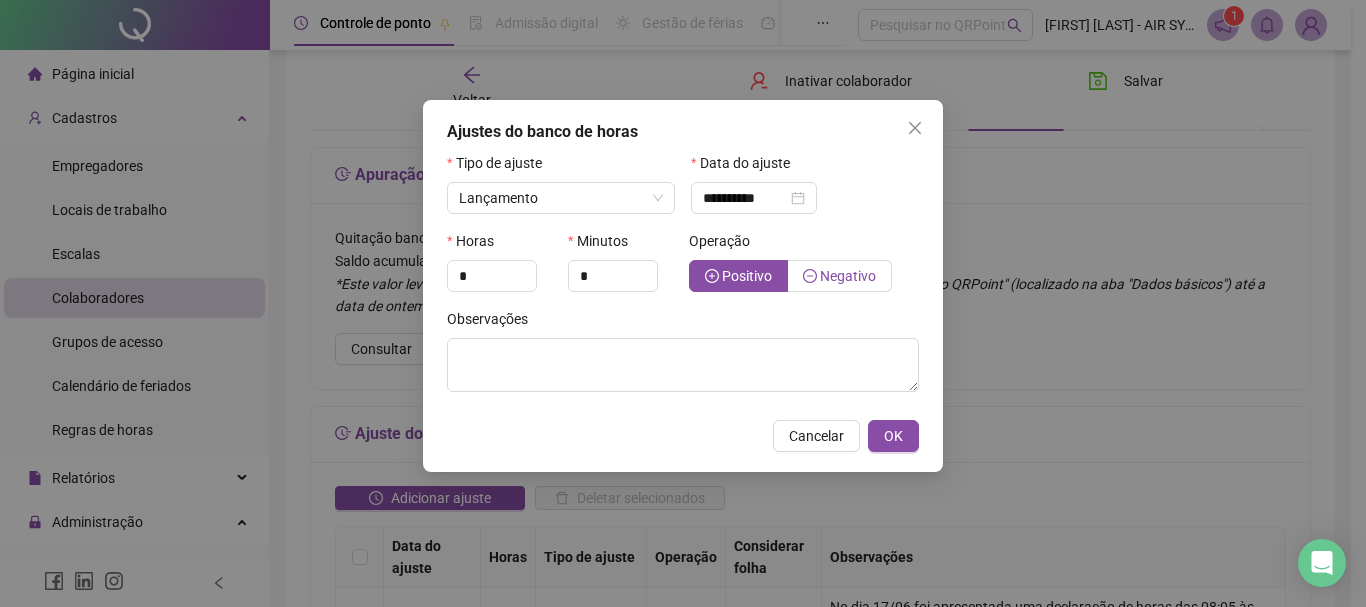 click on "Negativo" at bounding box center [839, 276] 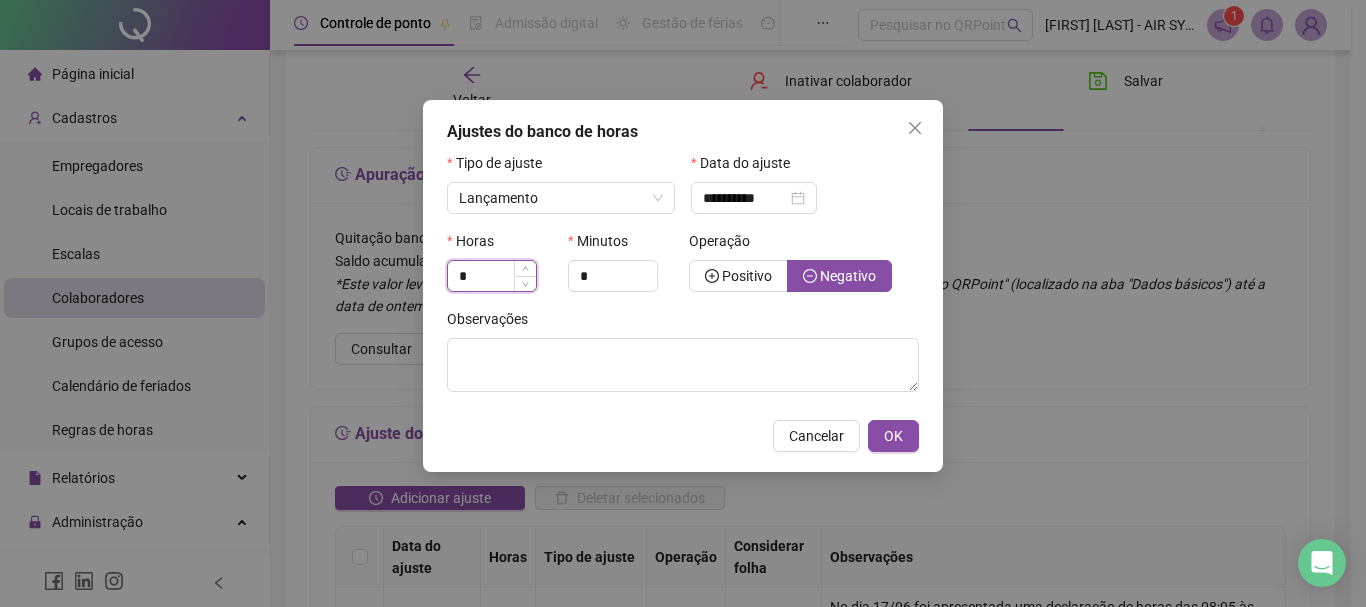 click on "*" at bounding box center (492, 276) 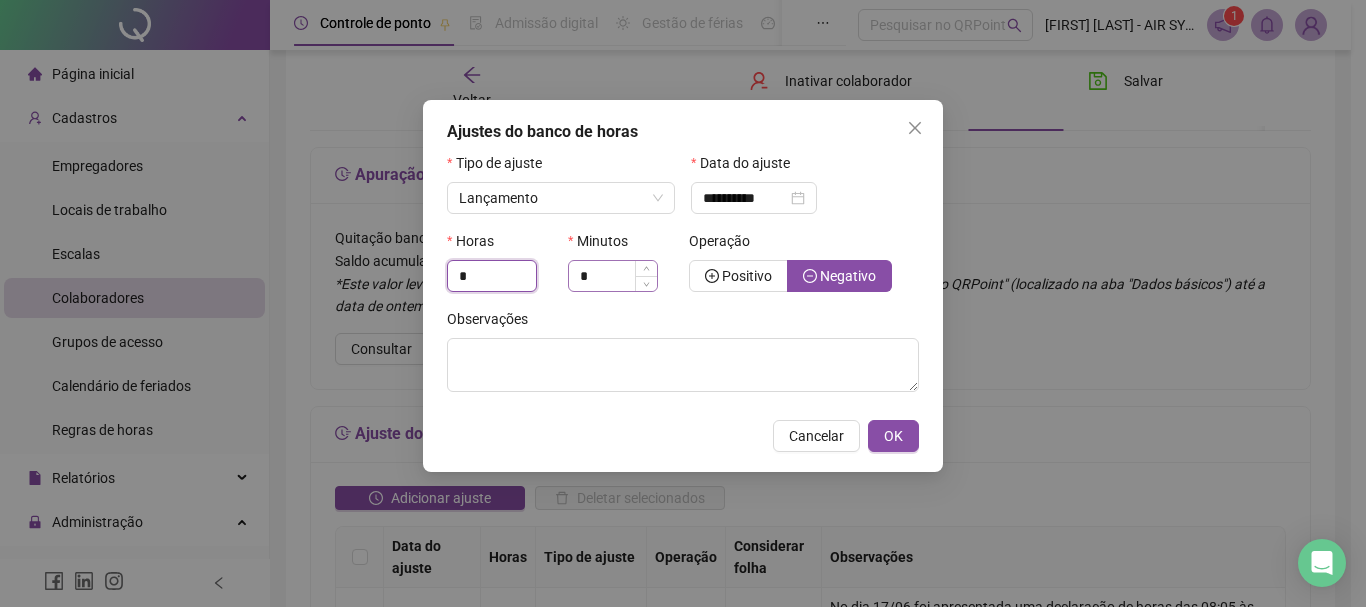 type on "*" 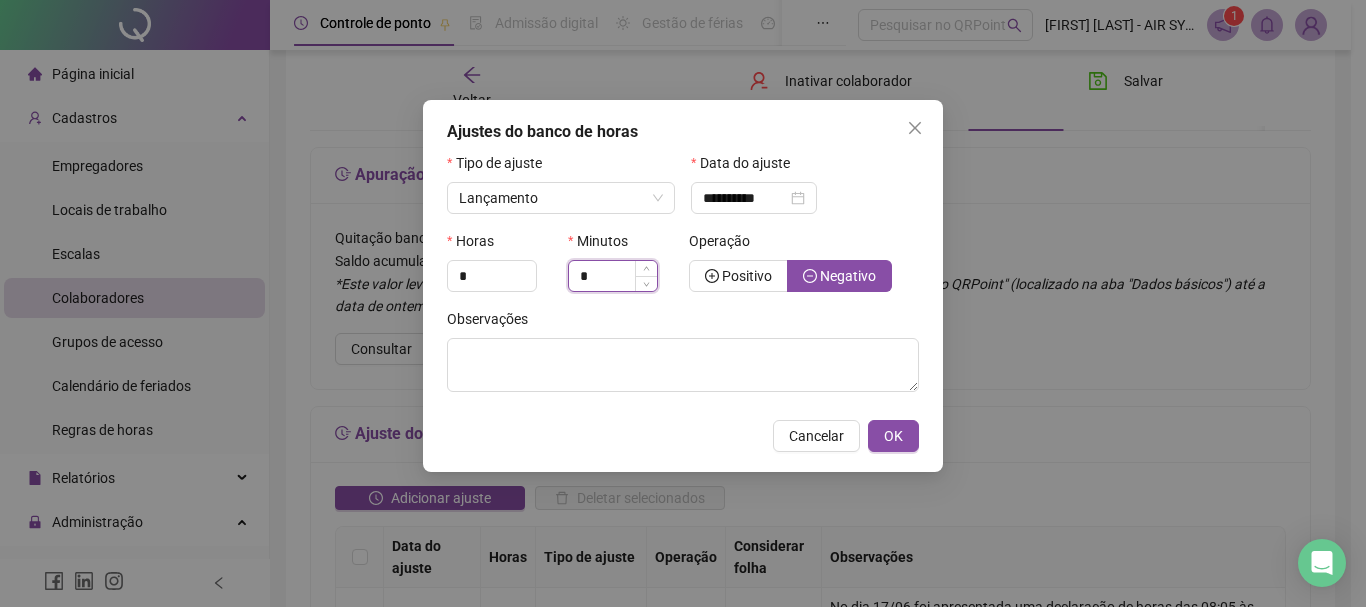 click on "*" at bounding box center (613, 276) 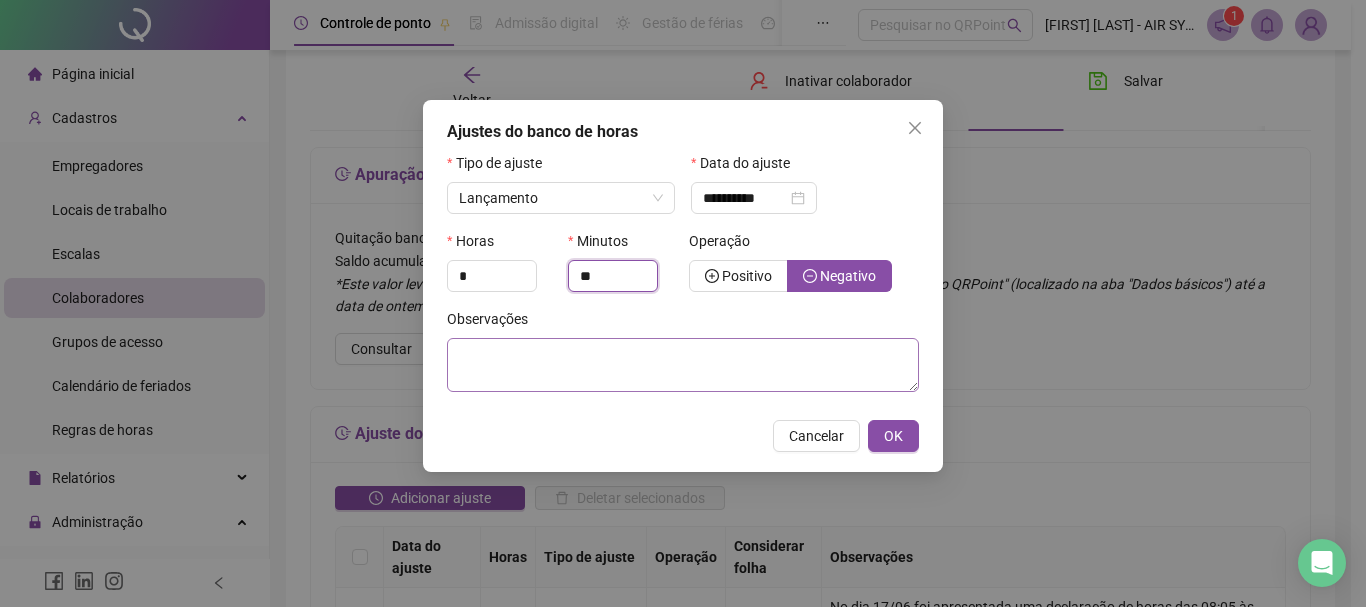 type on "**" 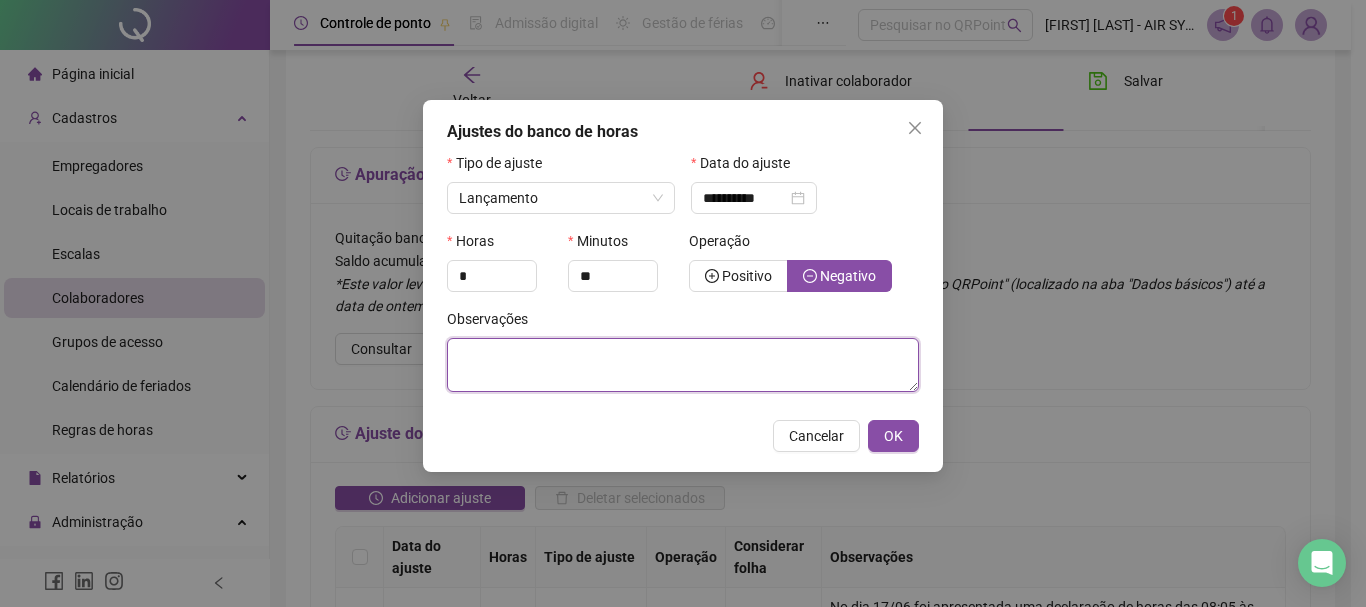click at bounding box center (683, 365) 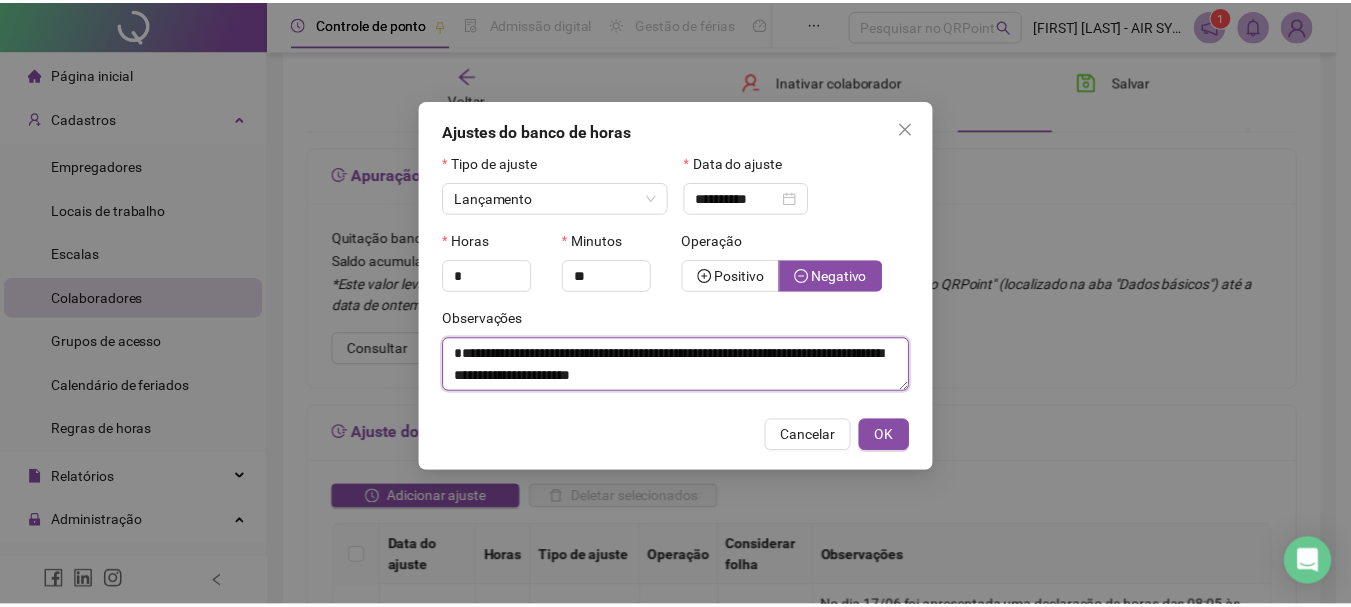 scroll, scrollTop: 16, scrollLeft: 0, axis: vertical 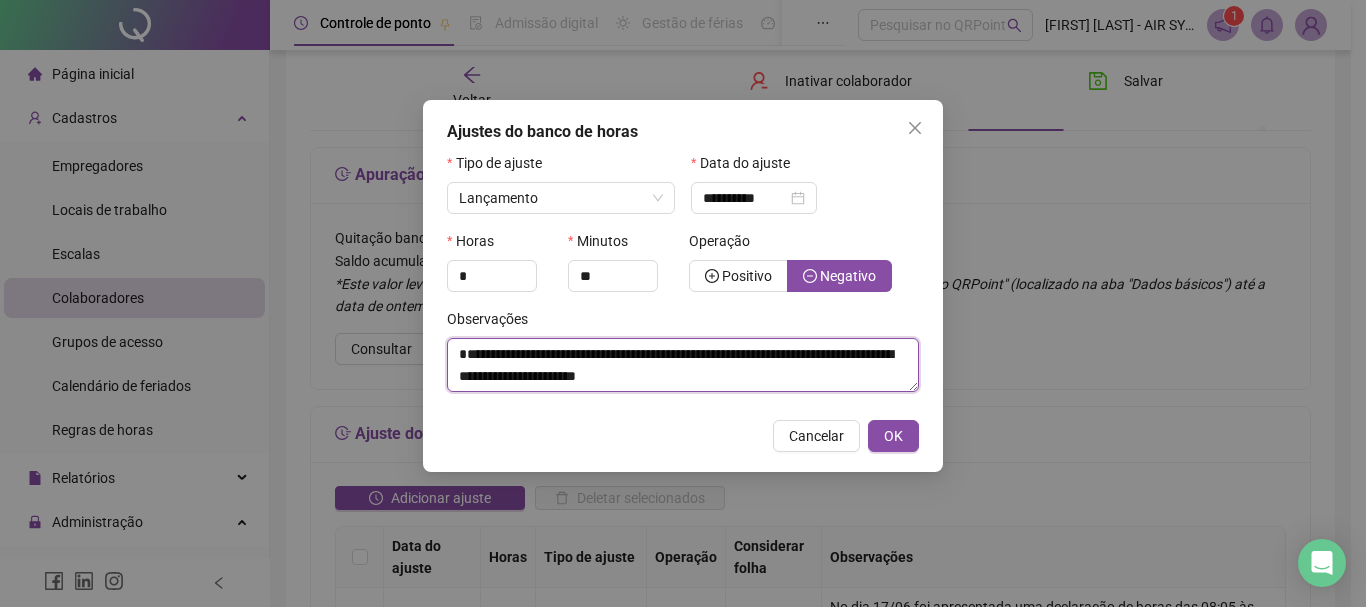 drag, startPoint x: 742, startPoint y: 383, endPoint x: 761, endPoint y: 374, distance: 21.023796 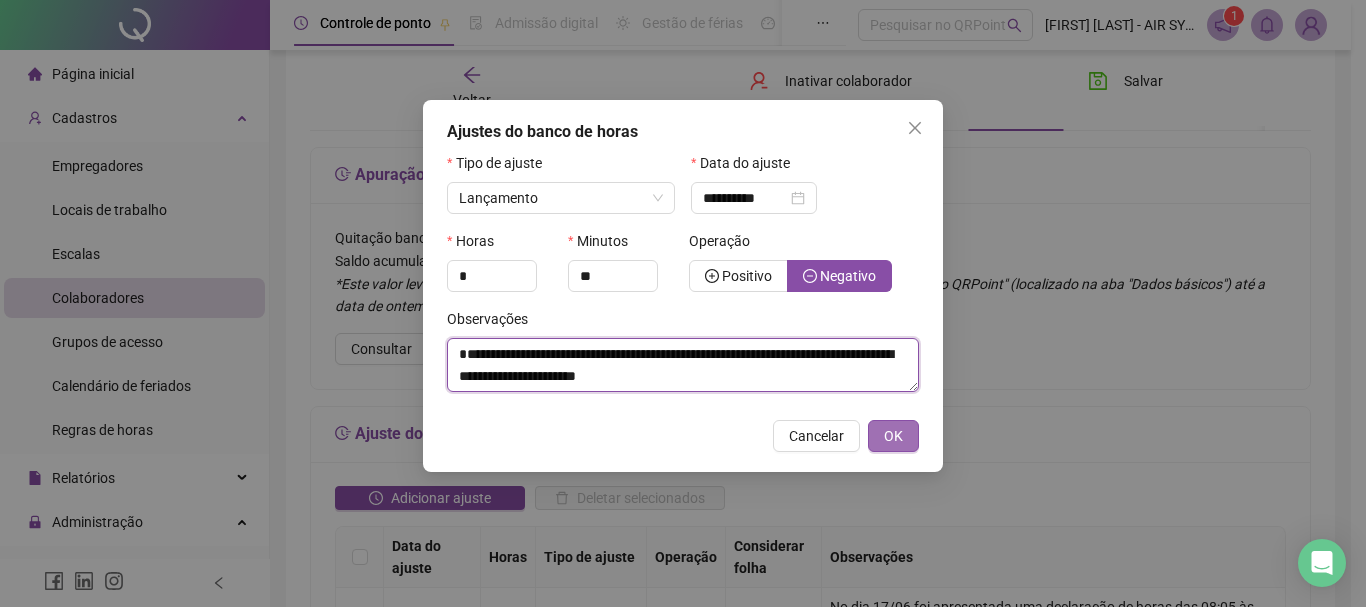 type on "**********" 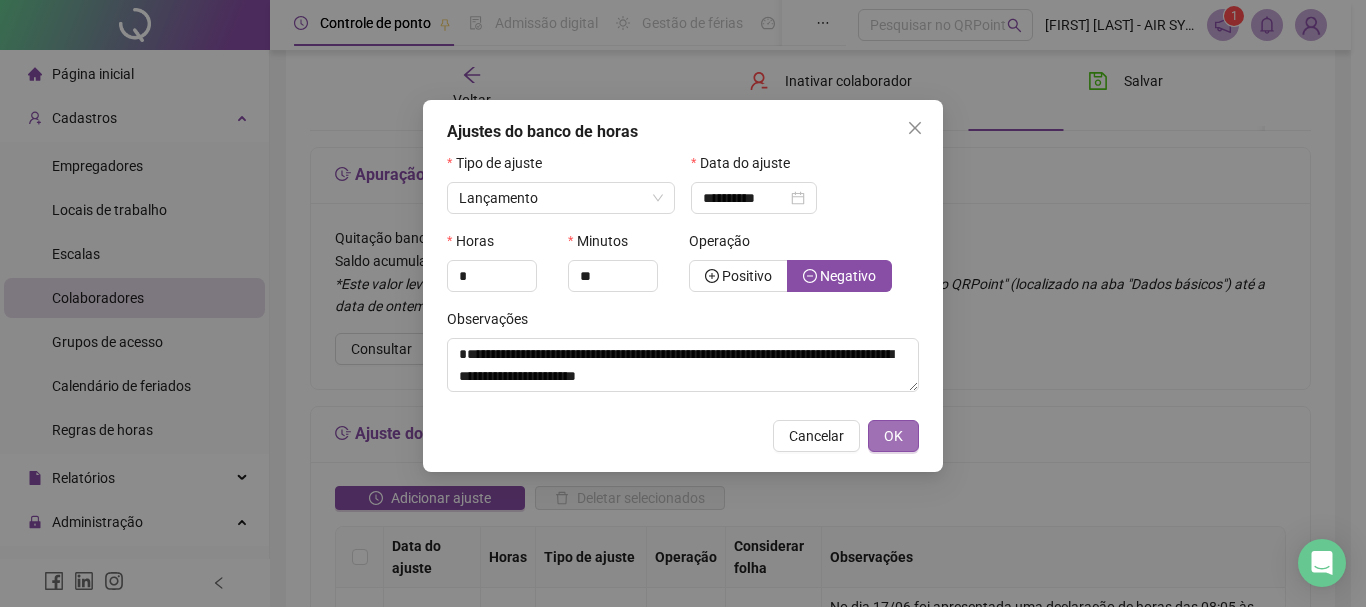 click on "OK" at bounding box center (893, 436) 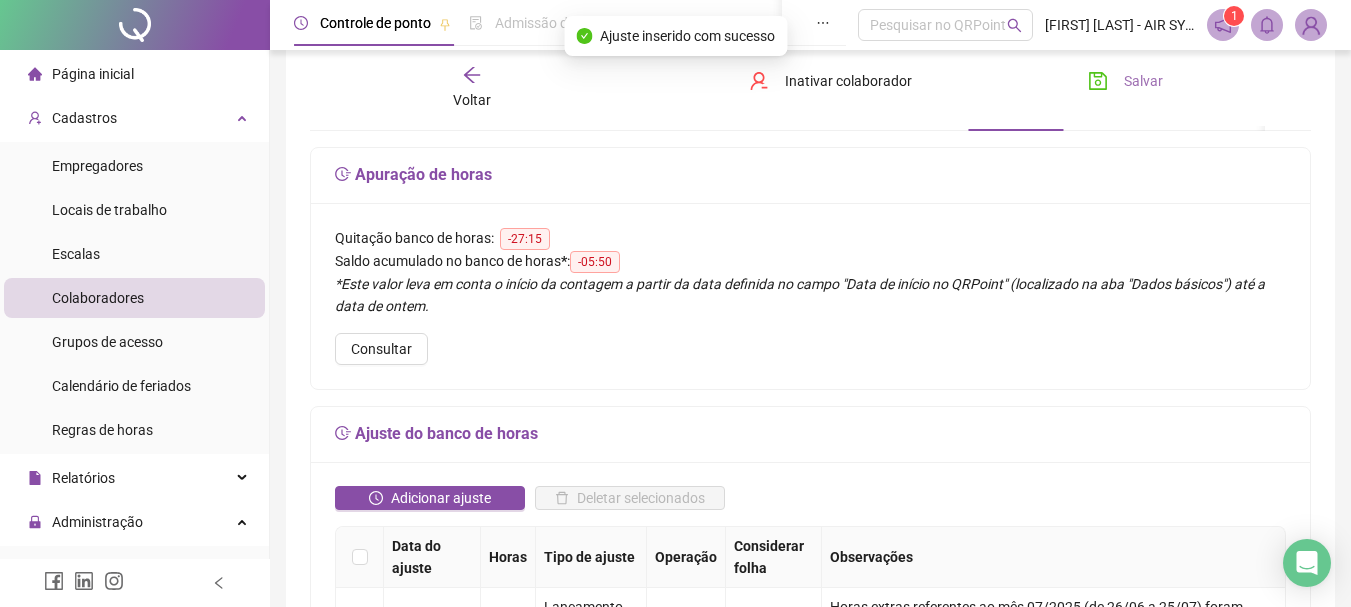 click on "Salvar" at bounding box center [1125, 81] 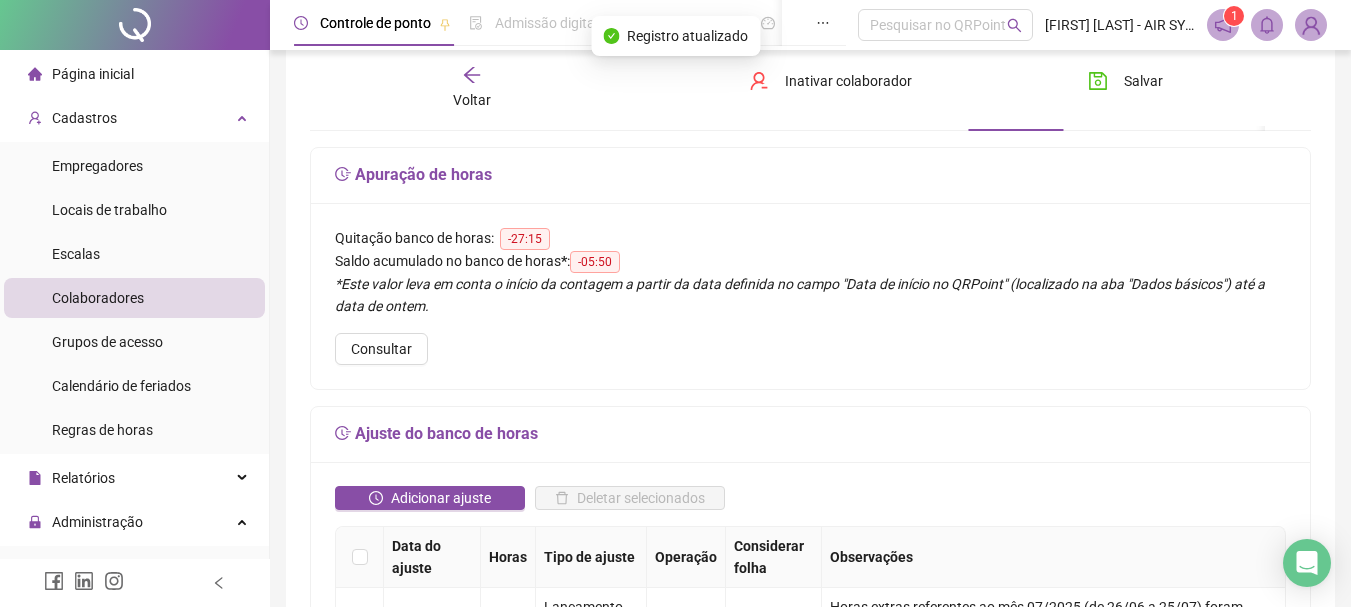 scroll, scrollTop: 400, scrollLeft: 0, axis: vertical 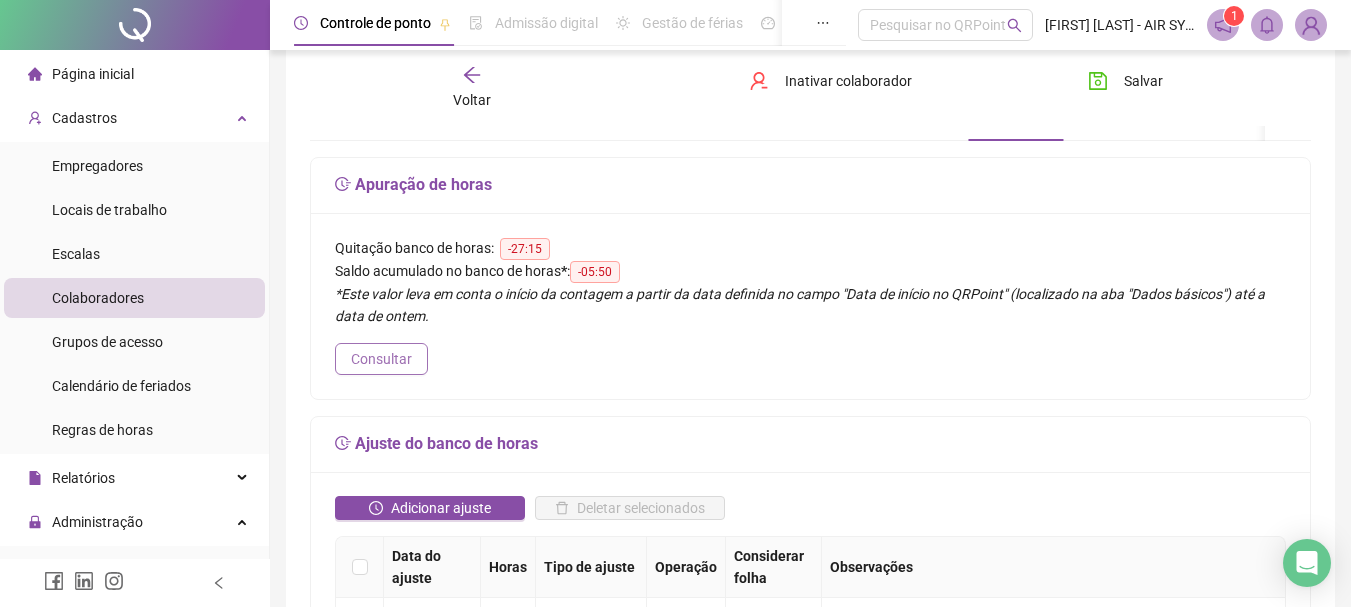 click on "Consultar" at bounding box center [381, 359] 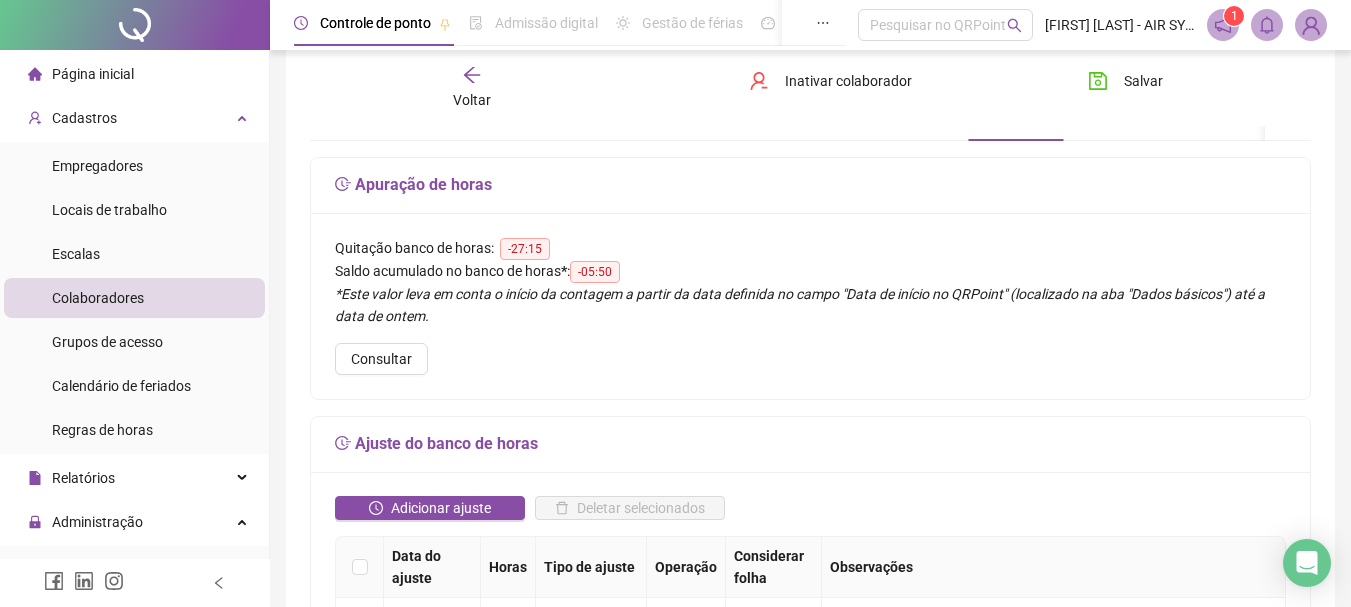 scroll, scrollTop: 300, scrollLeft: 0, axis: vertical 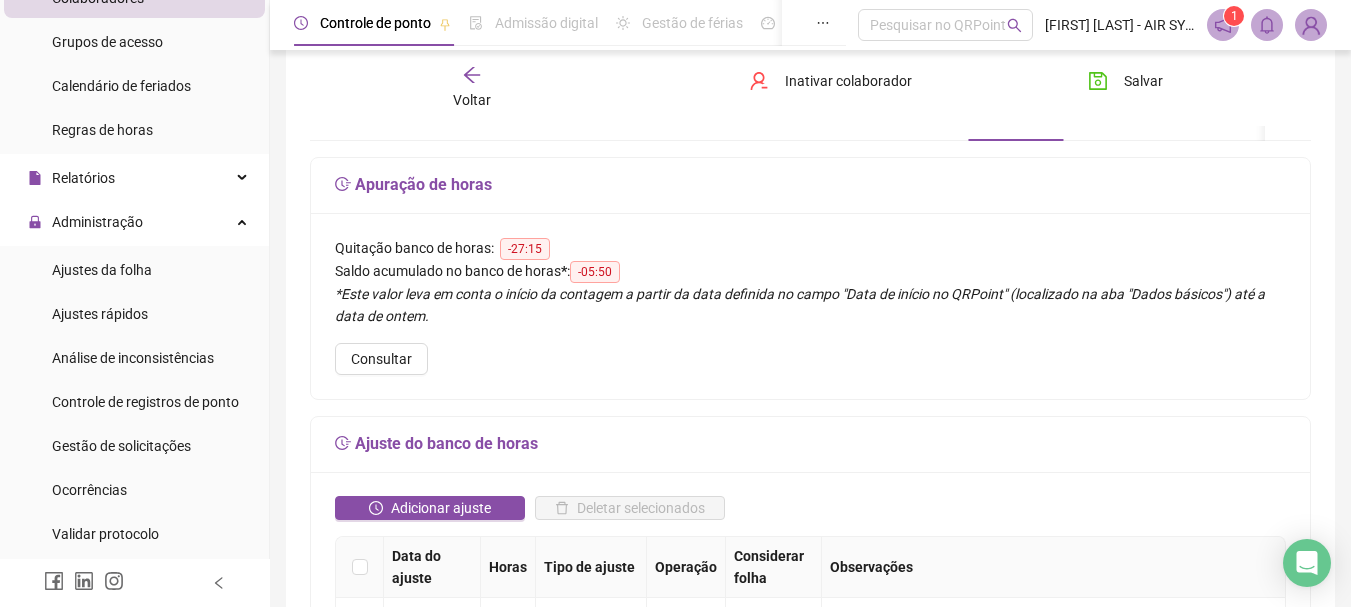 click on "Ajustes da folha Ajustes rápidos Análise de inconsistências Controle de registros de ponto Gestão de solicitações Ocorrências Validar protocolo Link para Registro Rápido" at bounding box center (134, 424) 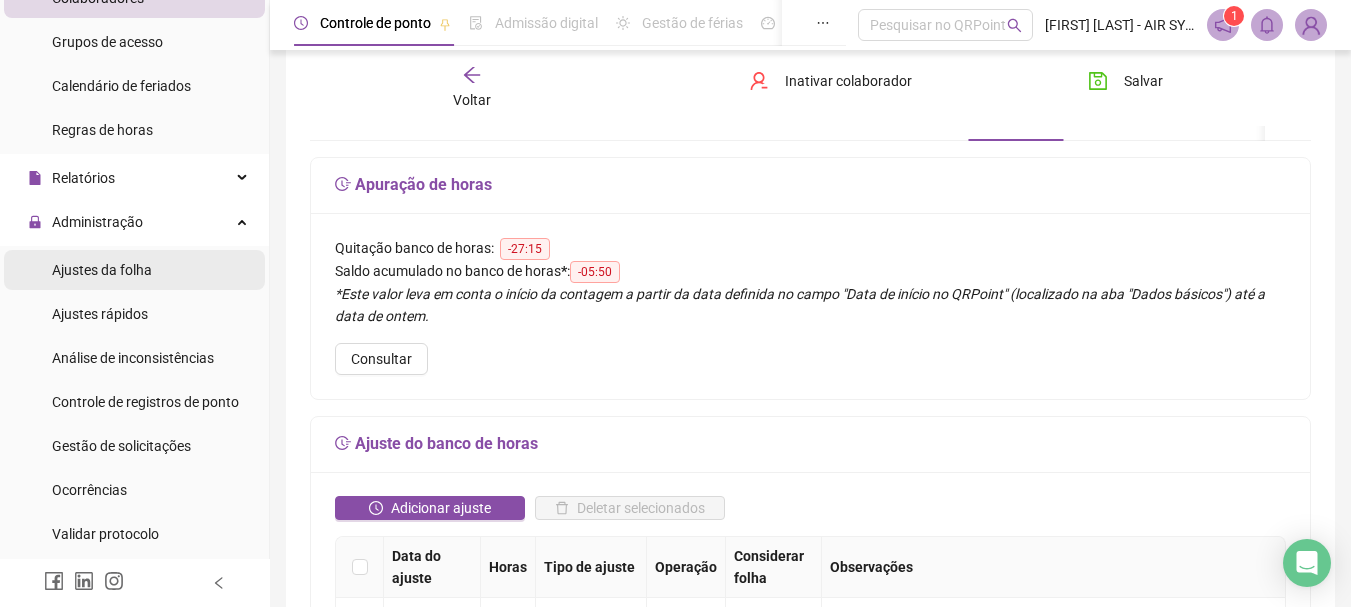 click on "Ajustes da folha" at bounding box center [102, 270] 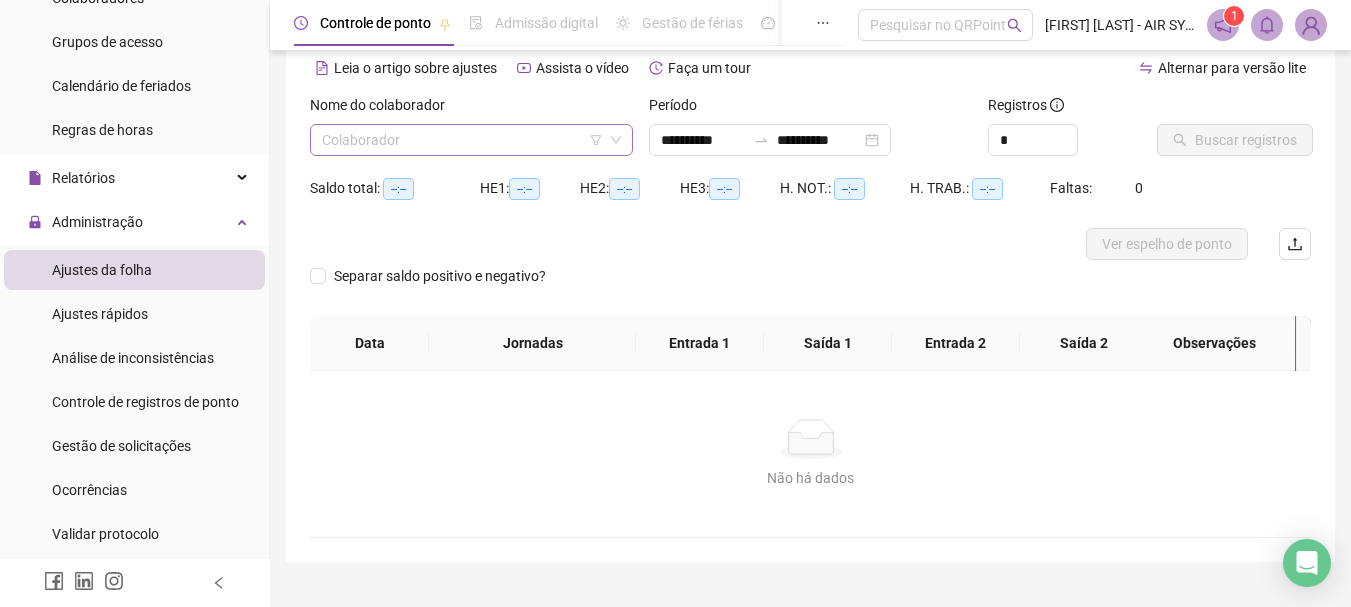 click at bounding box center (462, 140) 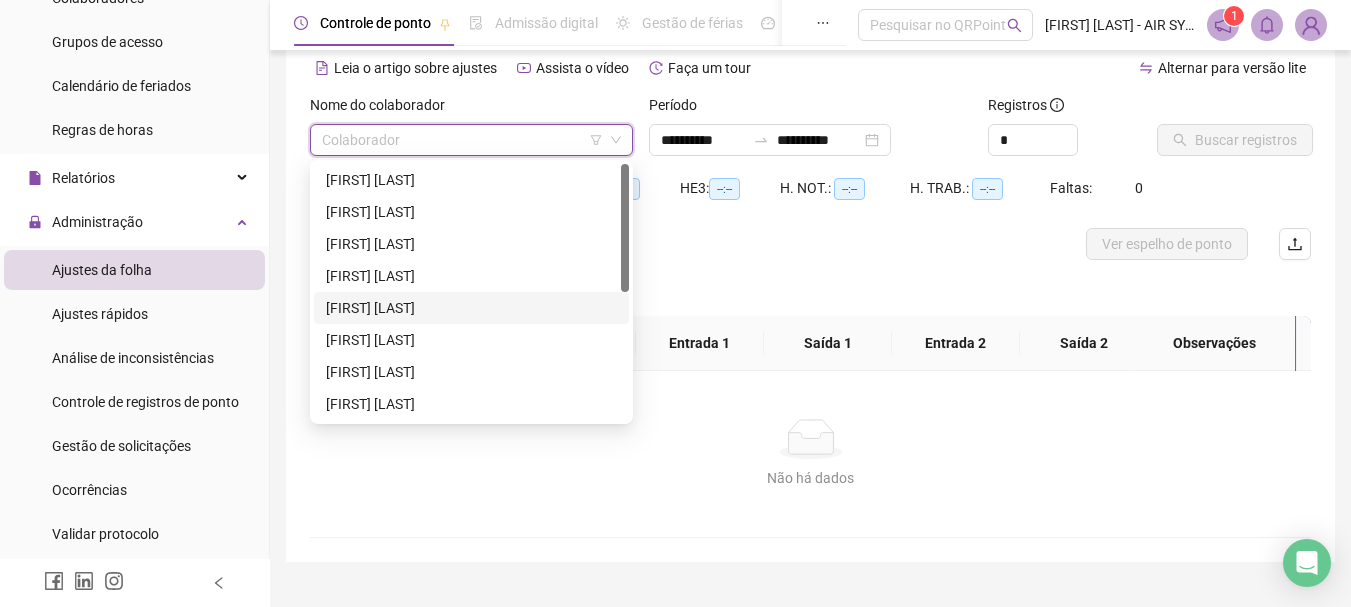 click on "[FIRST] [LAST]" at bounding box center [471, 308] 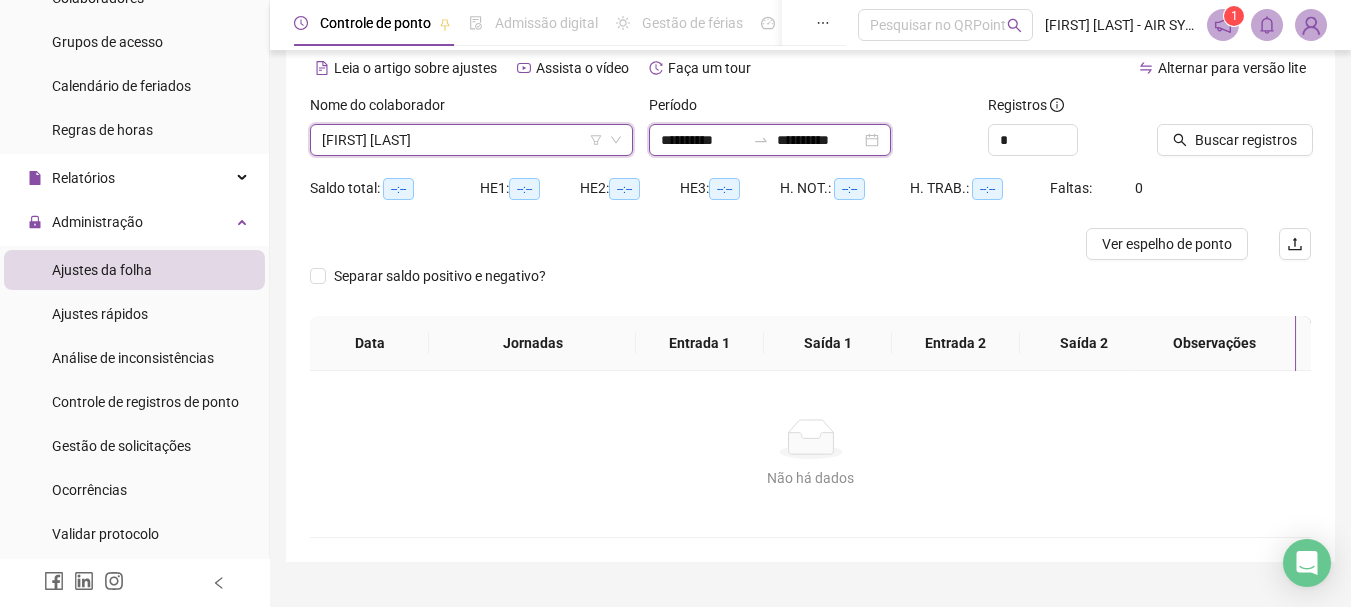 click on "**********" at bounding box center (703, 140) 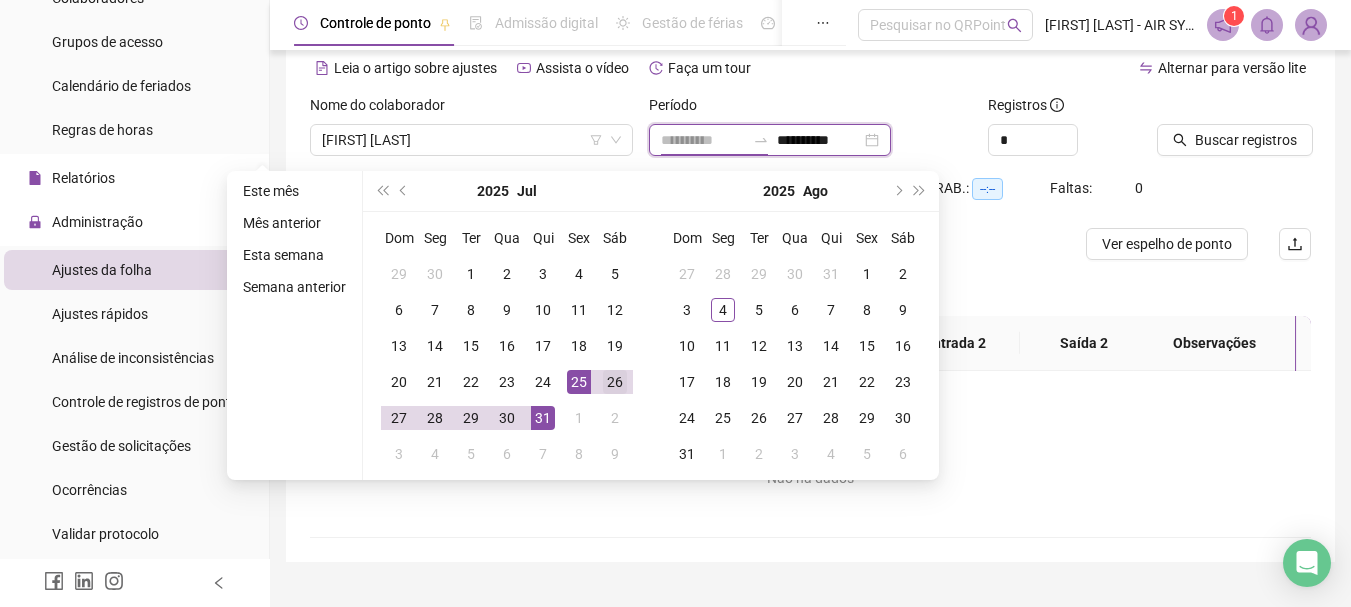 type on "**********" 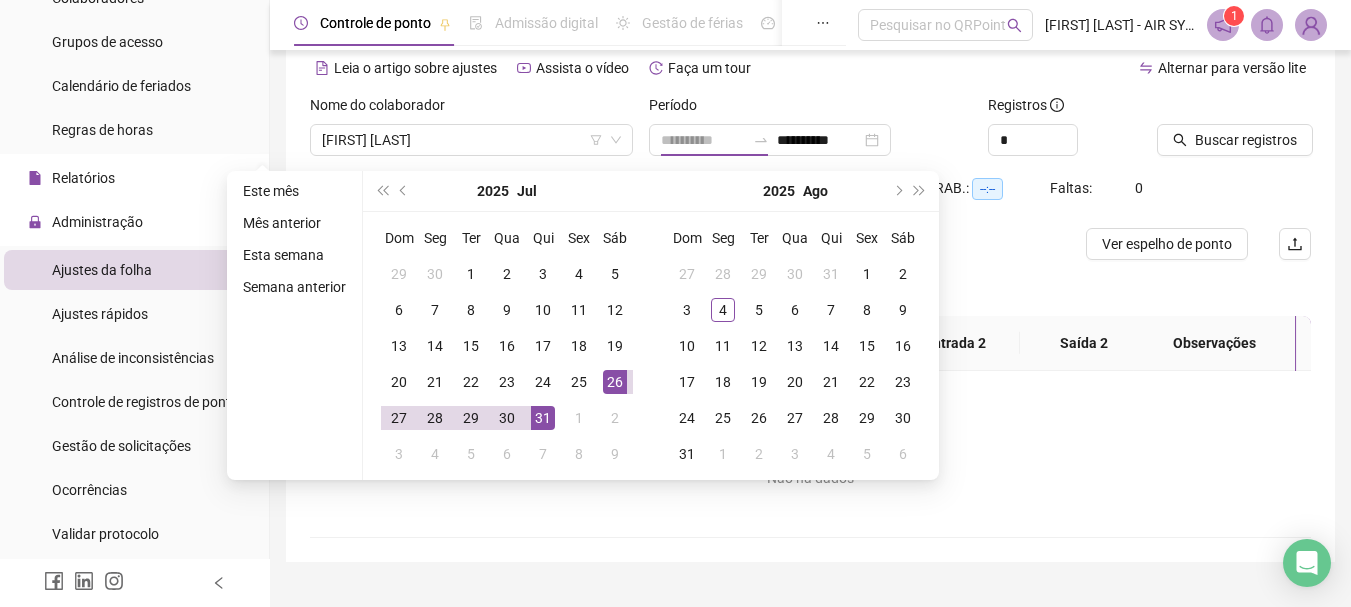 drag, startPoint x: 608, startPoint y: 377, endPoint x: 635, endPoint y: 363, distance: 30.413813 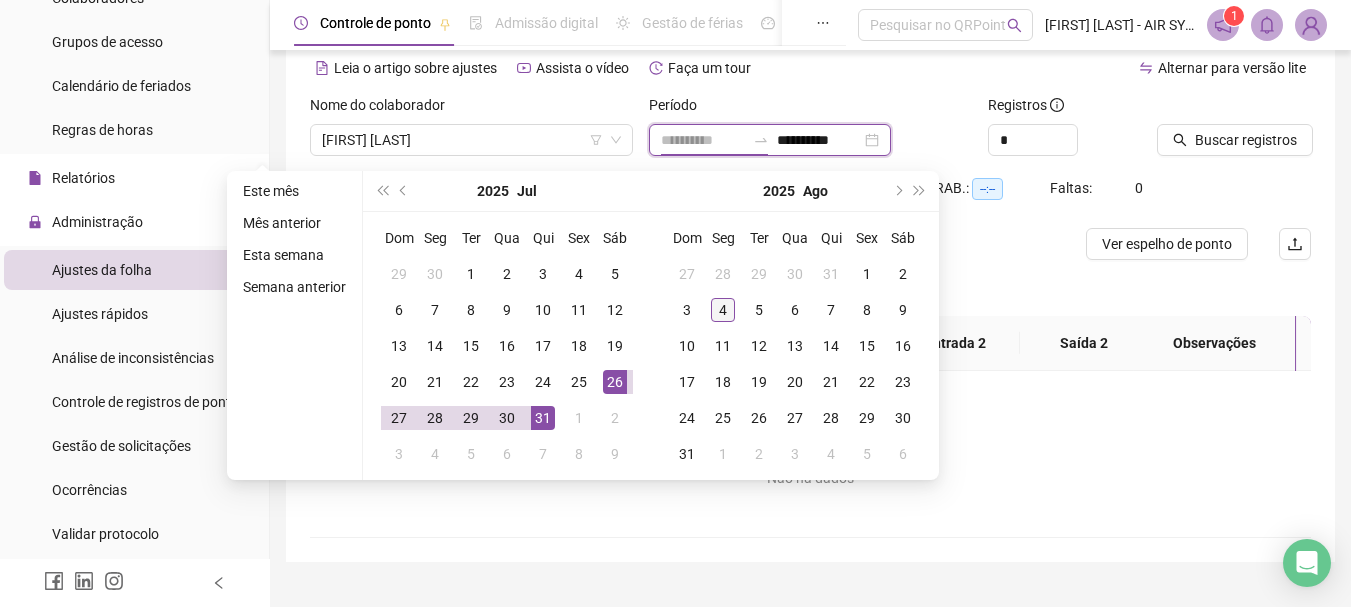 type on "**********" 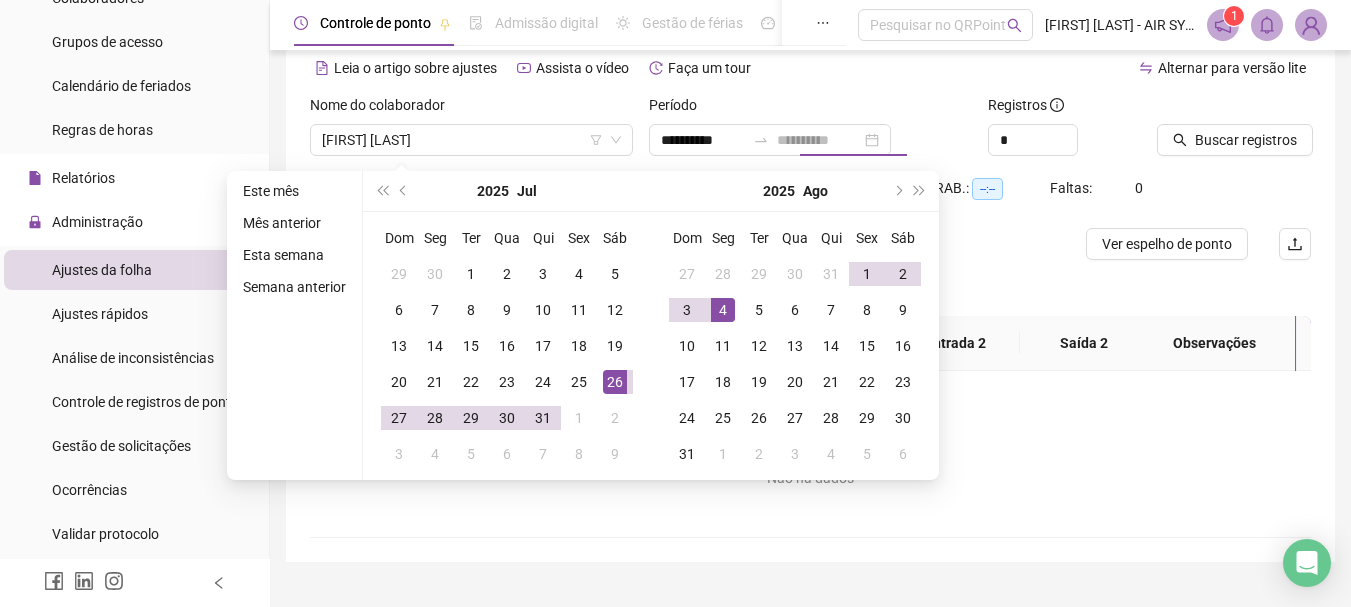 click on "4" at bounding box center (723, 310) 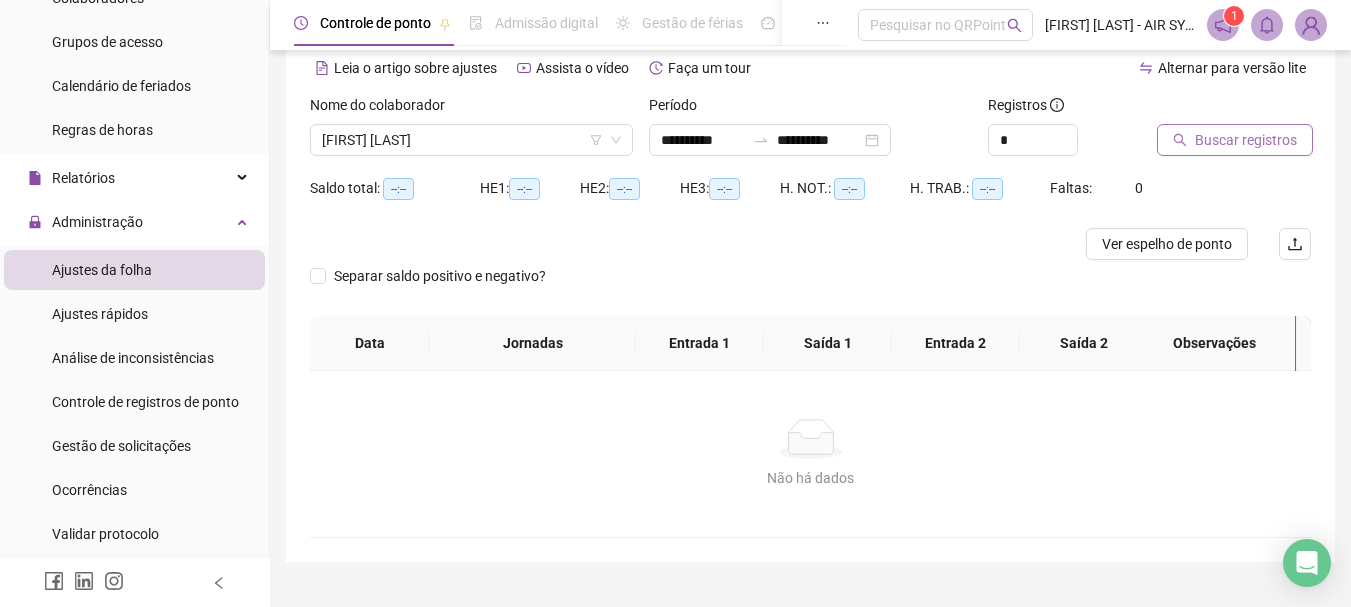 click on "Buscar registros" at bounding box center (1246, 140) 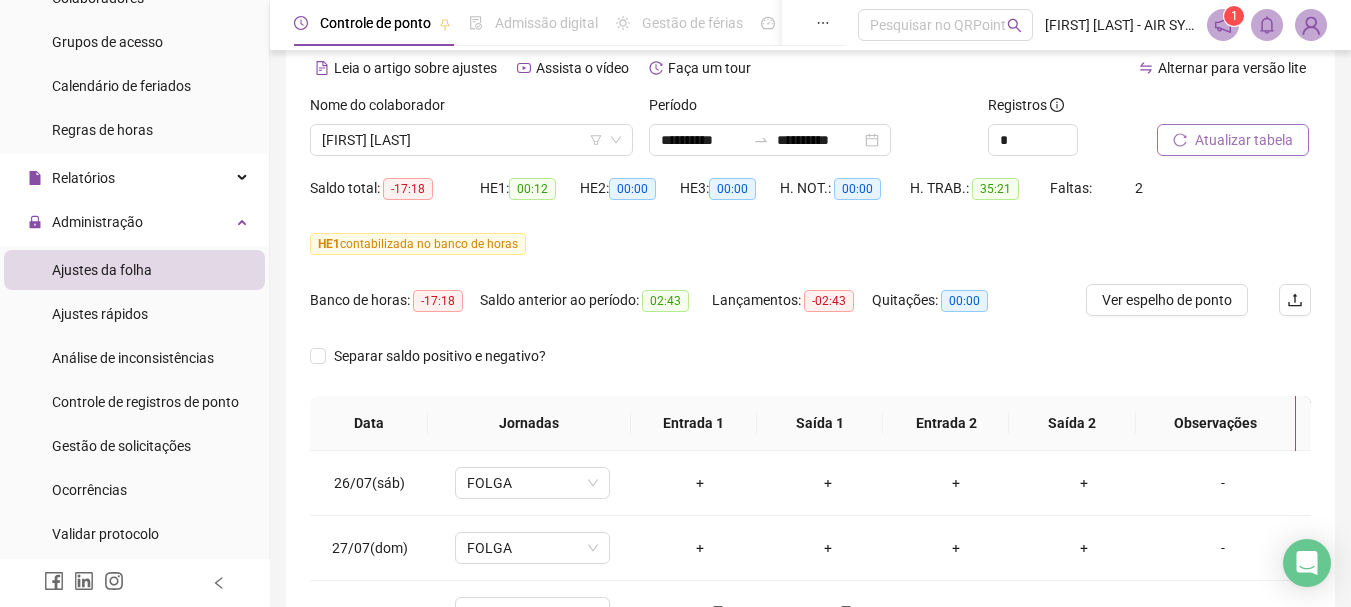drag, startPoint x: 666, startPoint y: 335, endPoint x: 615, endPoint y: 335, distance: 51 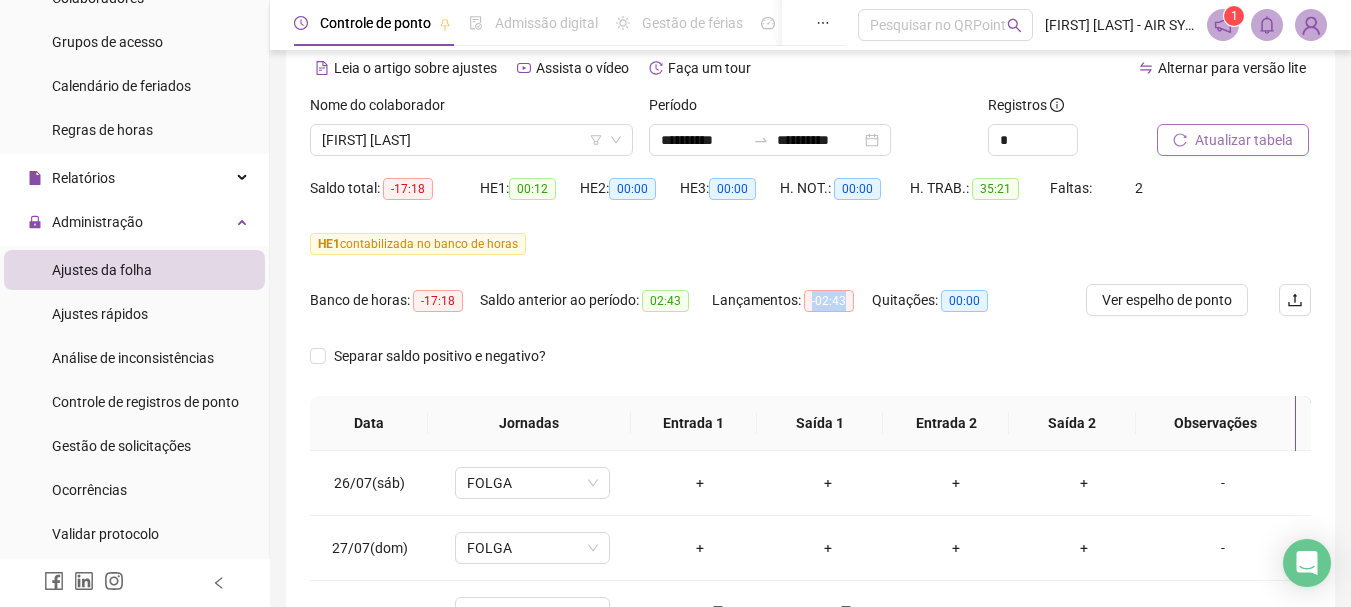 drag, startPoint x: 807, startPoint y: 298, endPoint x: 869, endPoint y: 304, distance: 62.289646 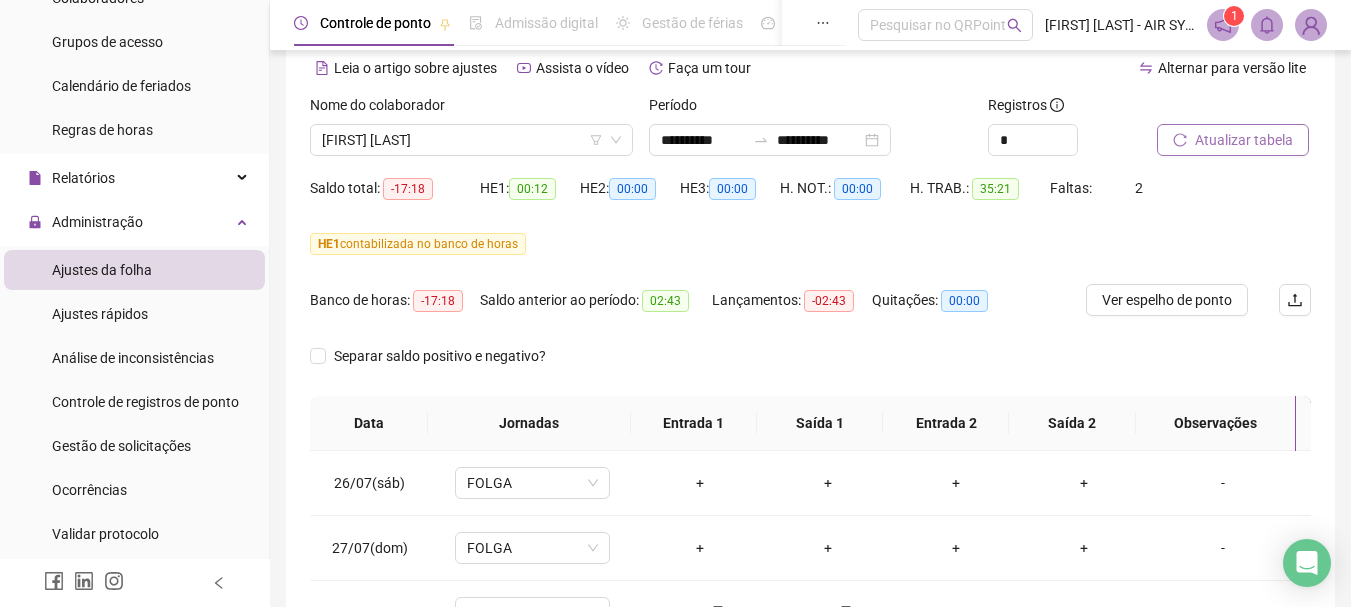 click on "Quitações:   00:00" at bounding box center [942, 300] 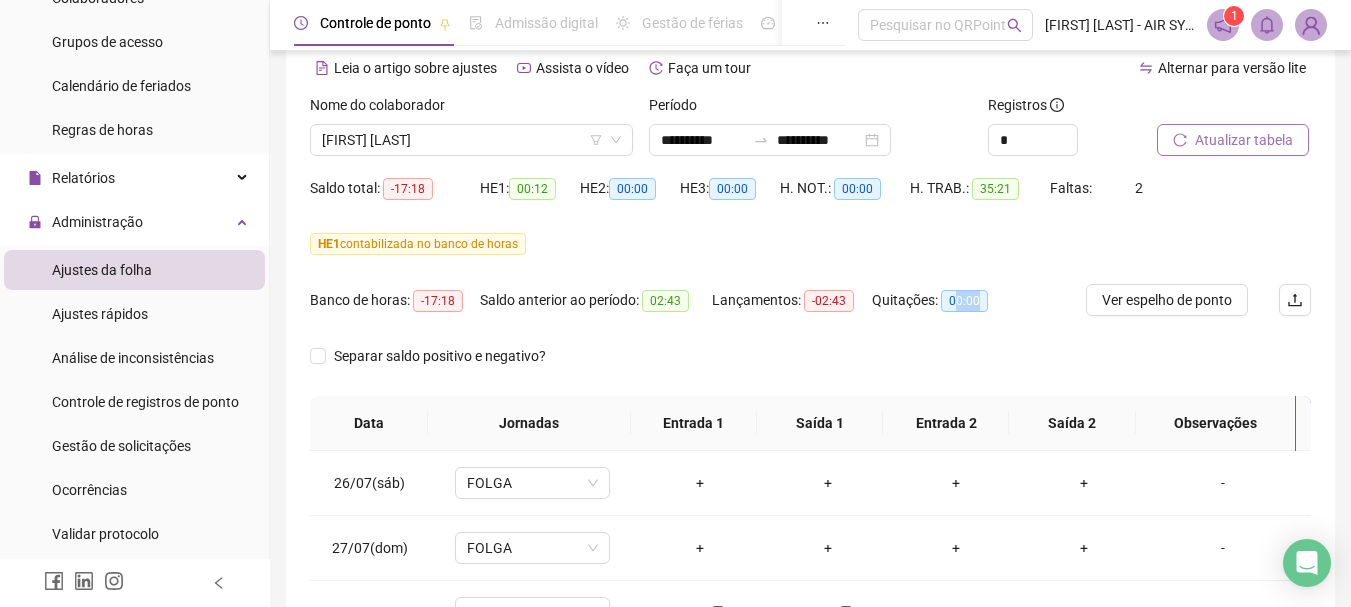 drag, startPoint x: 954, startPoint y: 300, endPoint x: 1002, endPoint y: 302, distance: 48.04165 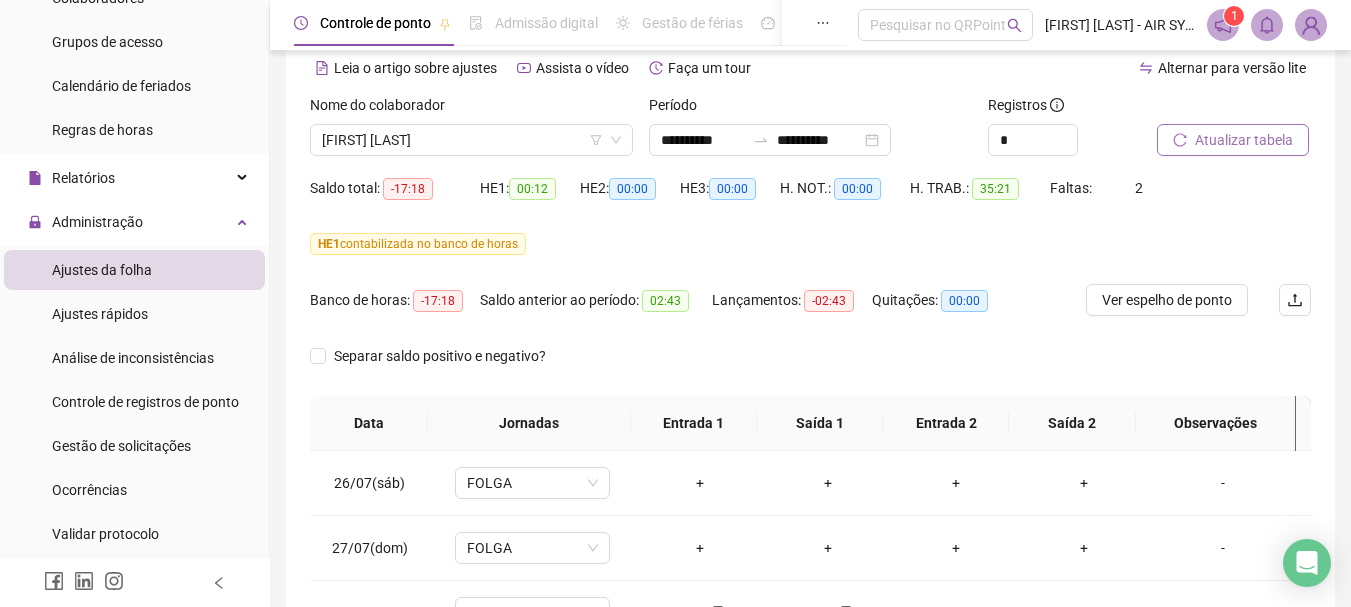 click on "Quitações:   00:00" at bounding box center [942, 312] 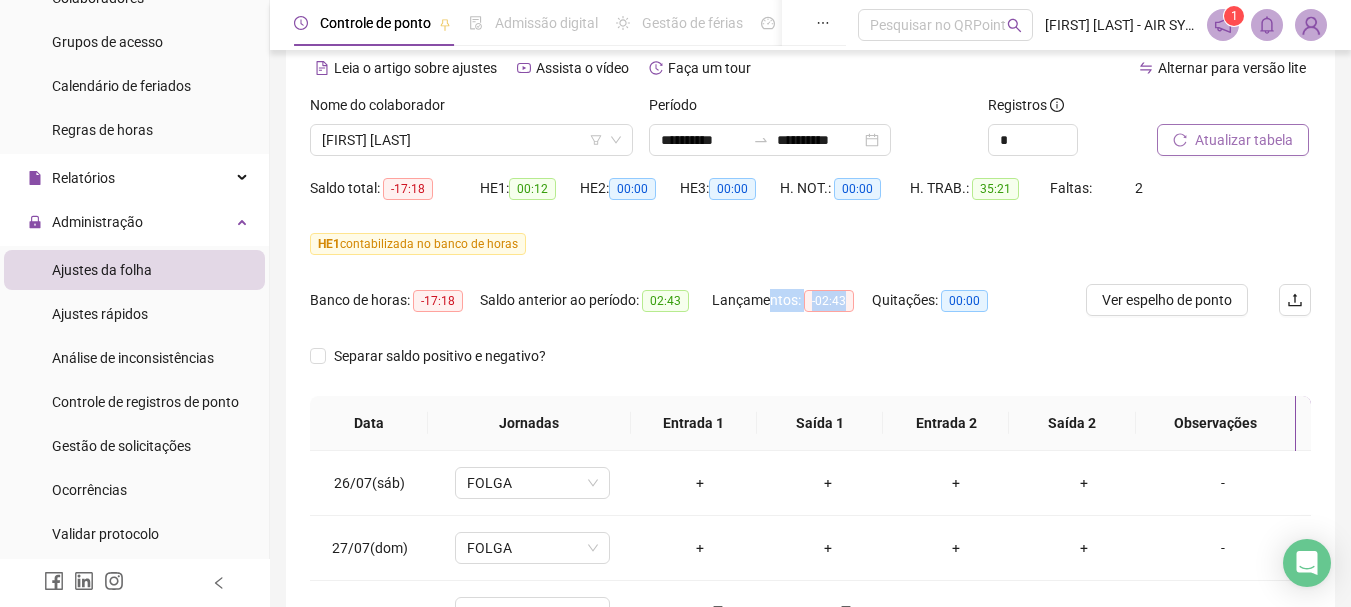 drag, startPoint x: 770, startPoint y: 309, endPoint x: 855, endPoint y: 314, distance: 85.146935 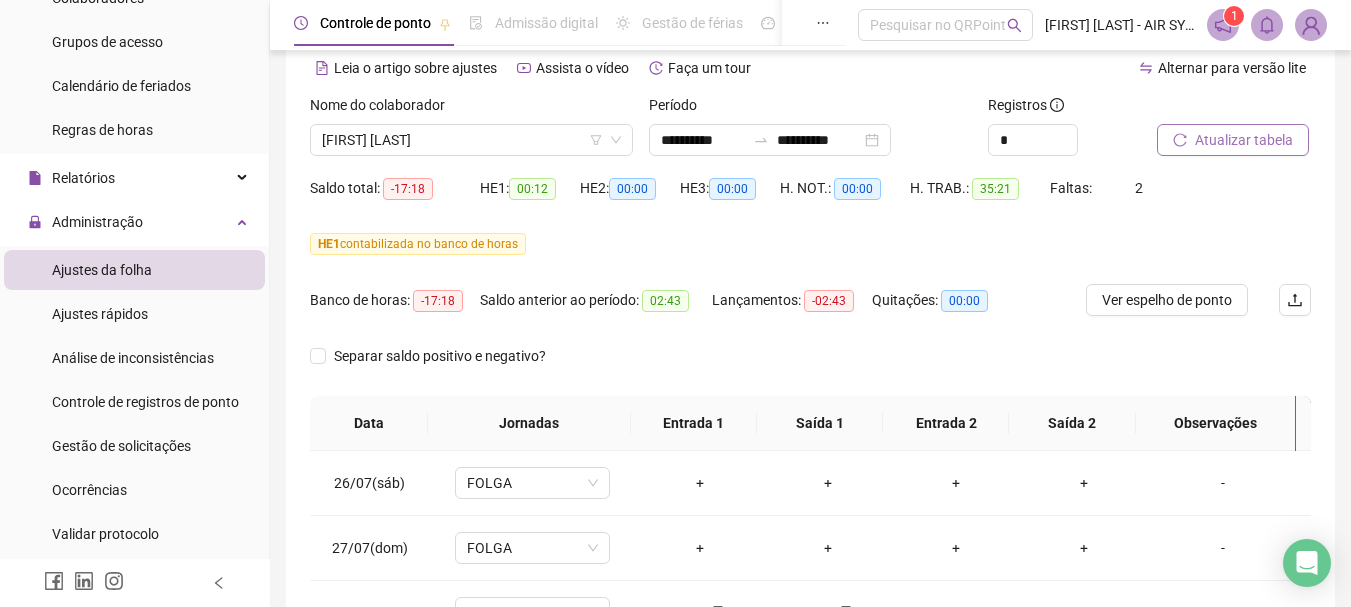 click on "Lançamentos:   -02:43" at bounding box center (792, 312) 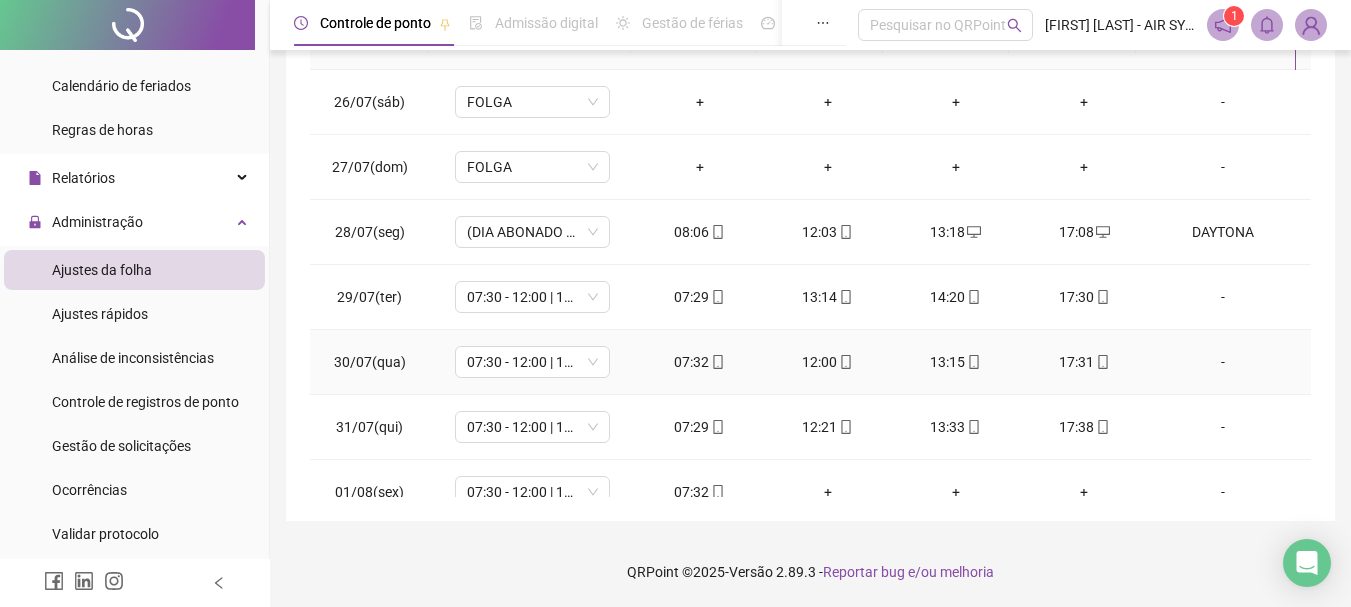 scroll, scrollTop: 171, scrollLeft: 0, axis: vertical 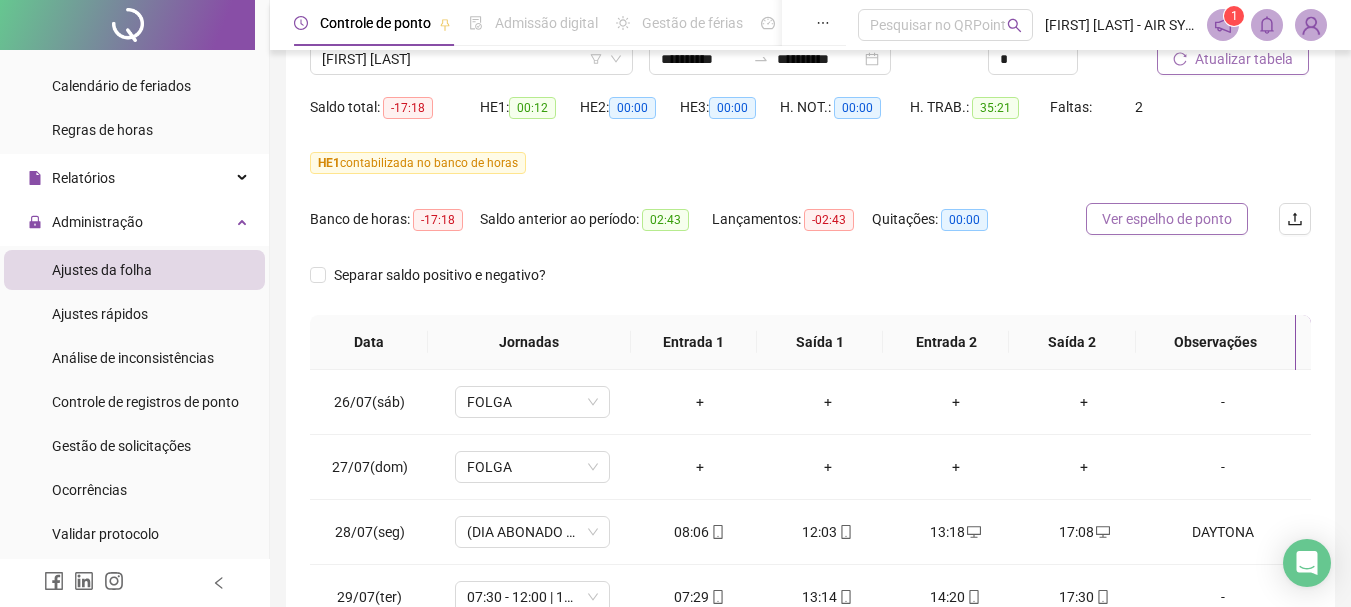 click on "Ver espelho de ponto" at bounding box center [1167, 219] 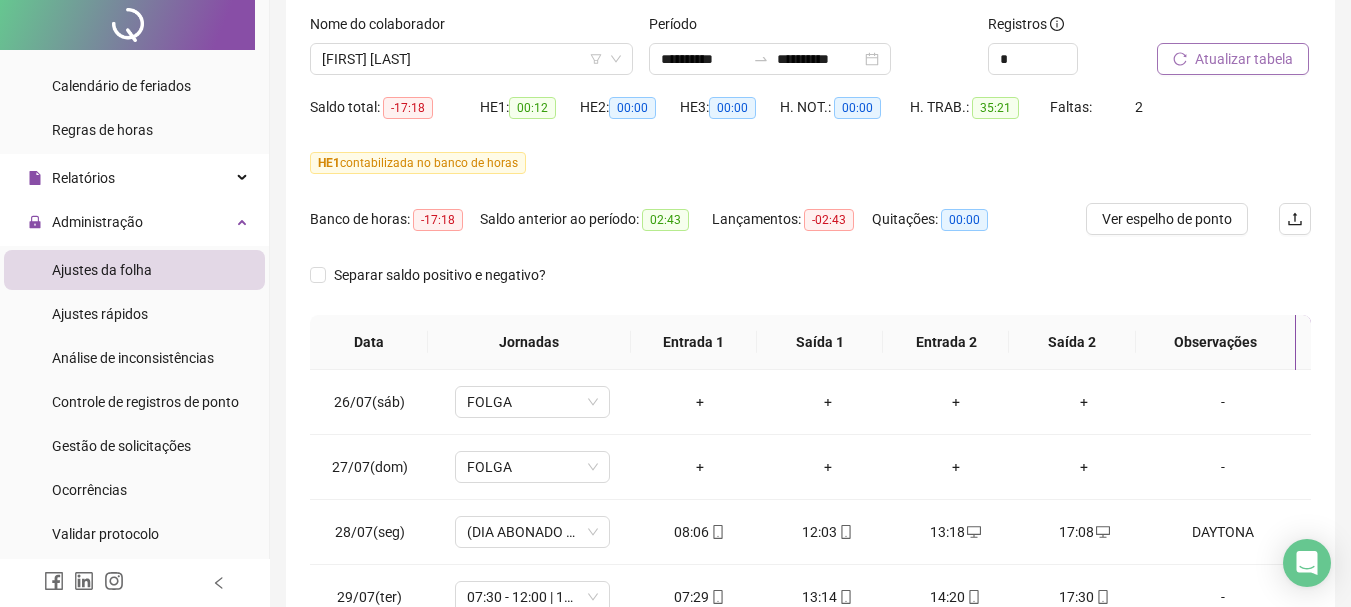 scroll, scrollTop: 0, scrollLeft: 0, axis: both 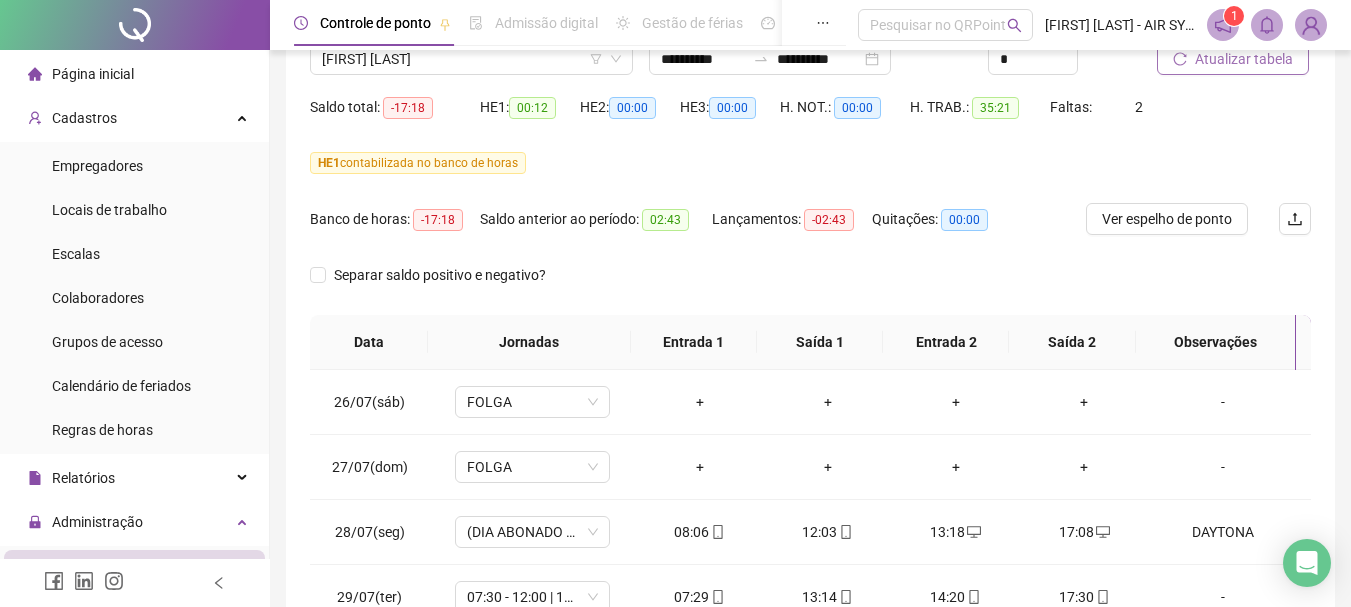 click on "Página inicial" at bounding box center (93, 74) 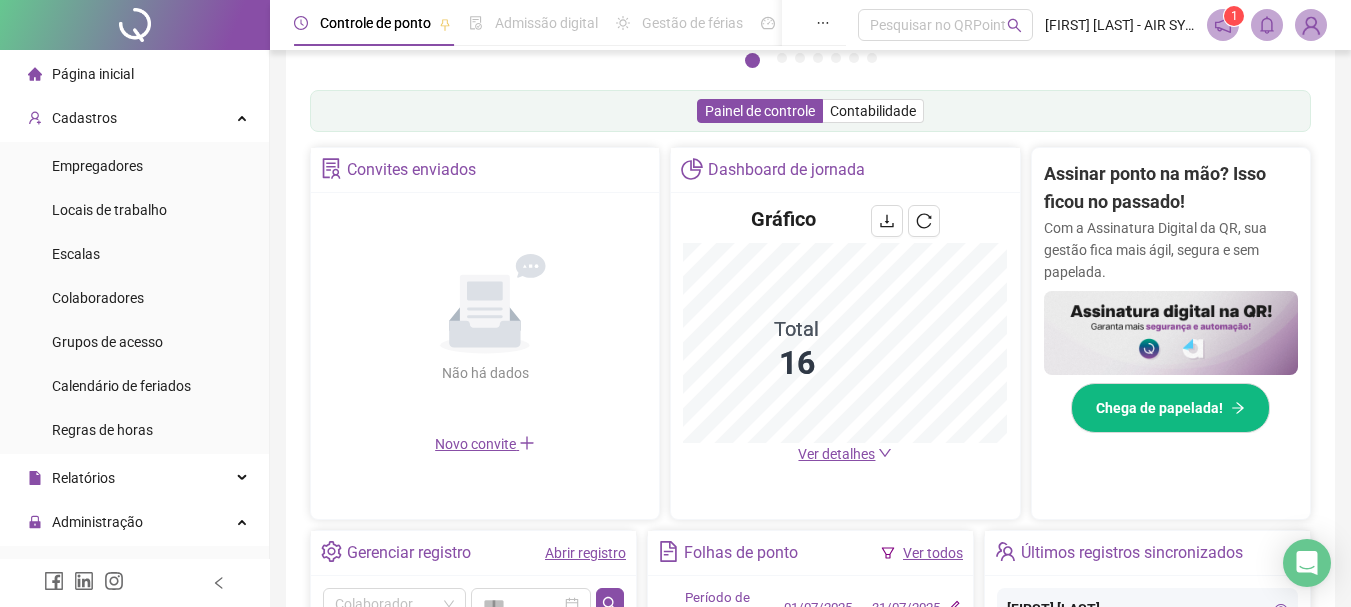 scroll, scrollTop: 0, scrollLeft: 0, axis: both 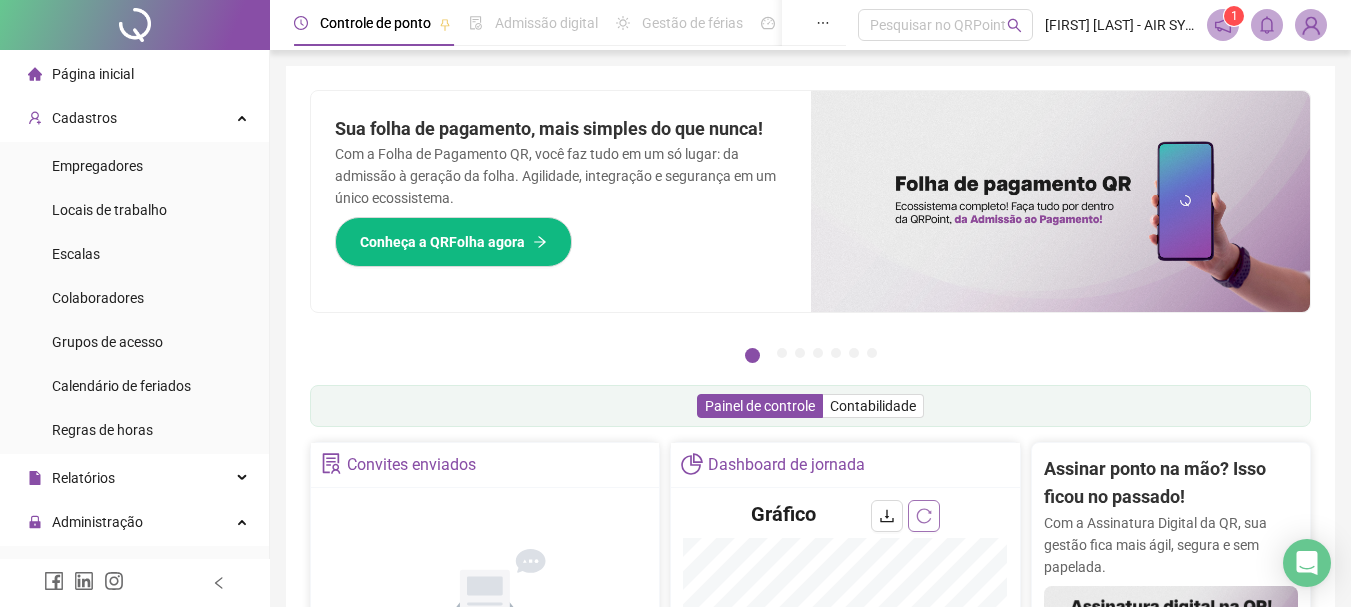 click at bounding box center [924, 516] 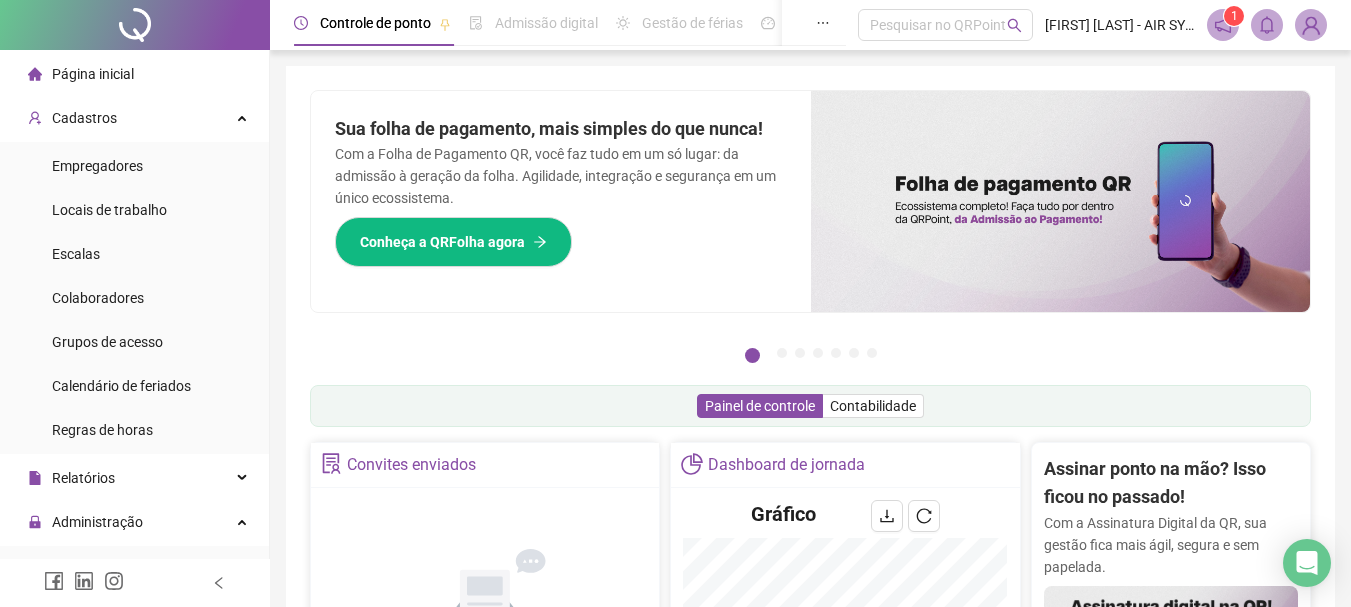 scroll, scrollTop: 200, scrollLeft: 0, axis: vertical 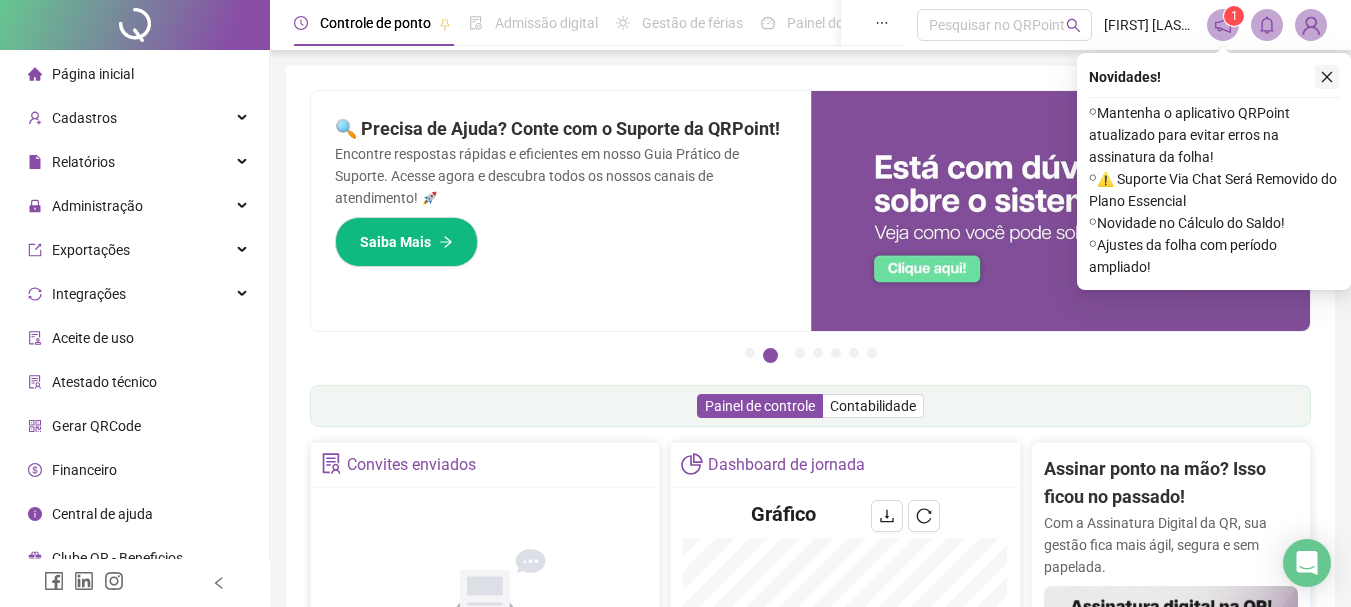 click at bounding box center (1327, 77) 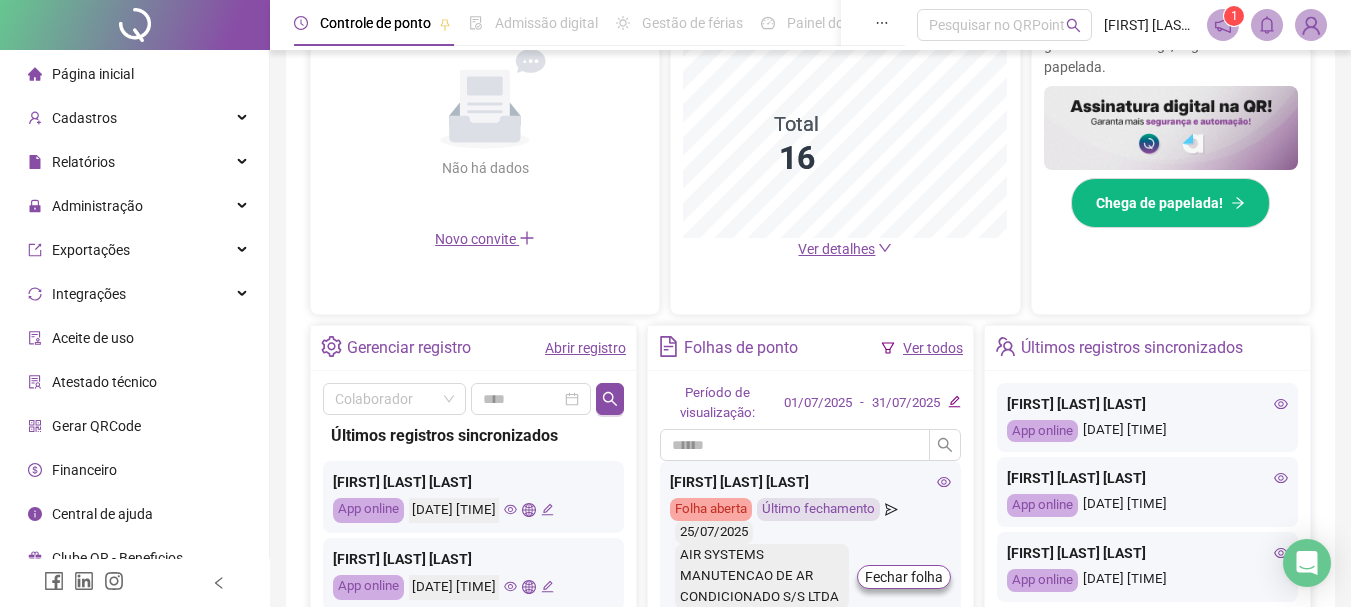 scroll, scrollTop: 400, scrollLeft: 0, axis: vertical 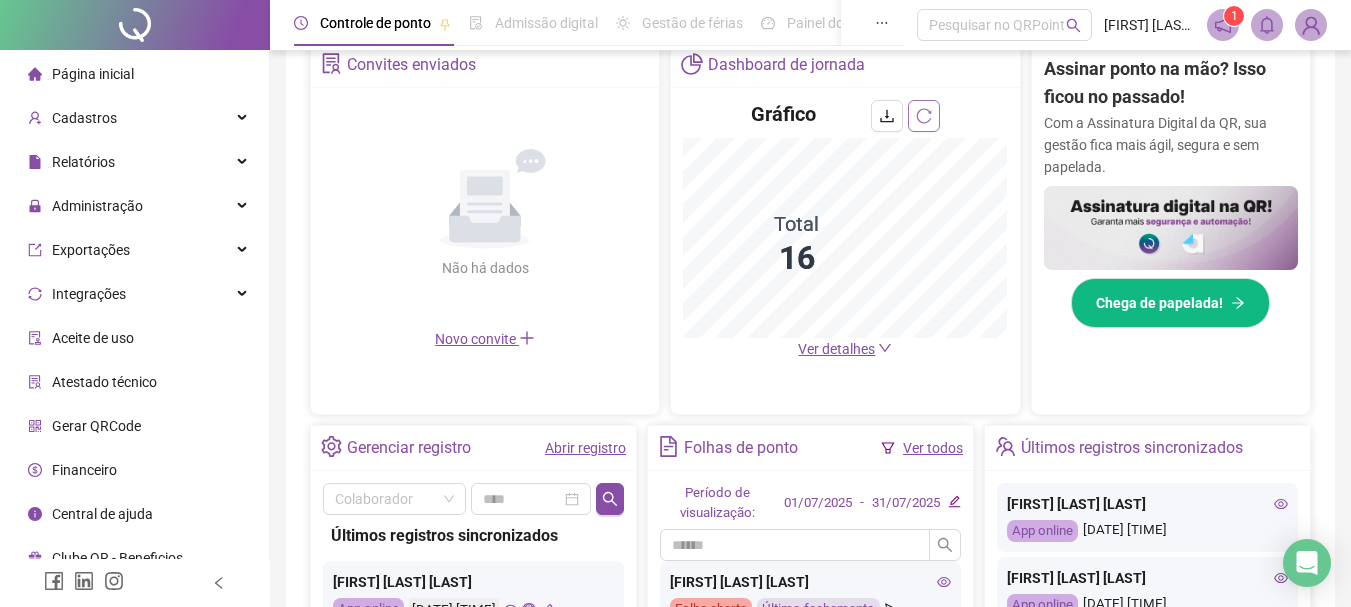 click at bounding box center (924, 116) 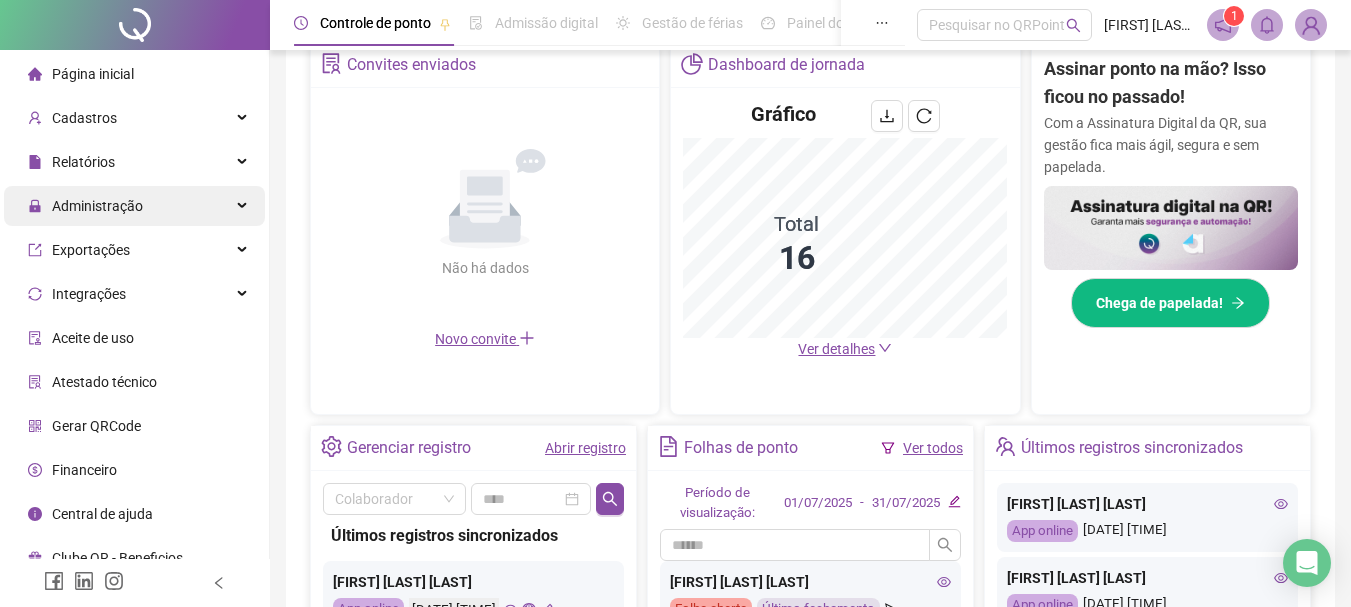 click on "Administração" at bounding box center [85, 206] 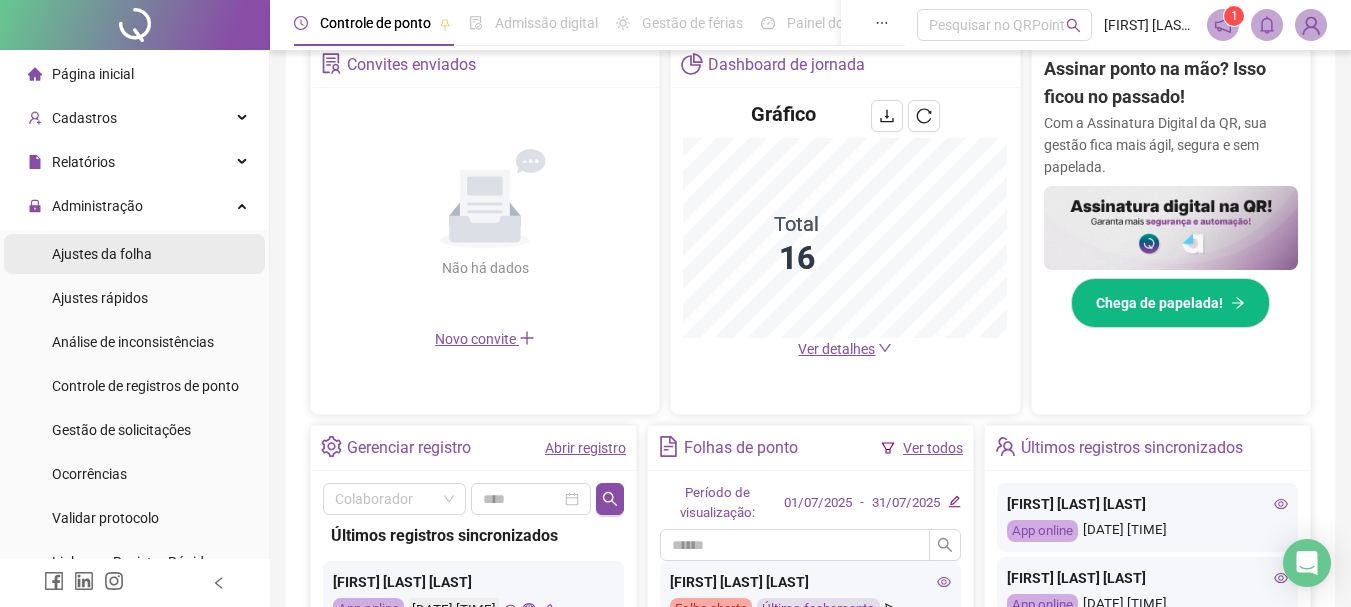 click on "Ajustes da folha" at bounding box center [134, 254] 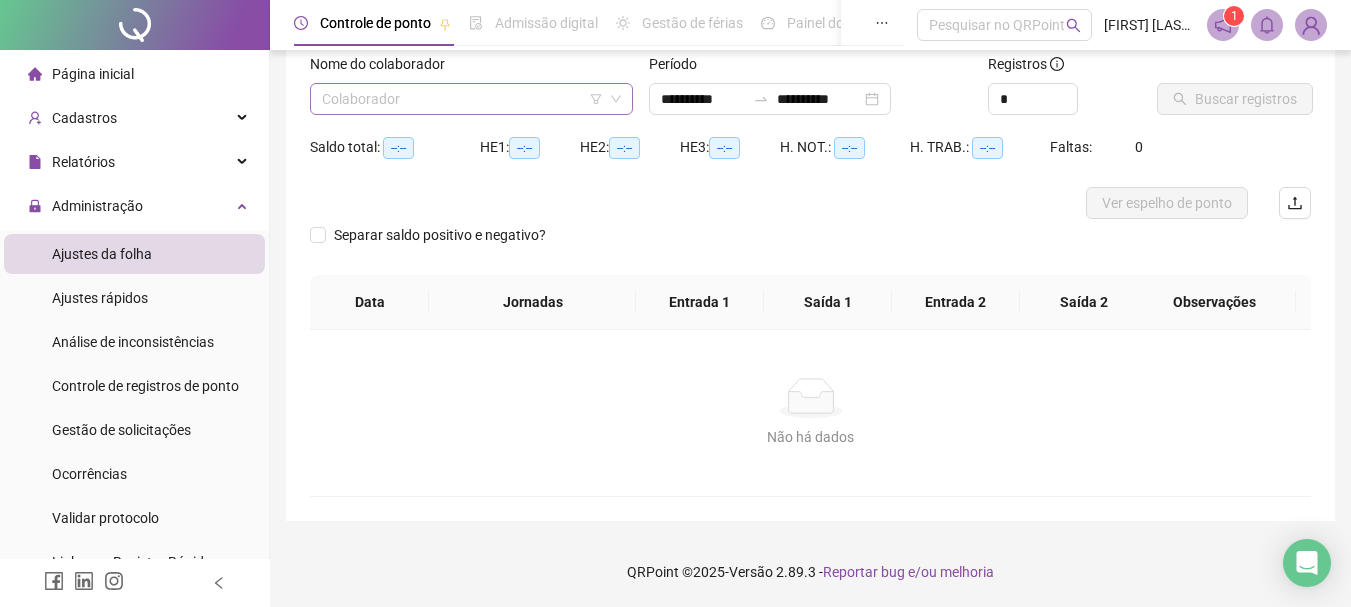 click at bounding box center (462, 99) 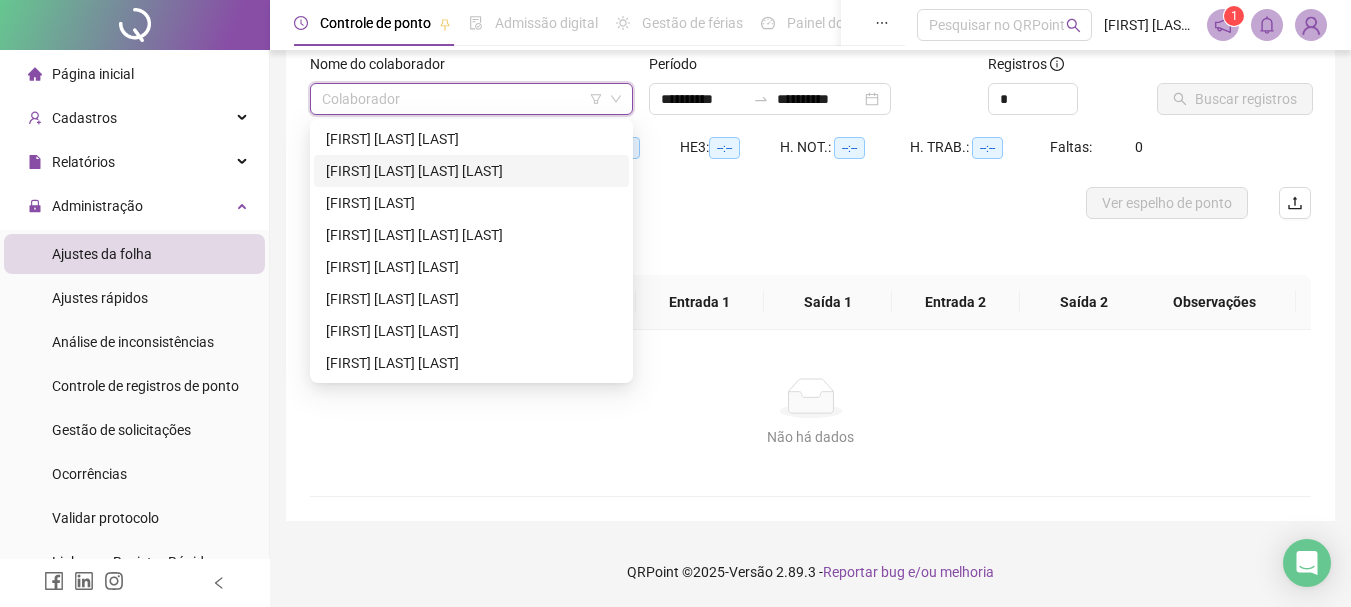 click on "[FIRST] [LAST]" at bounding box center [471, 171] 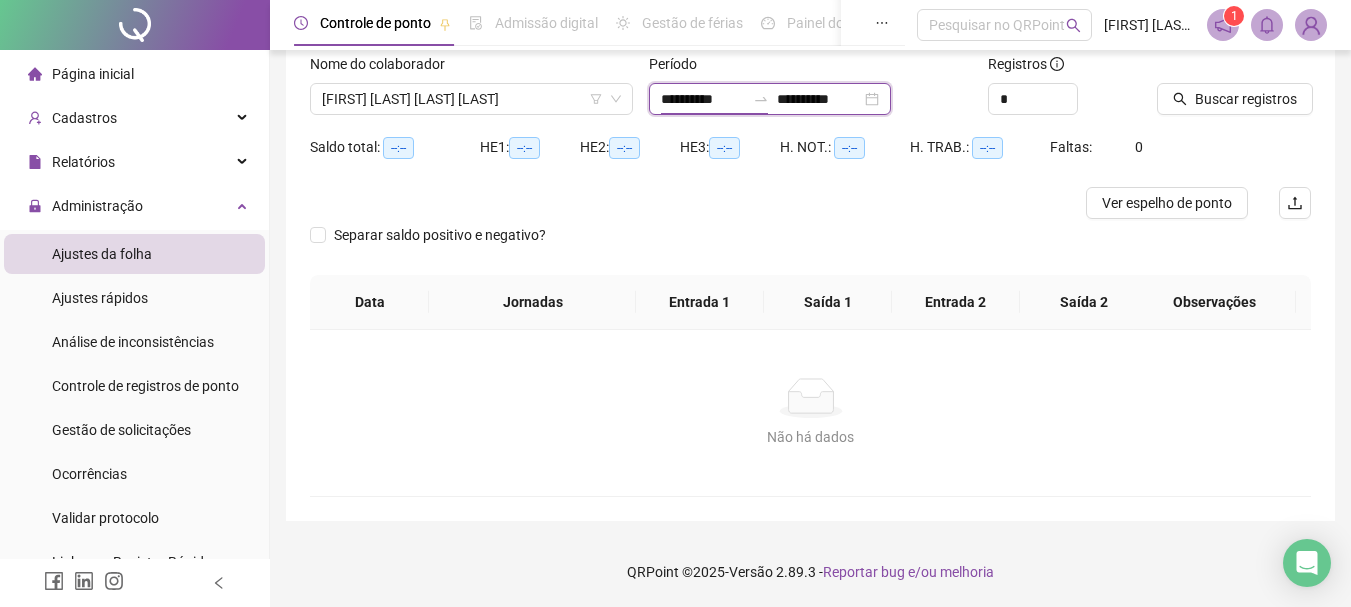click on "**********" at bounding box center (703, 99) 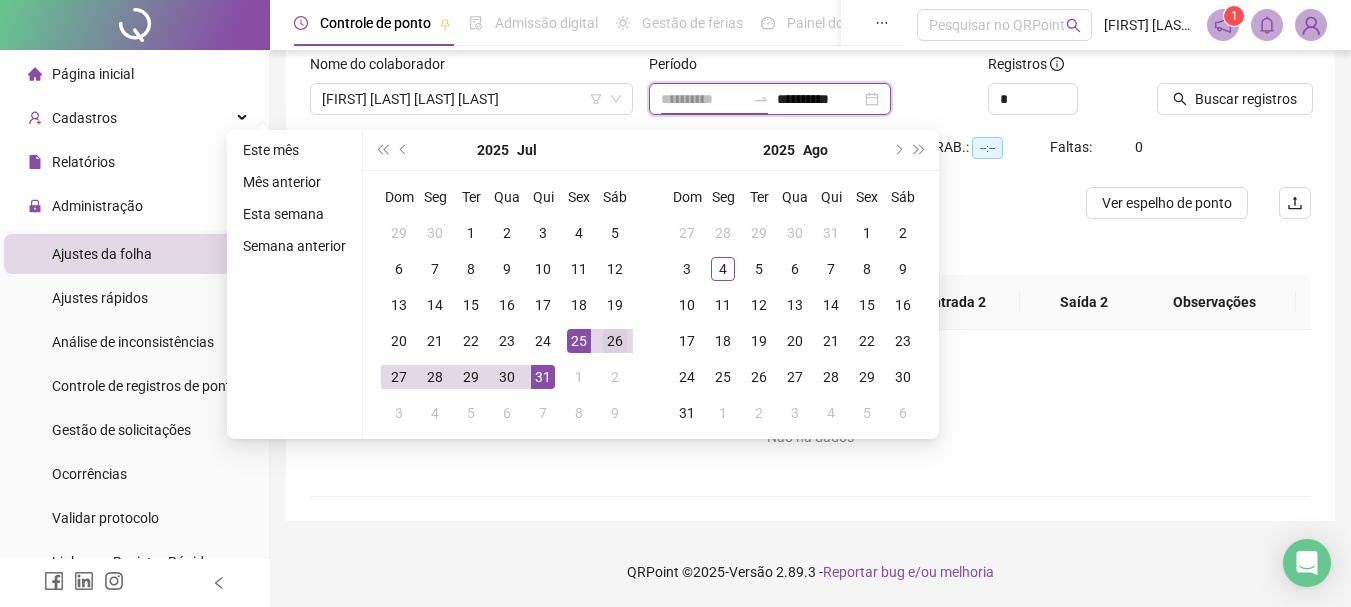 type on "**********" 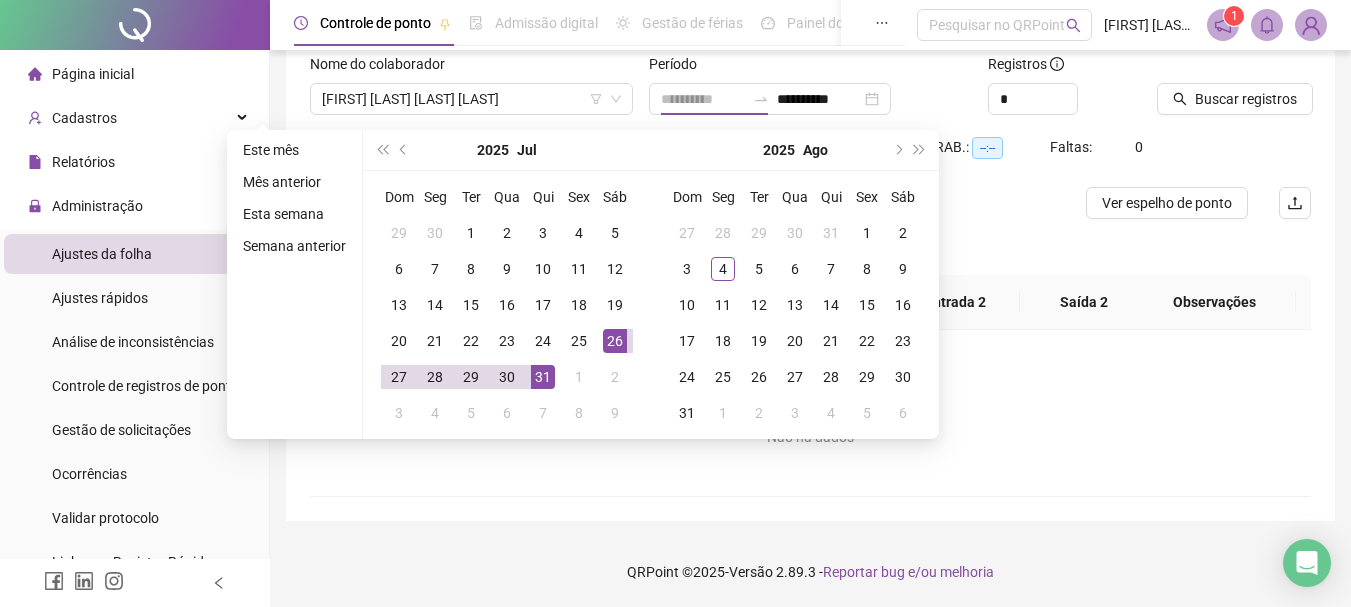 click on "26" at bounding box center [615, 341] 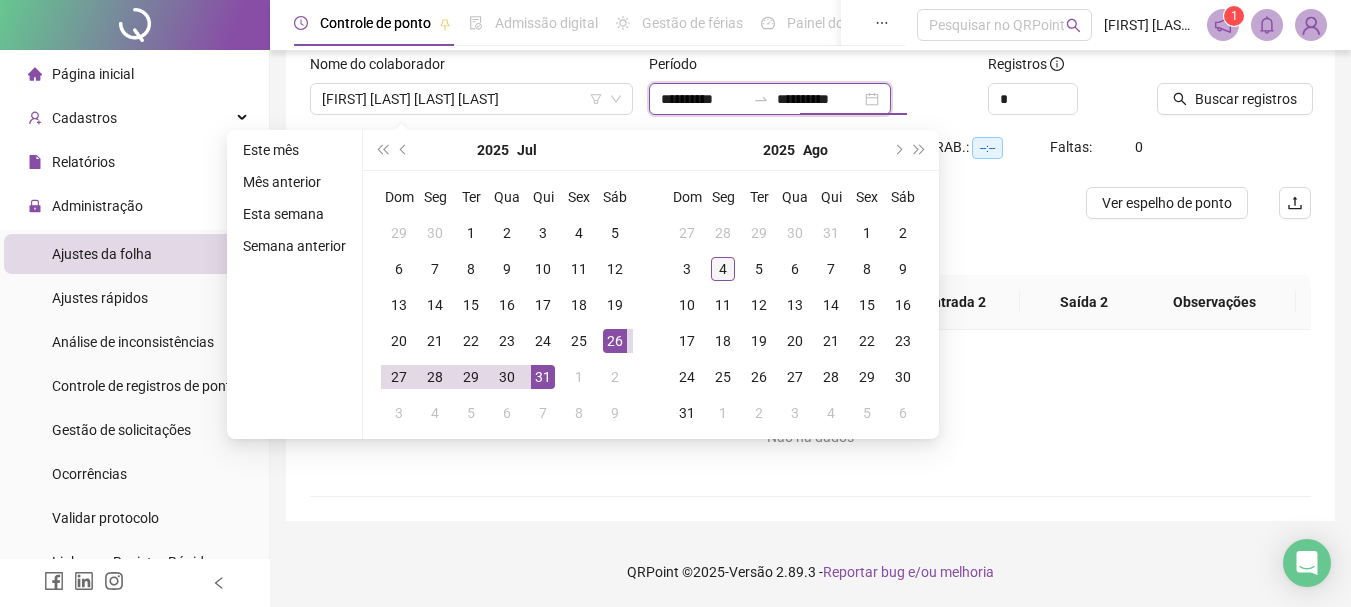 type on "**********" 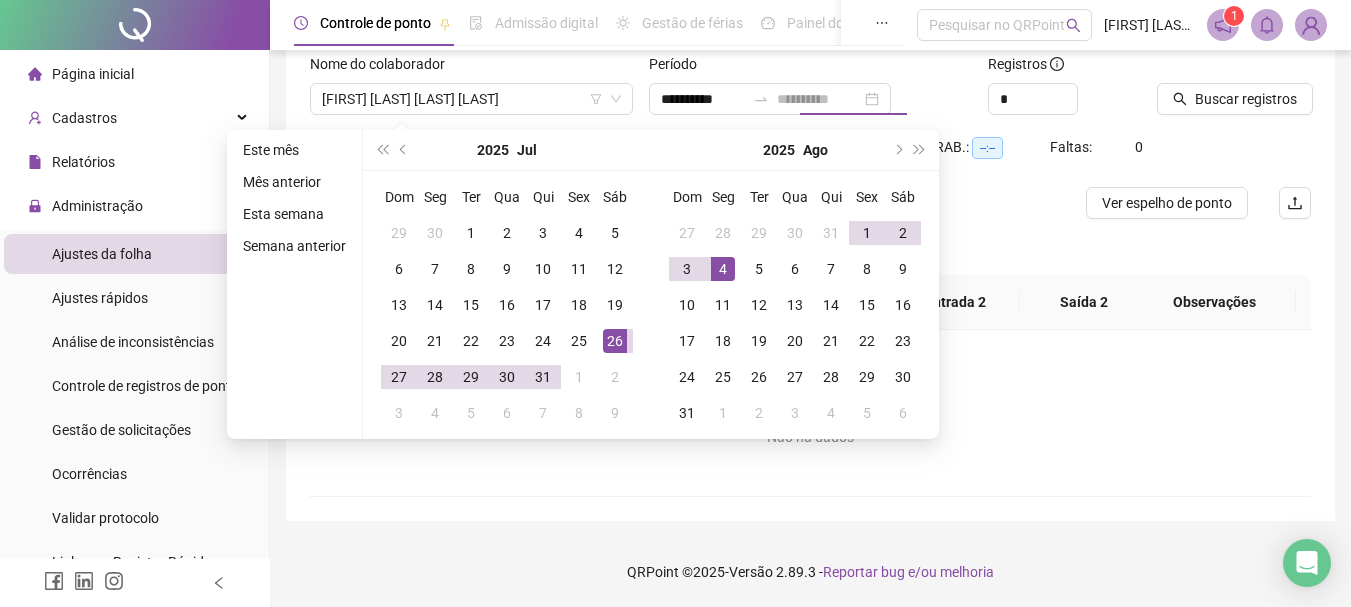click on "4" at bounding box center (723, 269) 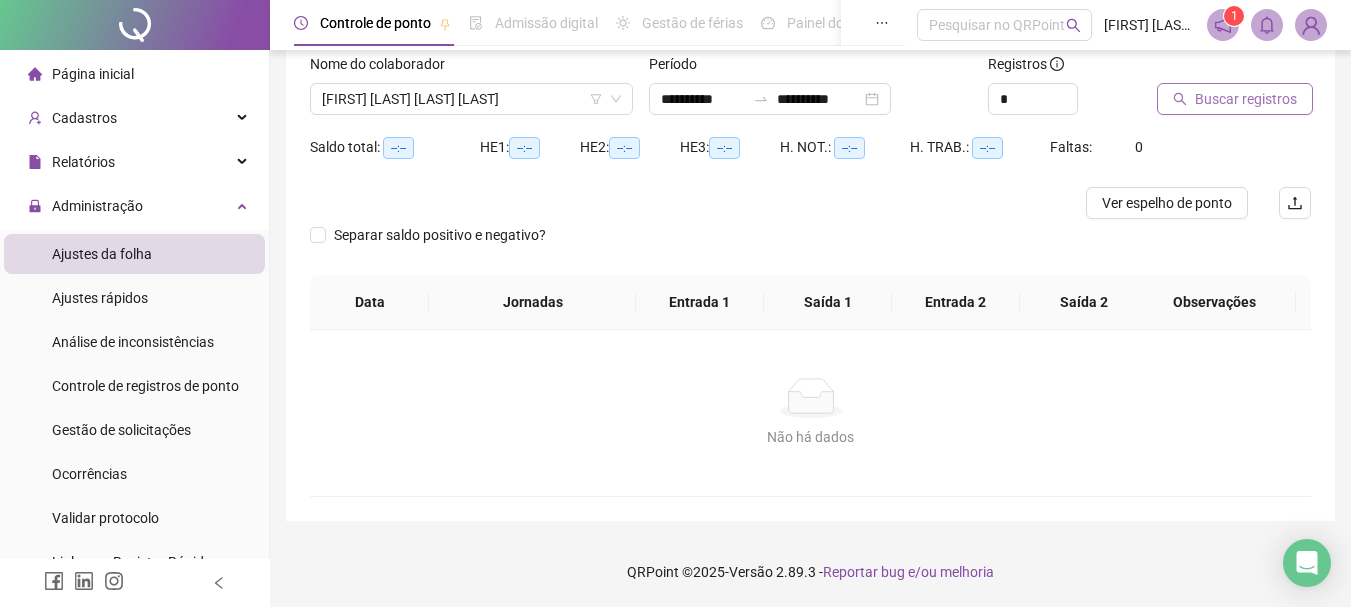 click on "Buscar registros" at bounding box center [1246, 99] 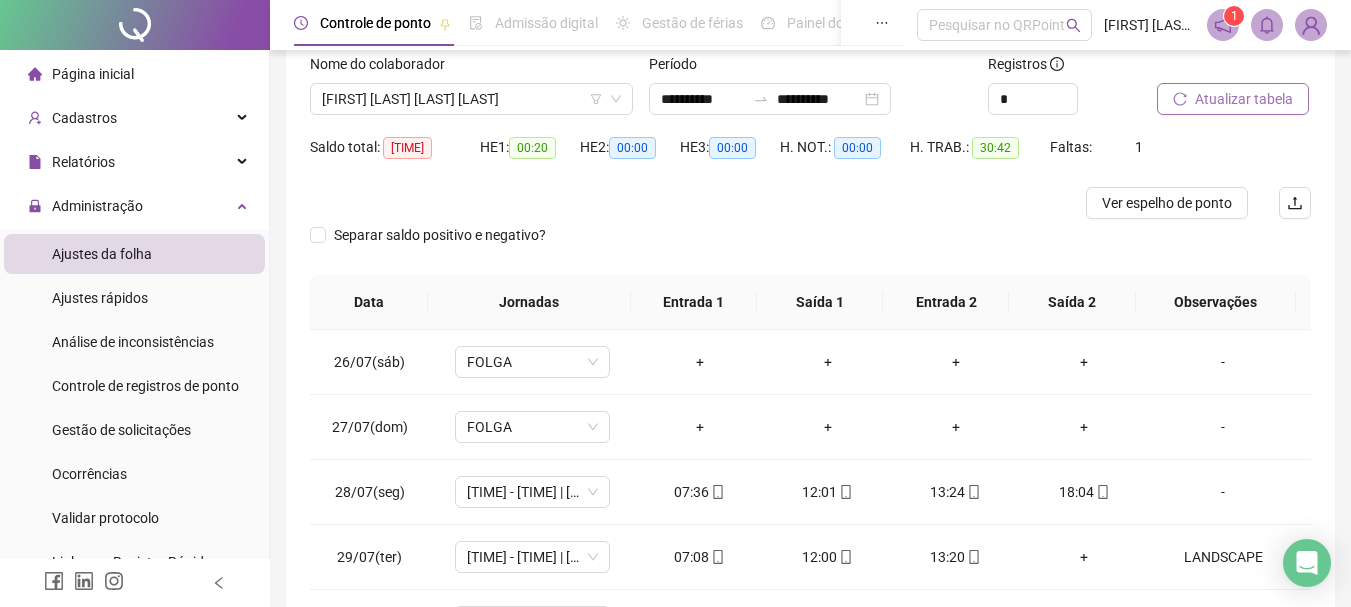 scroll, scrollTop: 391, scrollLeft: 0, axis: vertical 